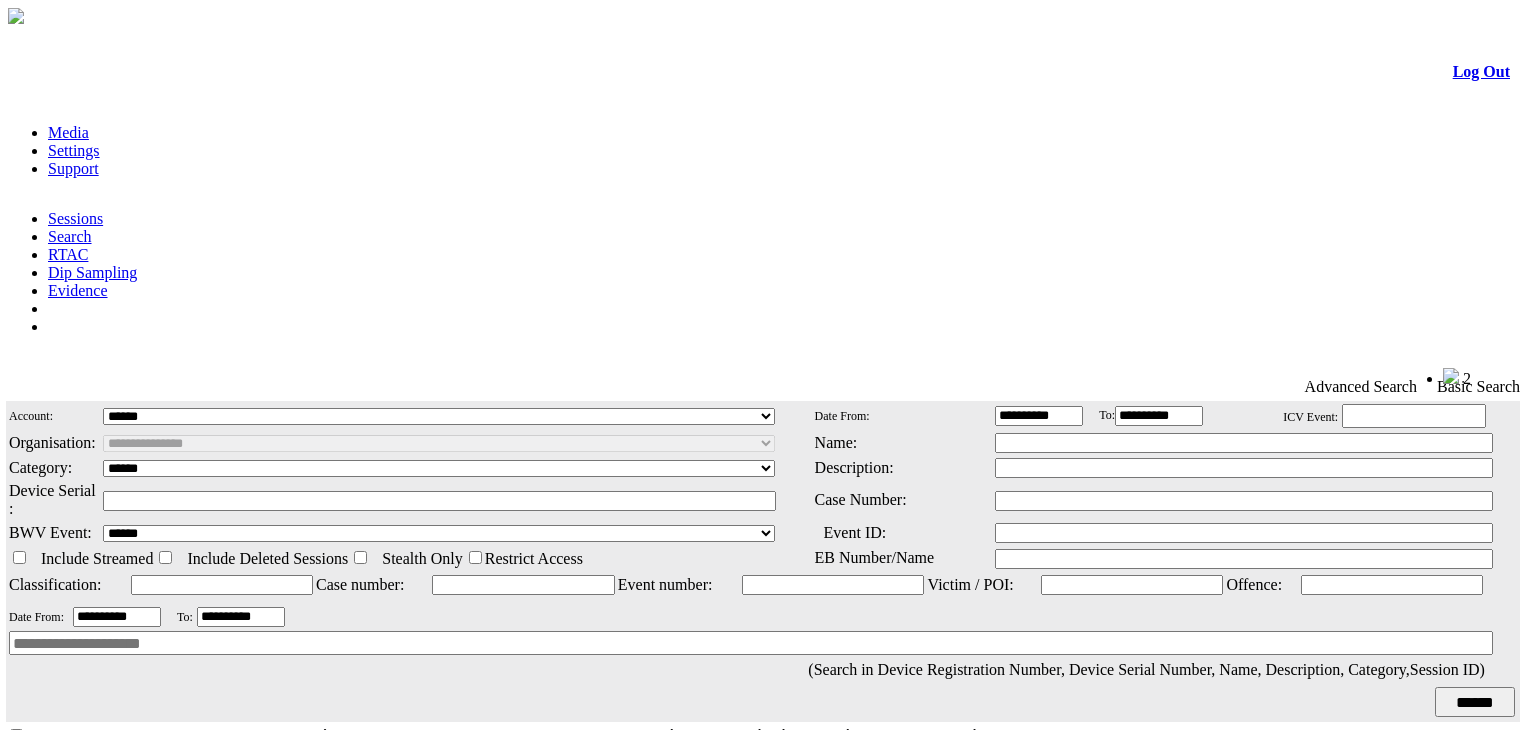 scroll, scrollTop: 248, scrollLeft: 0, axis: vertical 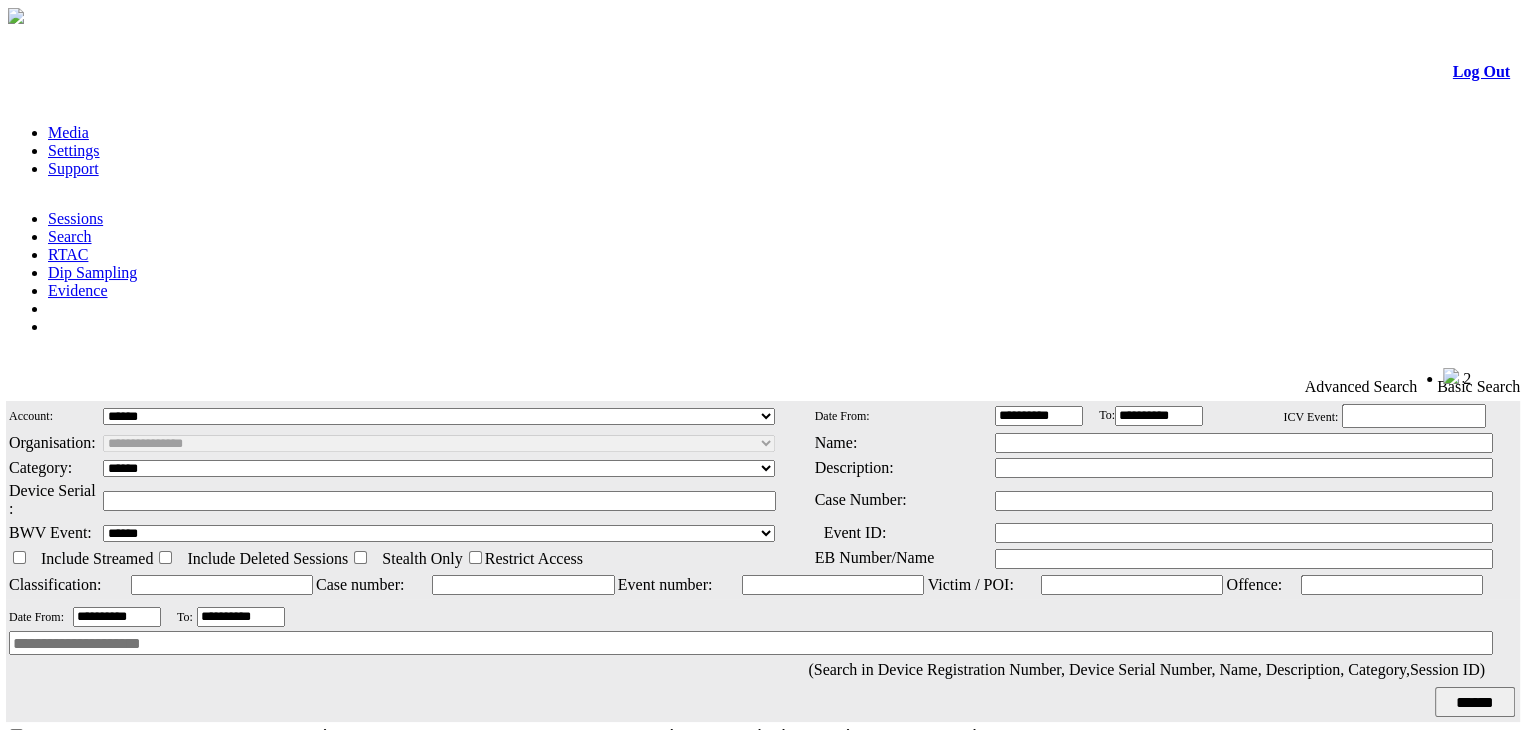 click on "RTAC" at bounding box center [68, 254] 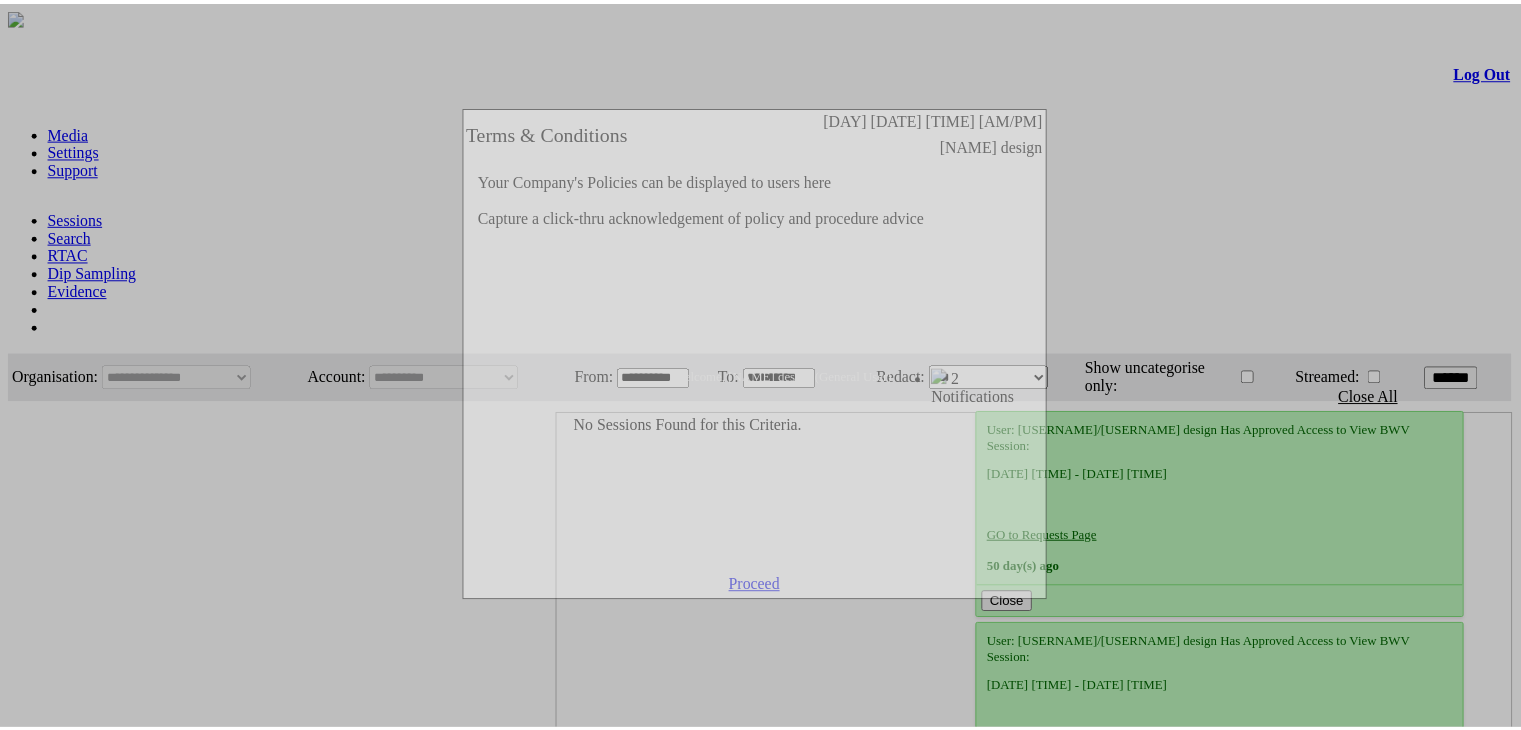 scroll, scrollTop: 0, scrollLeft: 0, axis: both 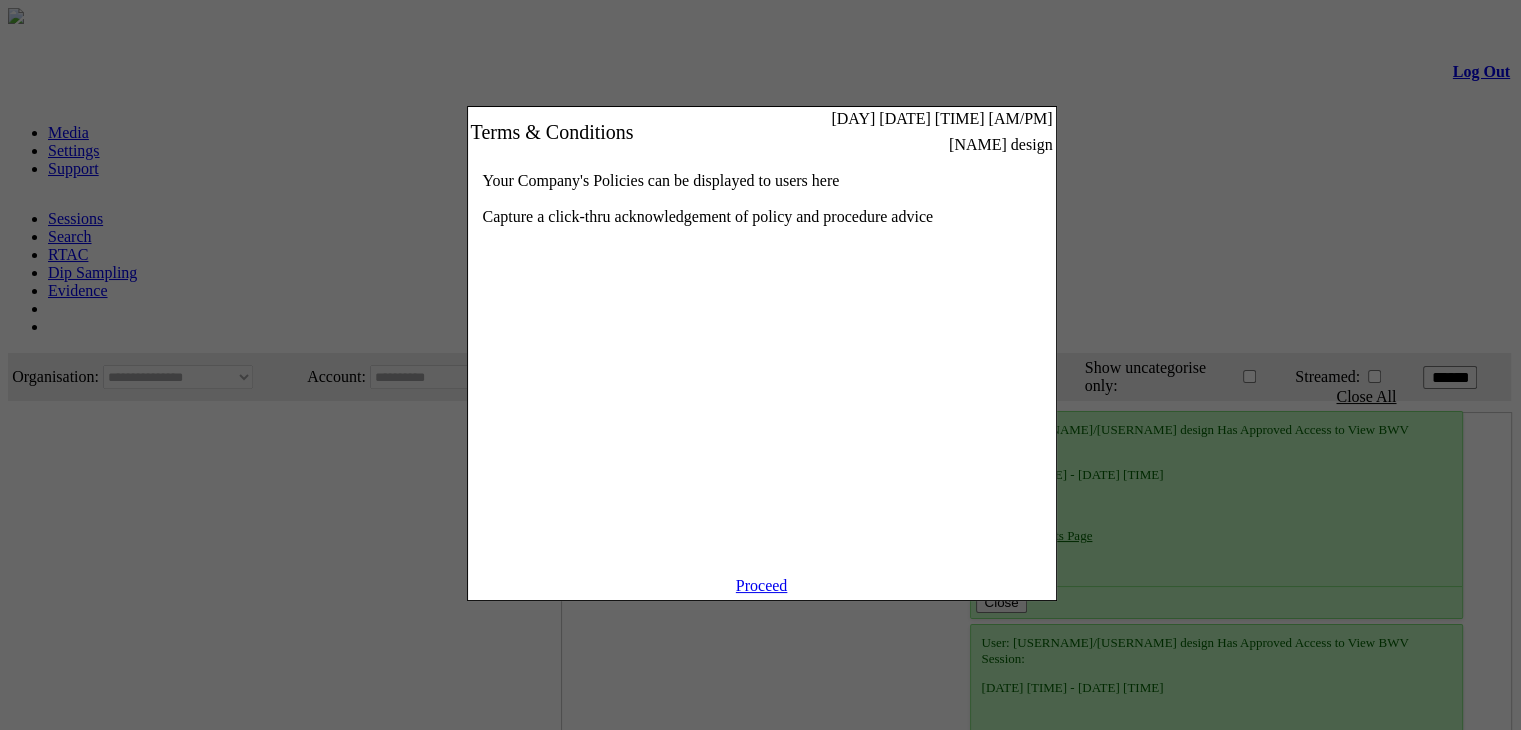 click on "Proceed" at bounding box center [762, 585] 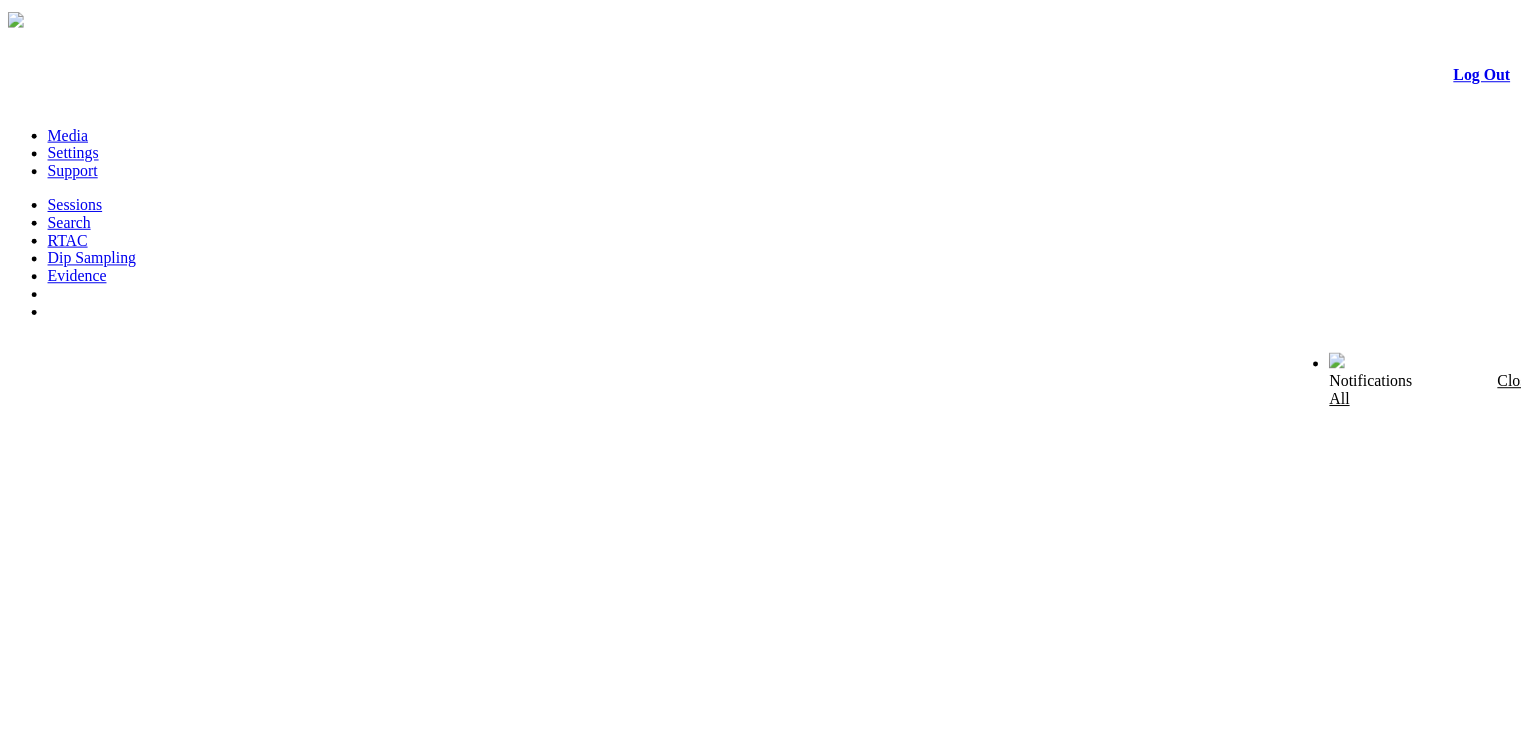 scroll, scrollTop: 0, scrollLeft: 0, axis: both 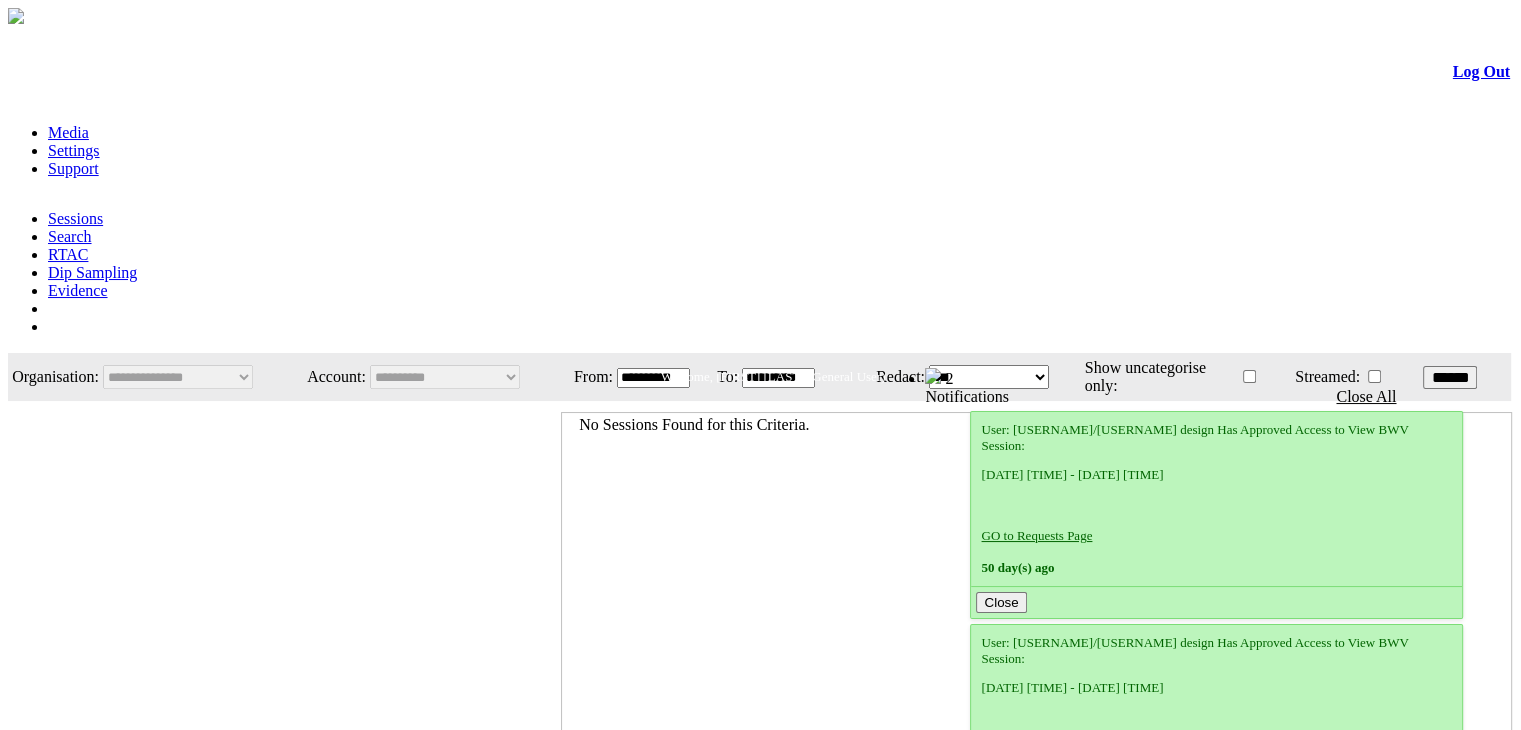 click on "RTAC" at bounding box center (68, 254) 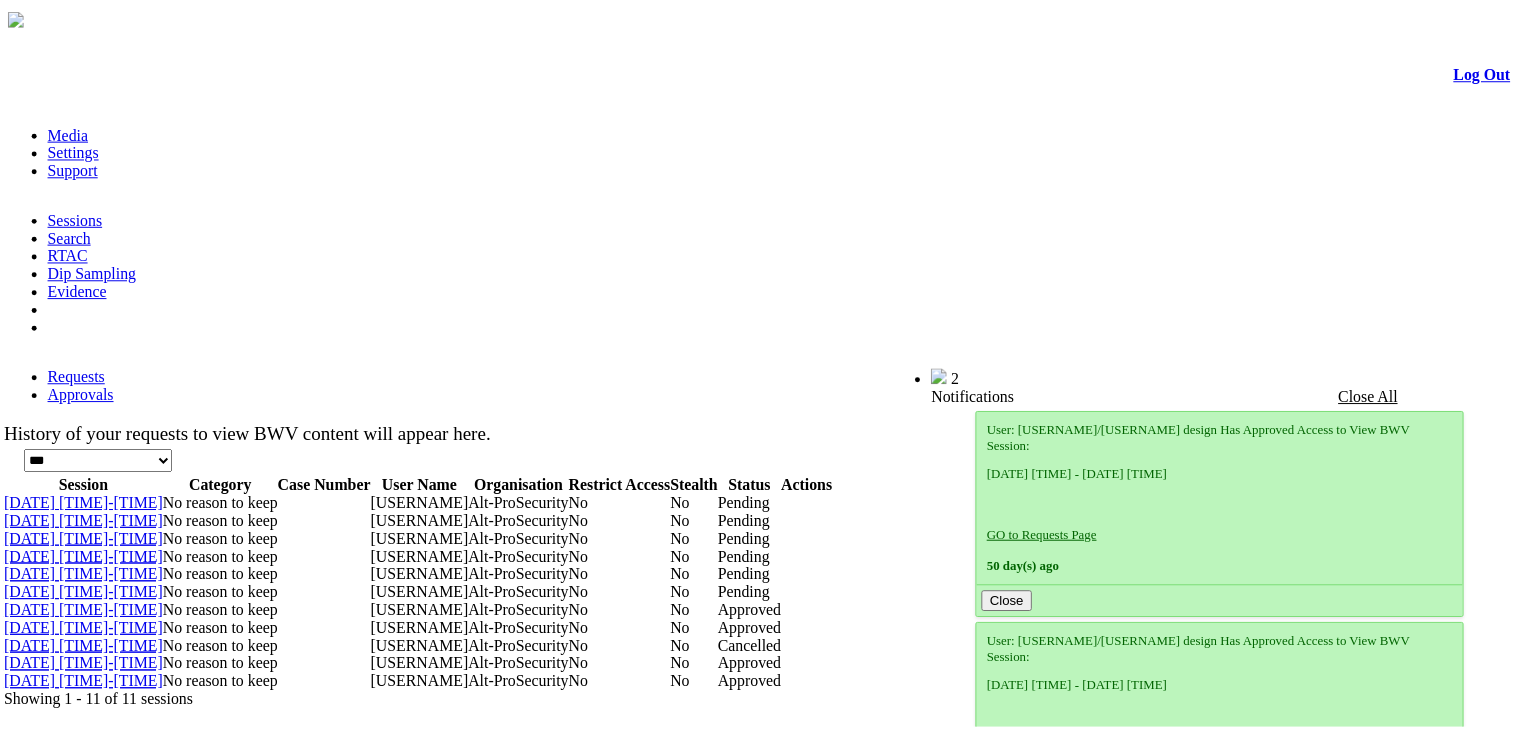 scroll, scrollTop: 0, scrollLeft: 0, axis: both 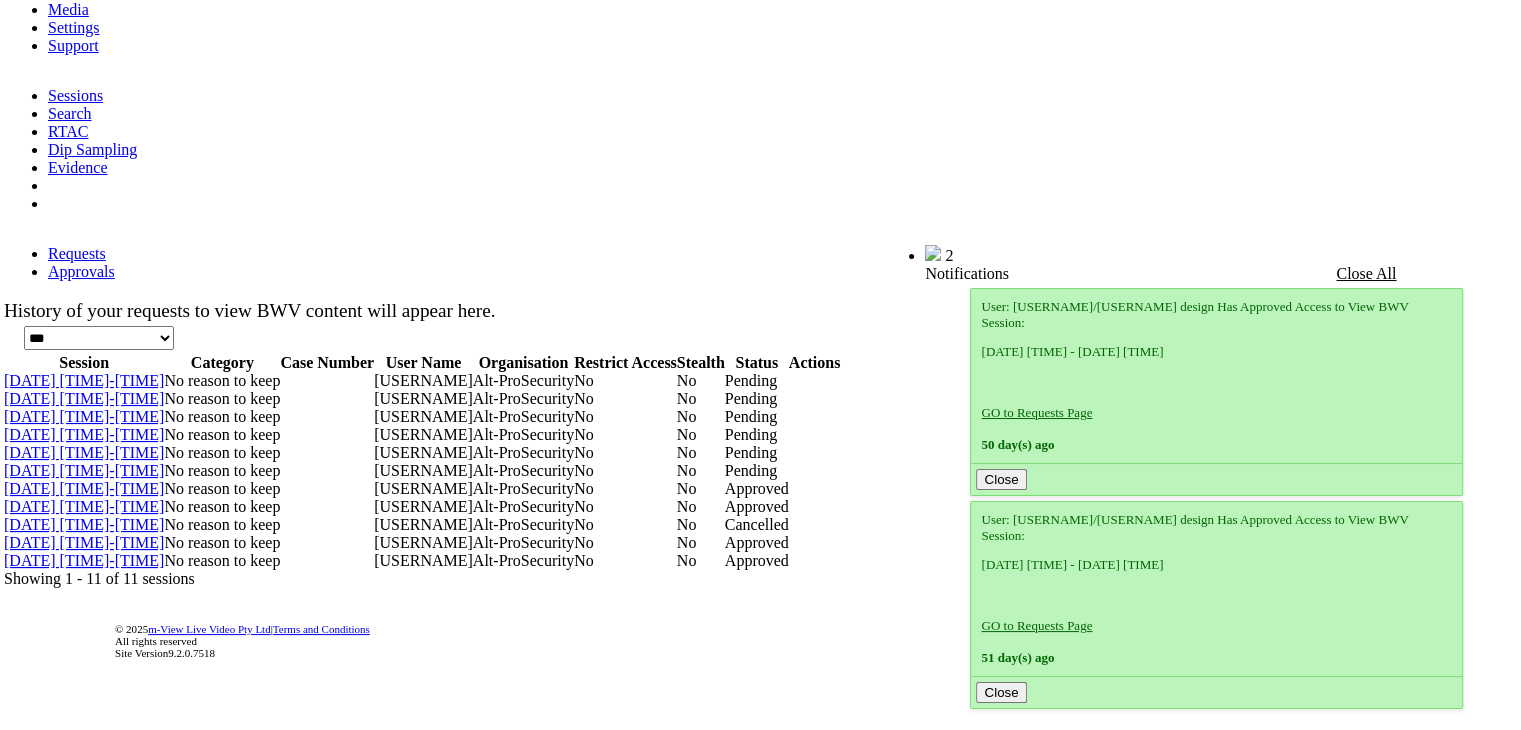 click at bounding box center (815, 525) 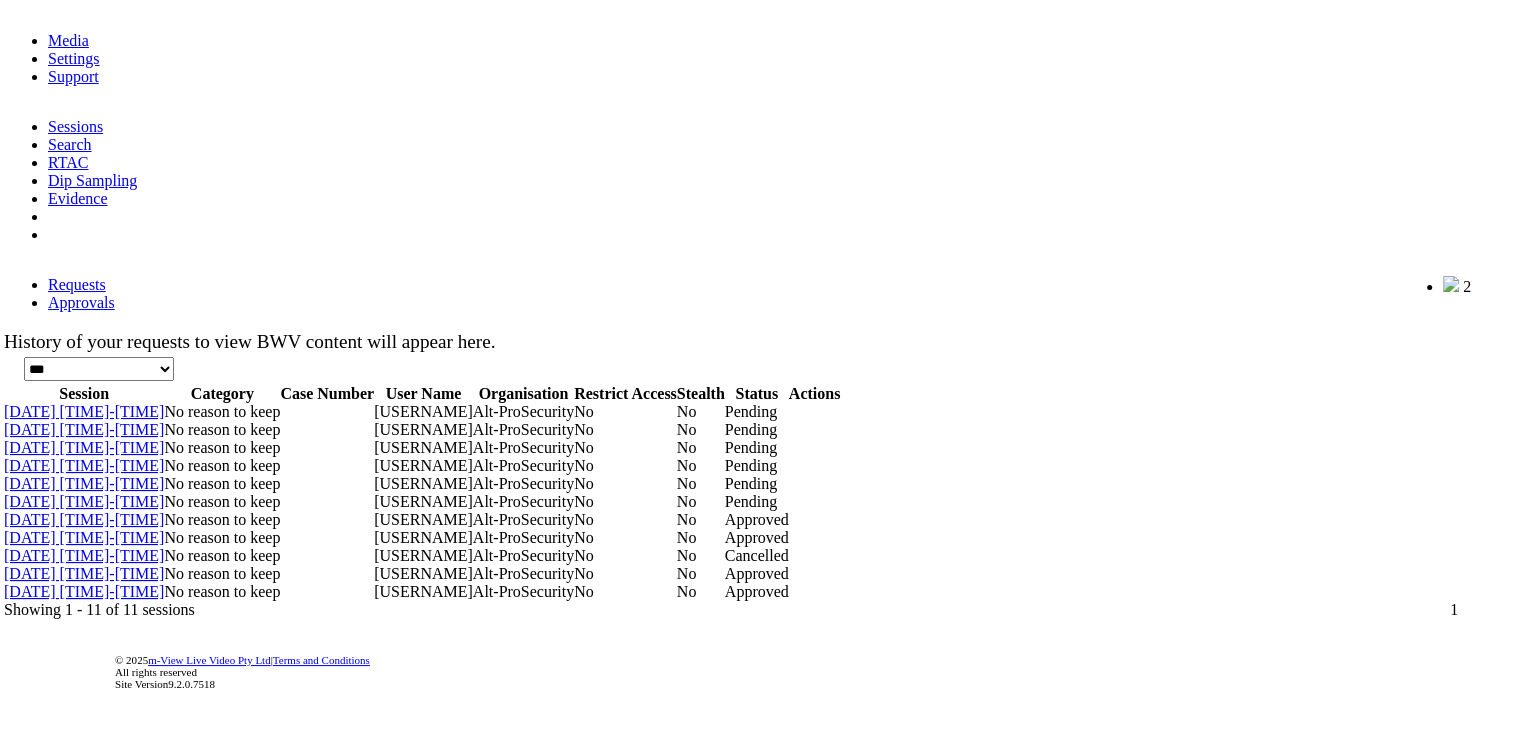 click on "**********" at bounding box center (760, 458) 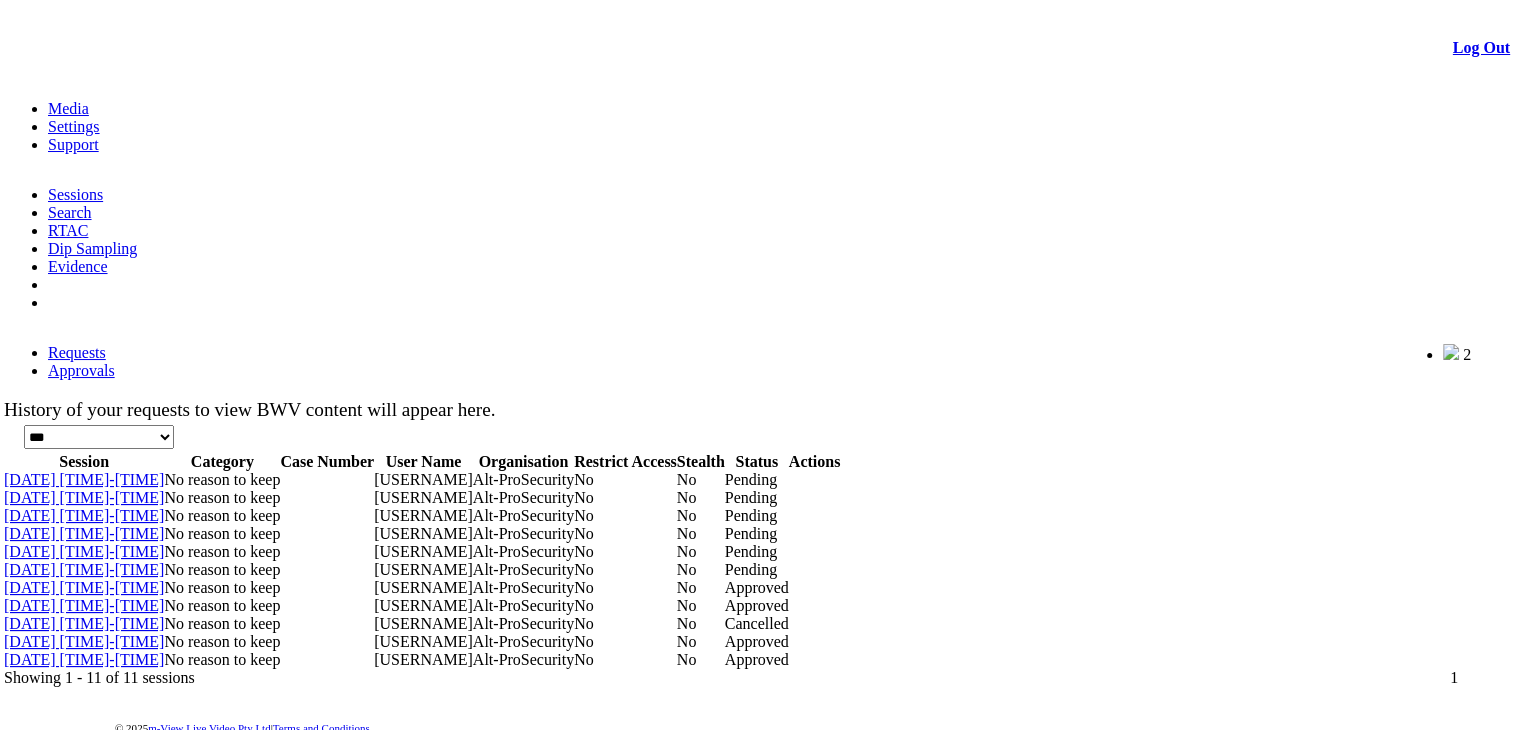 scroll, scrollTop: 0, scrollLeft: 0, axis: both 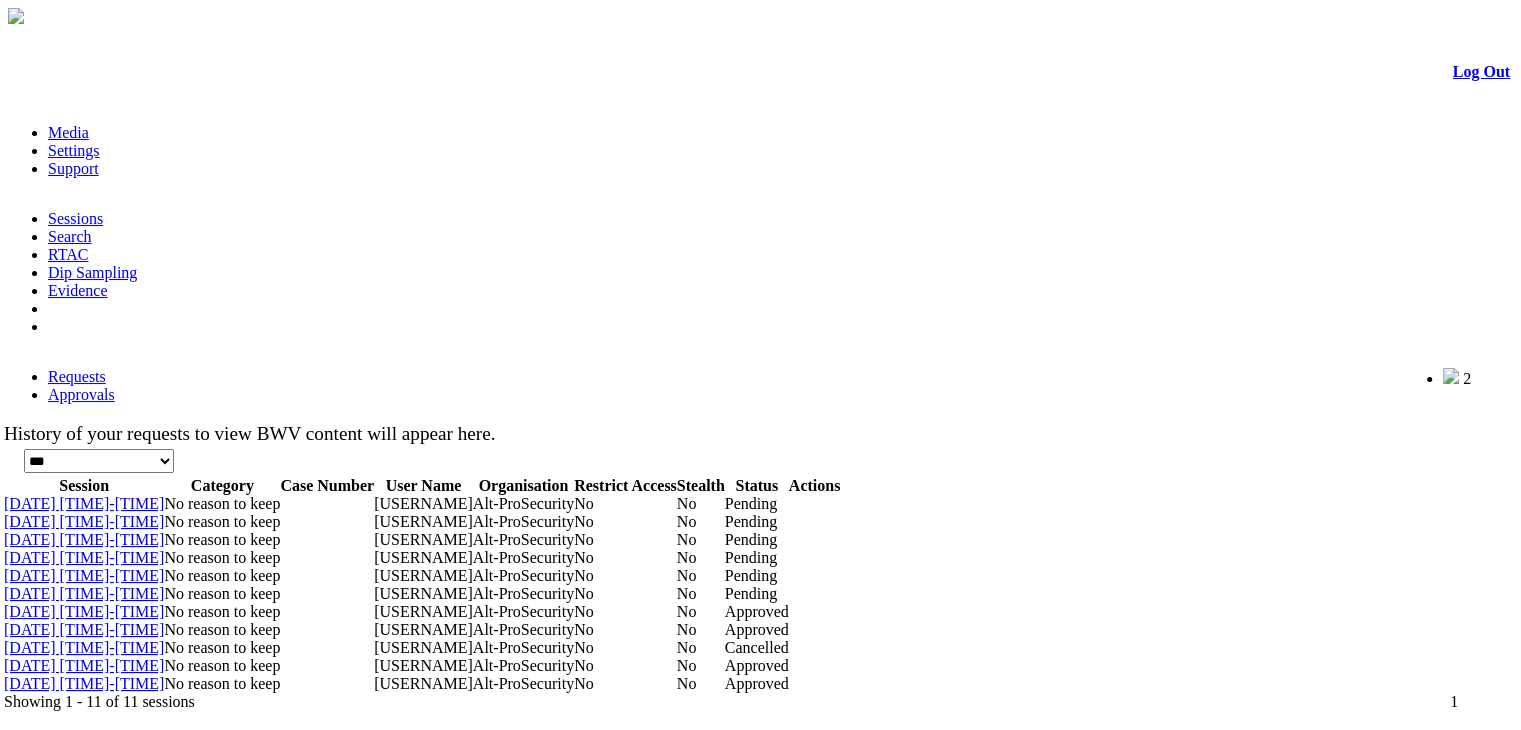 click on "Search" at bounding box center [70, 236] 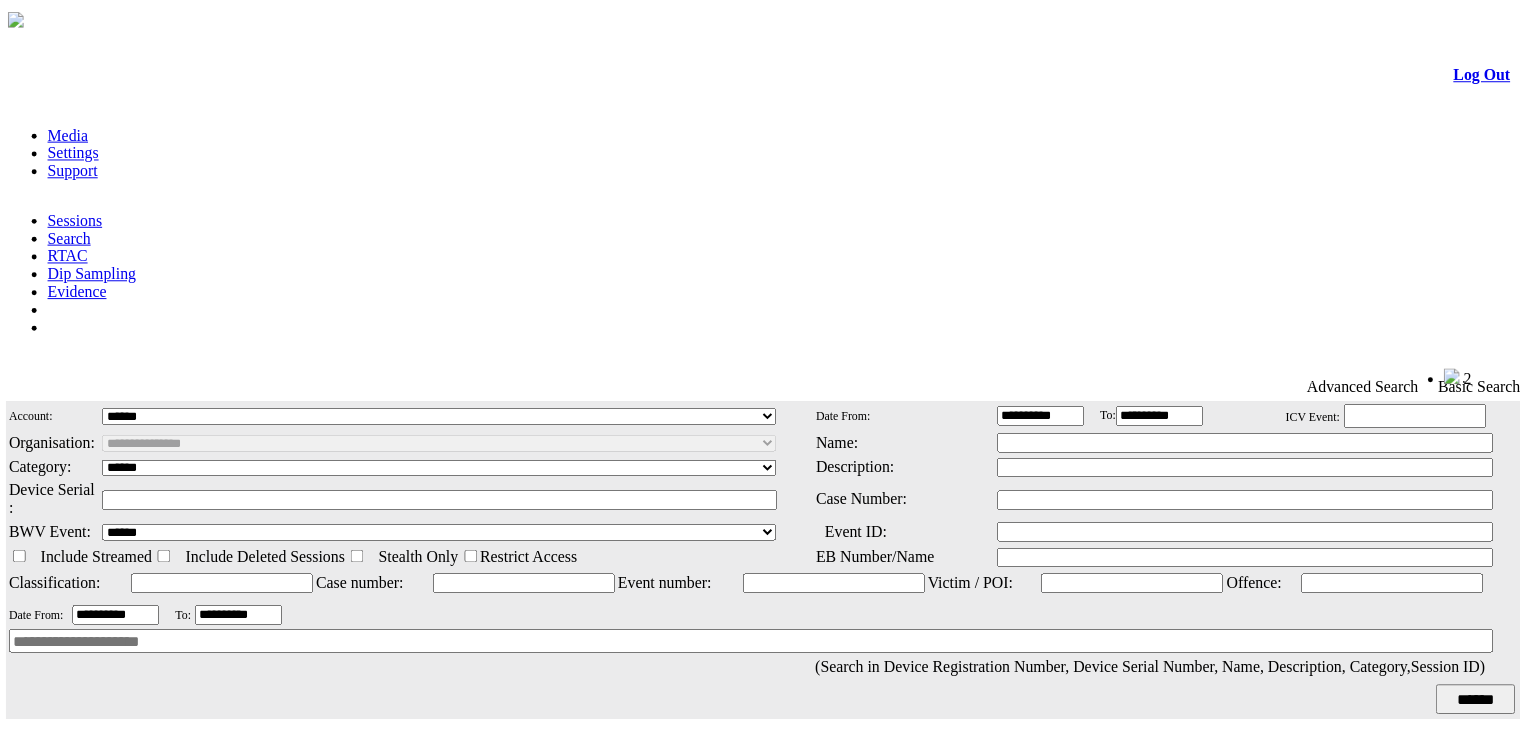 scroll, scrollTop: 0, scrollLeft: 0, axis: both 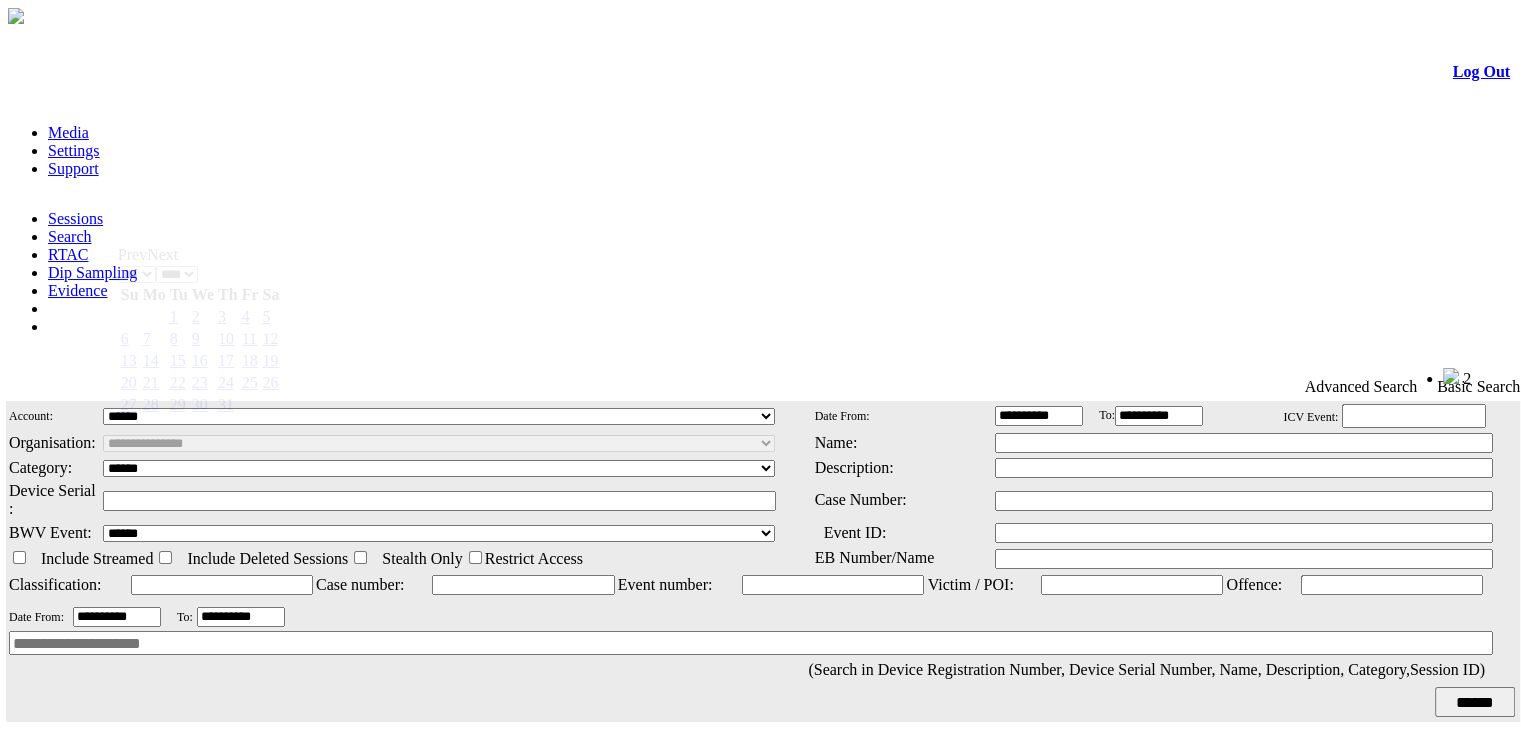 click on "**********" at bounding box center [117, 617] 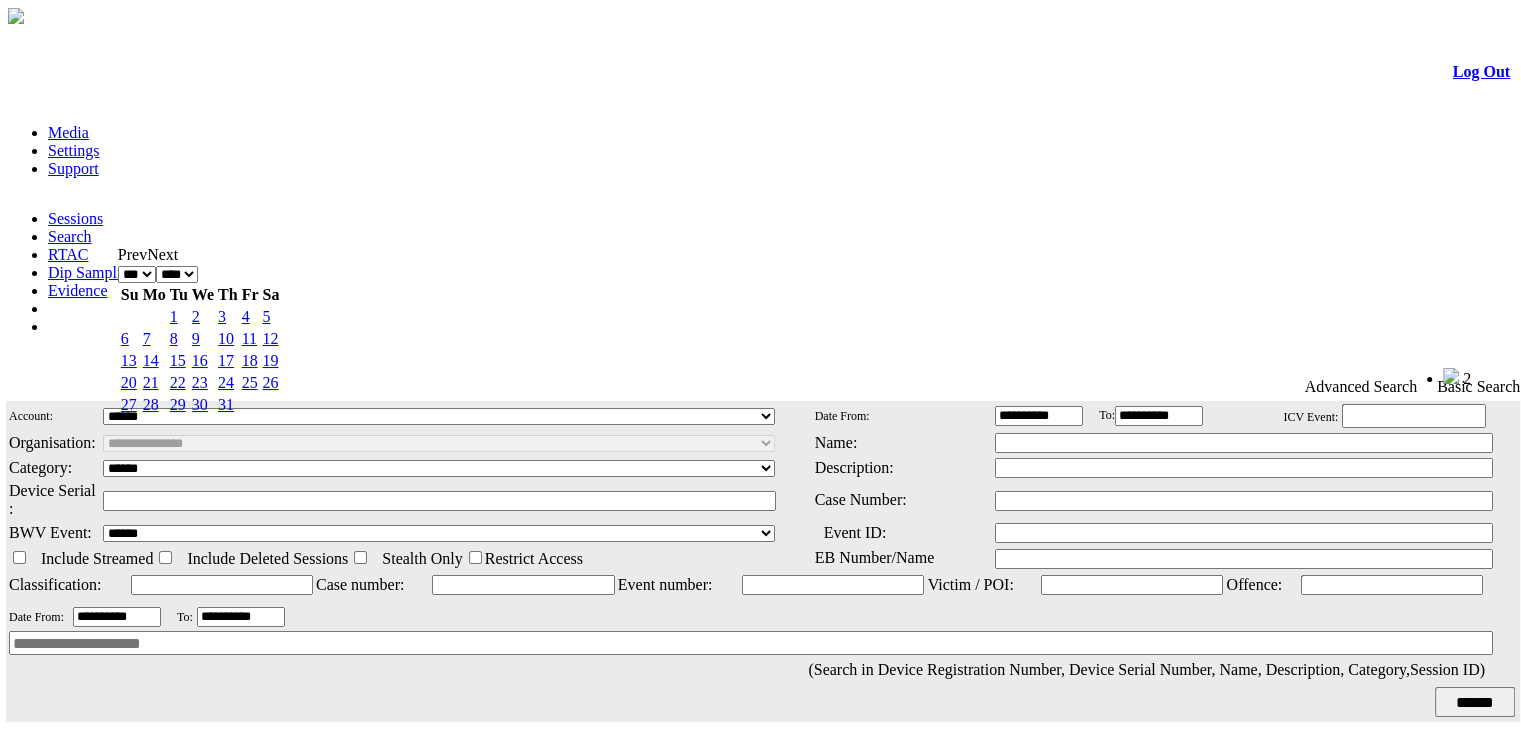 click on "**** **** **** **** **** **** **** **** **** **** ****" at bounding box center [177, 274] 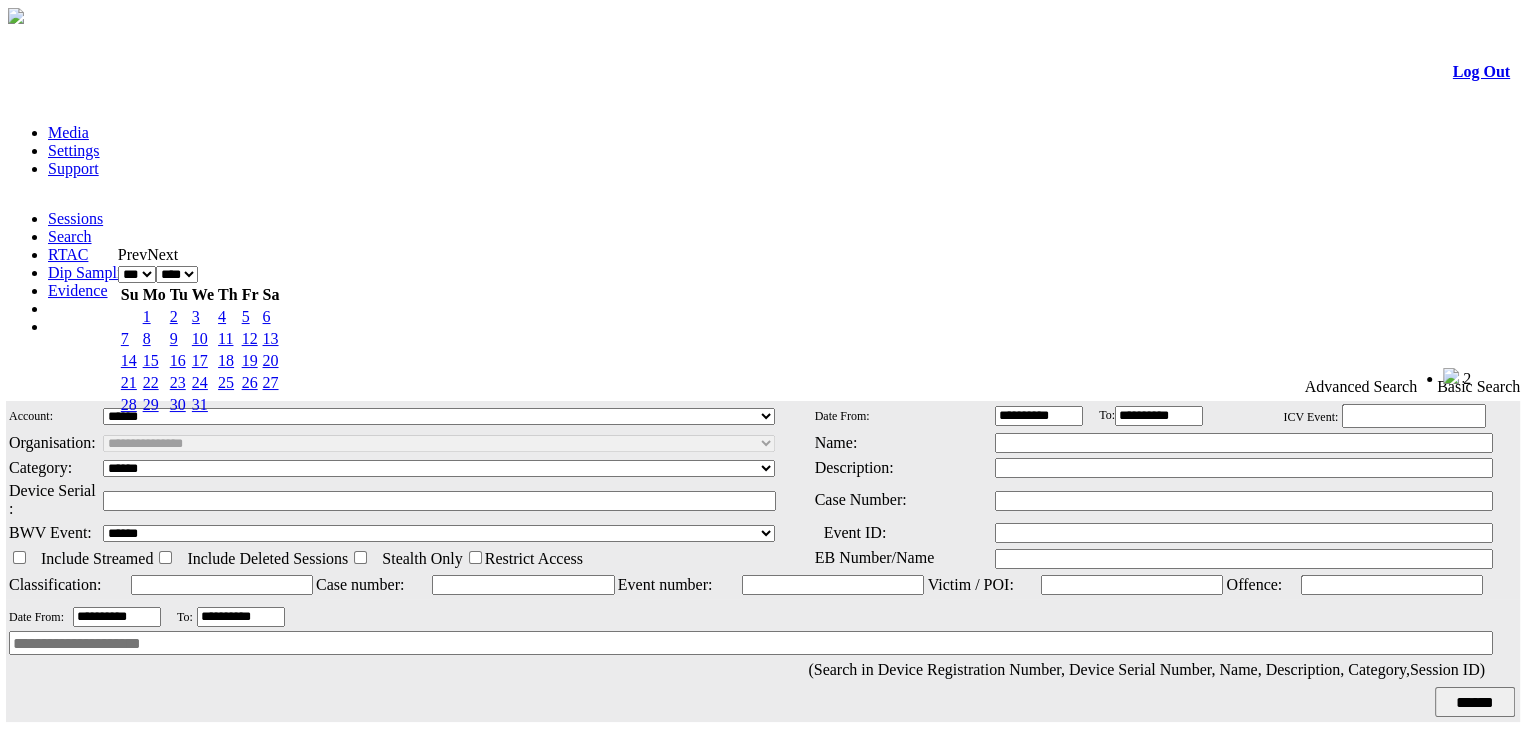 click on "1" at bounding box center [147, 316] 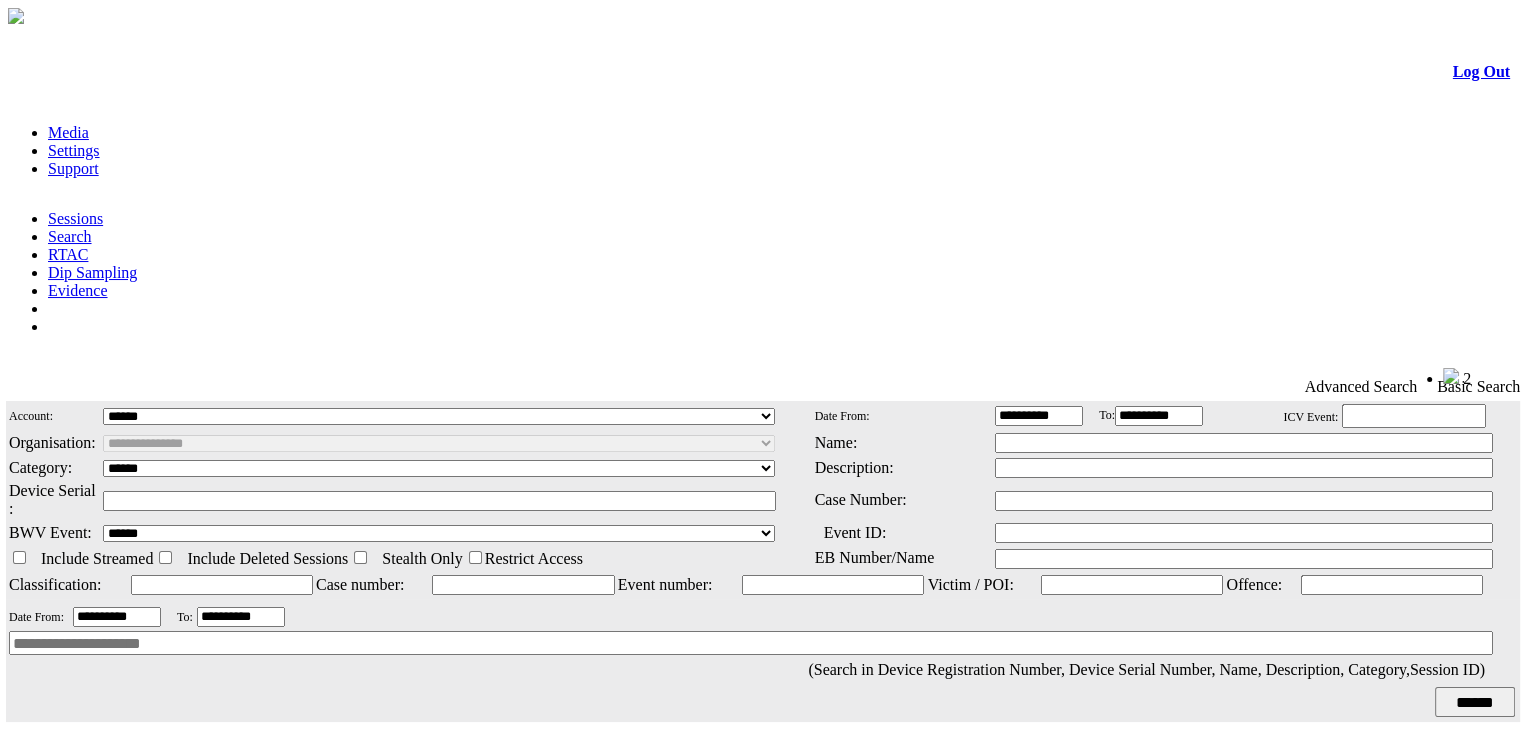 click on "******" at bounding box center [1475, 702] 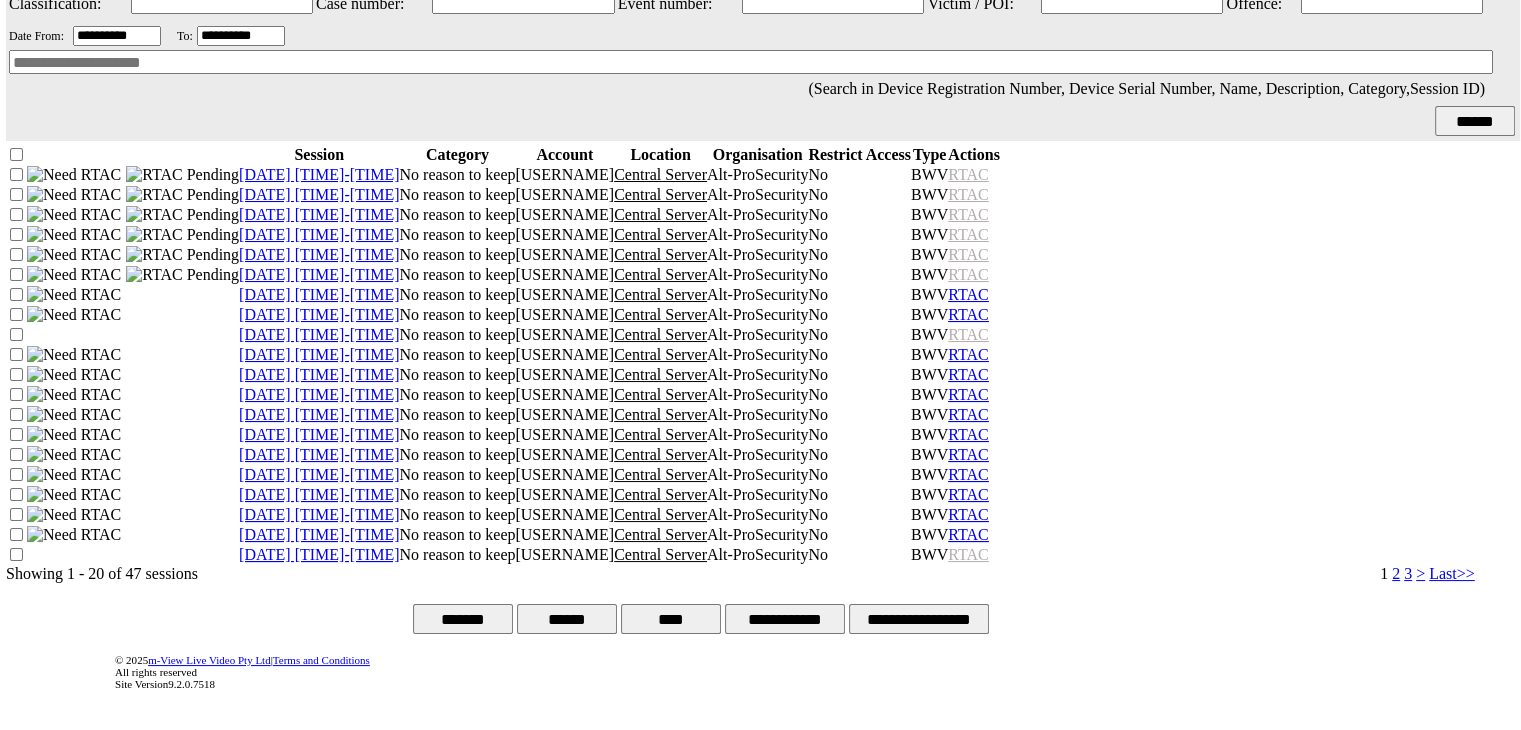 scroll, scrollTop: 611, scrollLeft: 0, axis: vertical 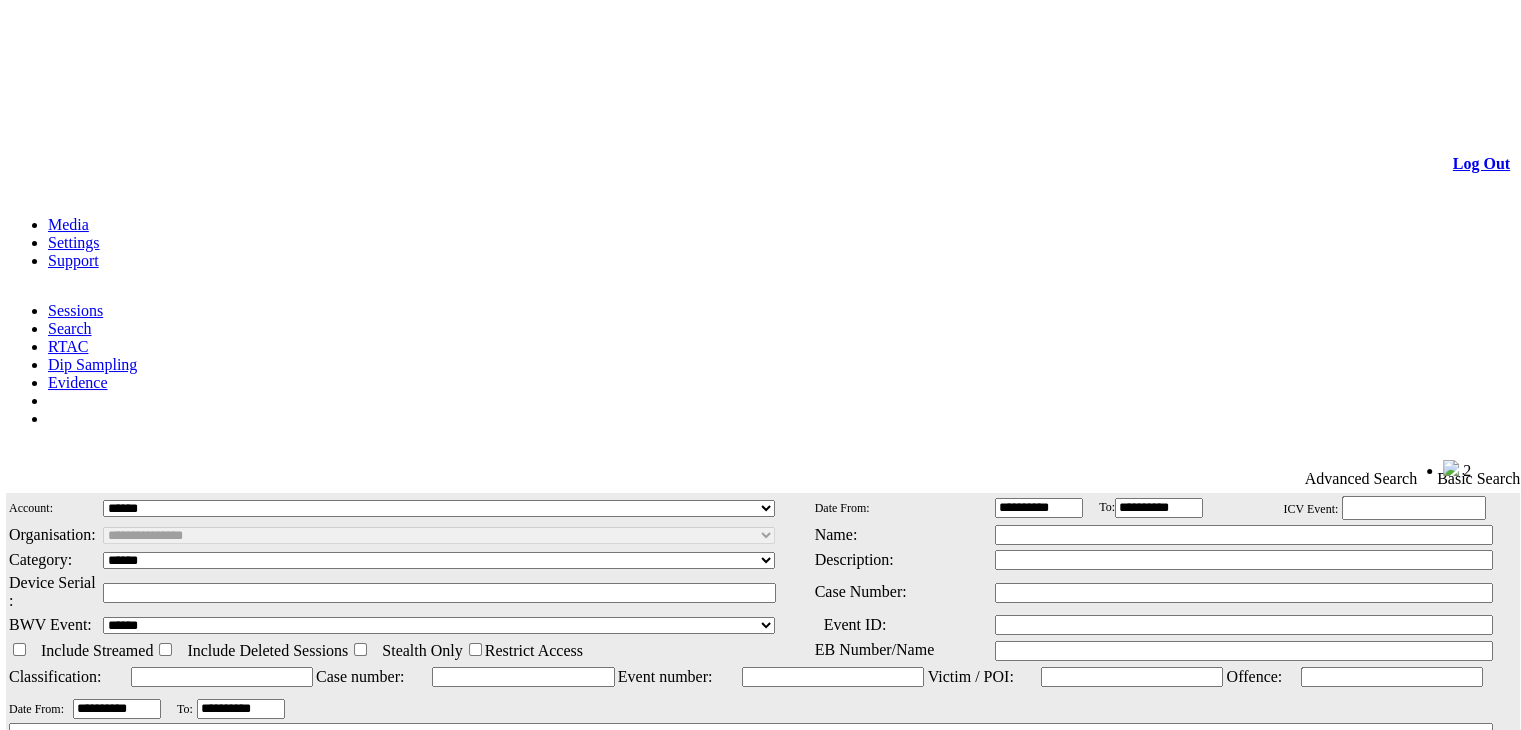 click on "RTAC" at bounding box center [68, 346] 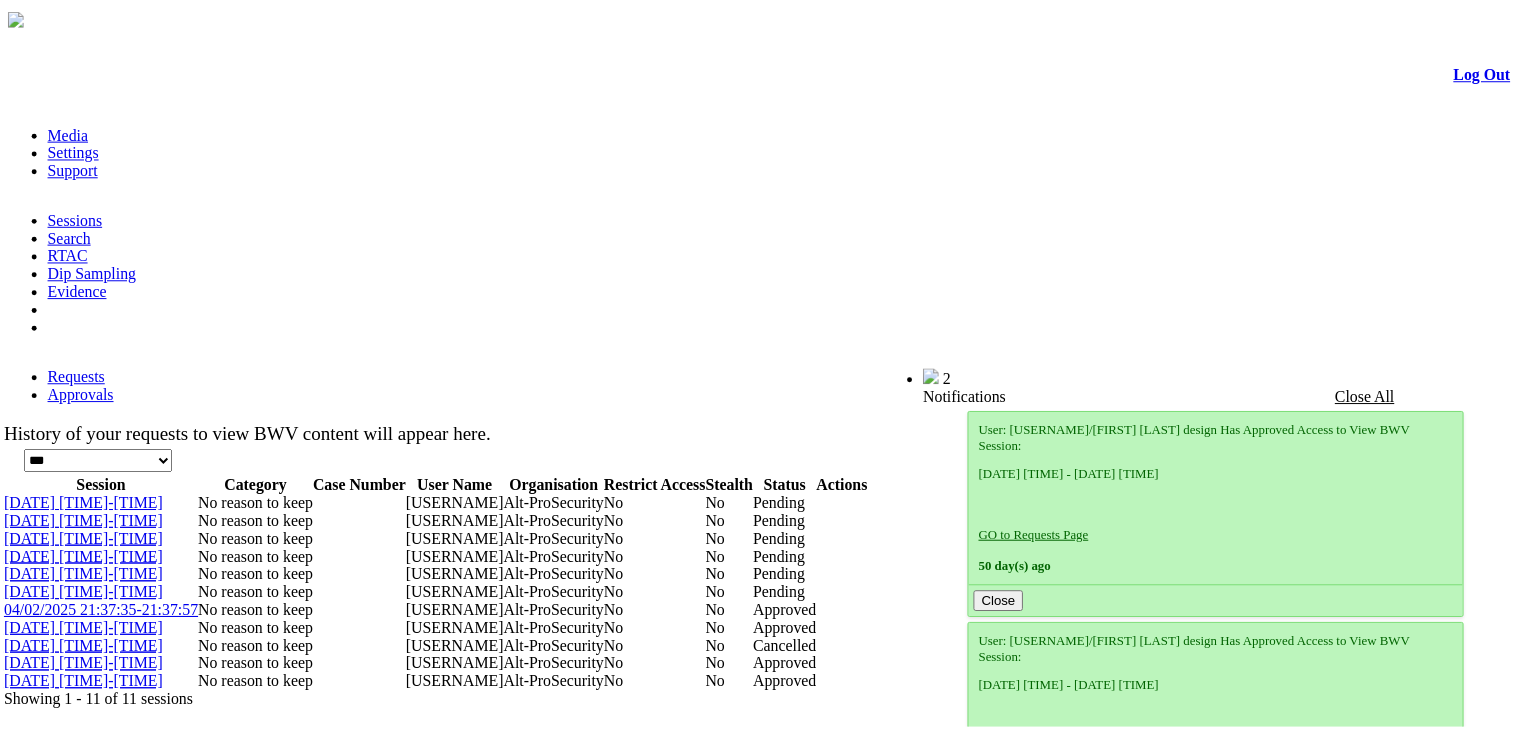 scroll, scrollTop: 0, scrollLeft: 0, axis: both 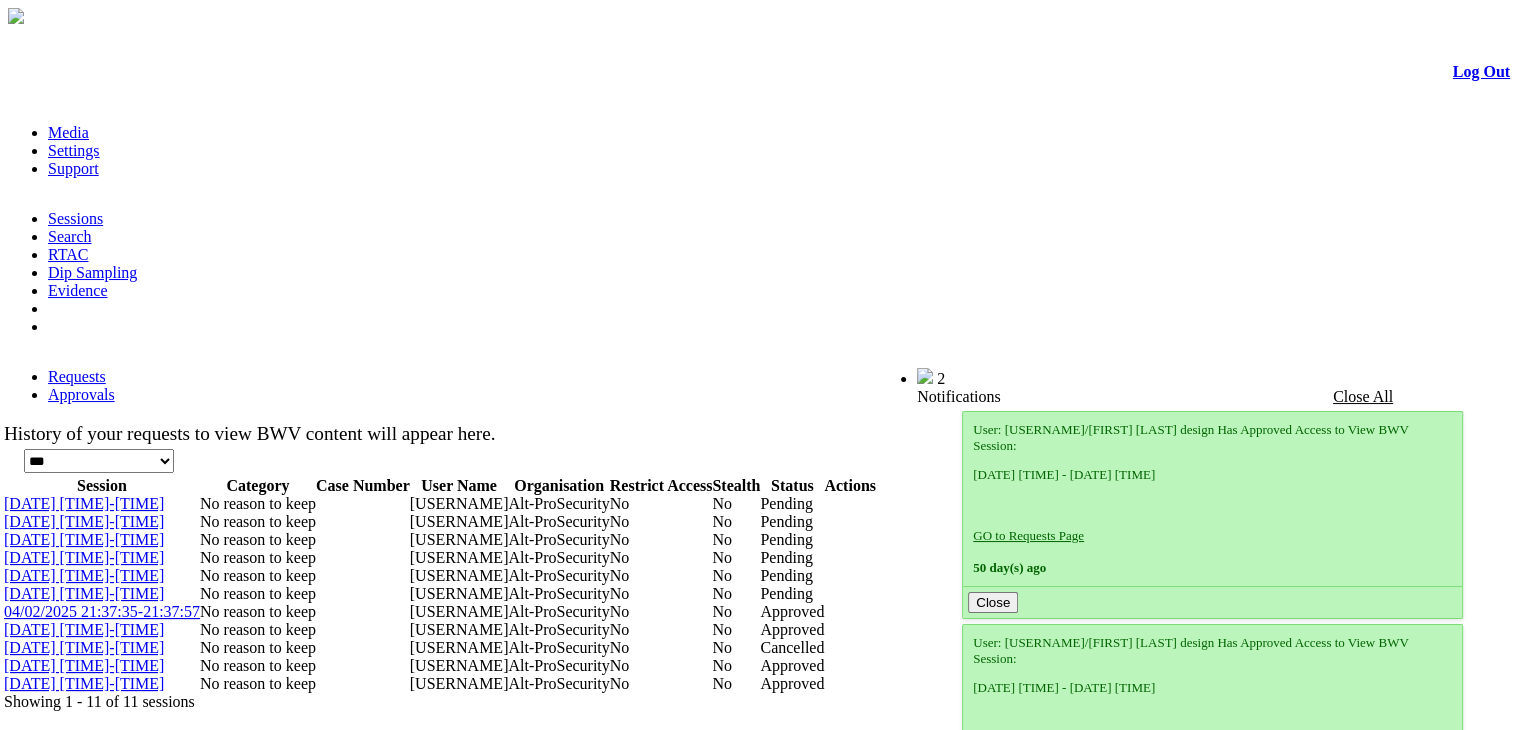 click on "Log Out
Media Settings Support
Sessions Search RTAC Dip Sampling Evidence
2" at bounding box center (760, 412) 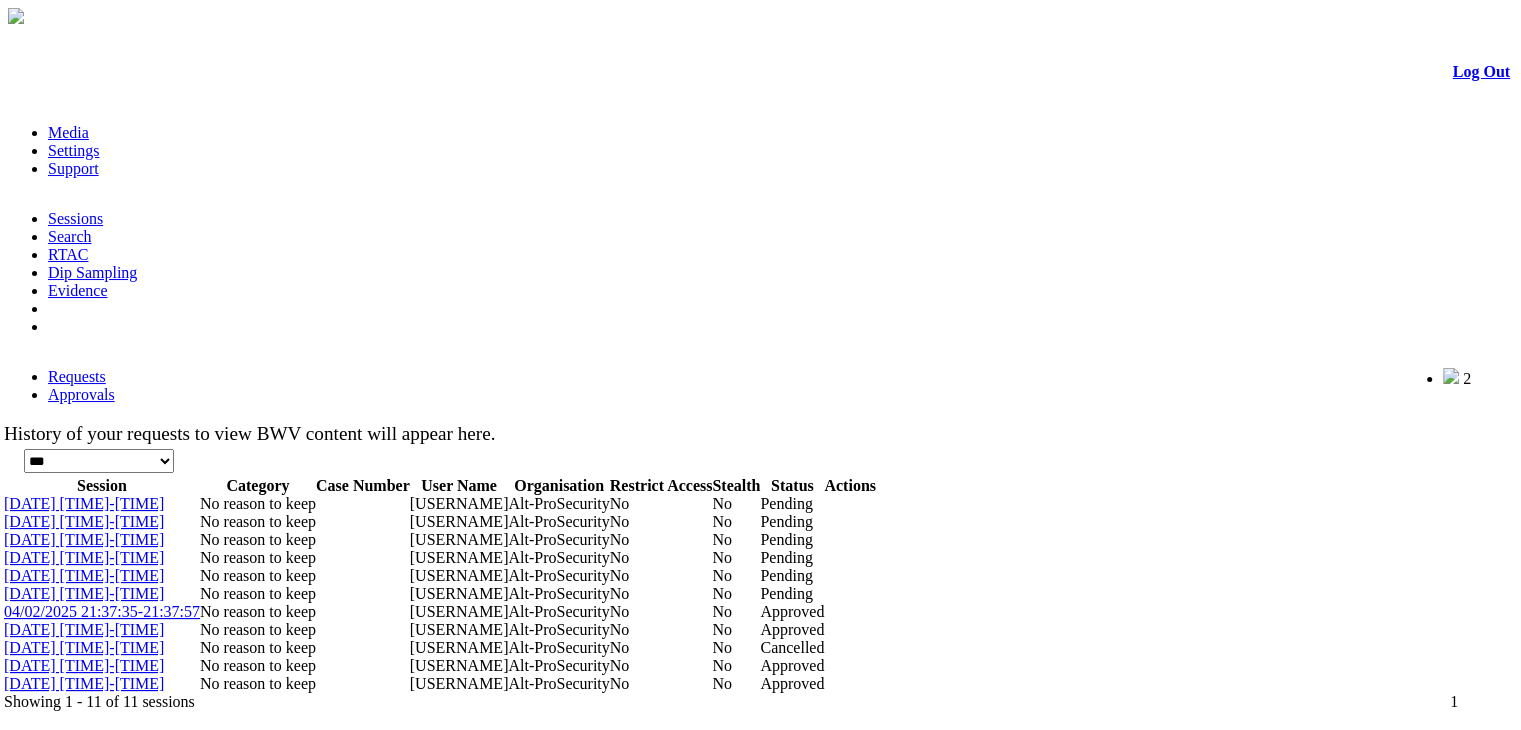 drag, startPoint x: 1499, startPoint y: 301, endPoint x: 1535, endPoint y: 351, distance: 61.611687 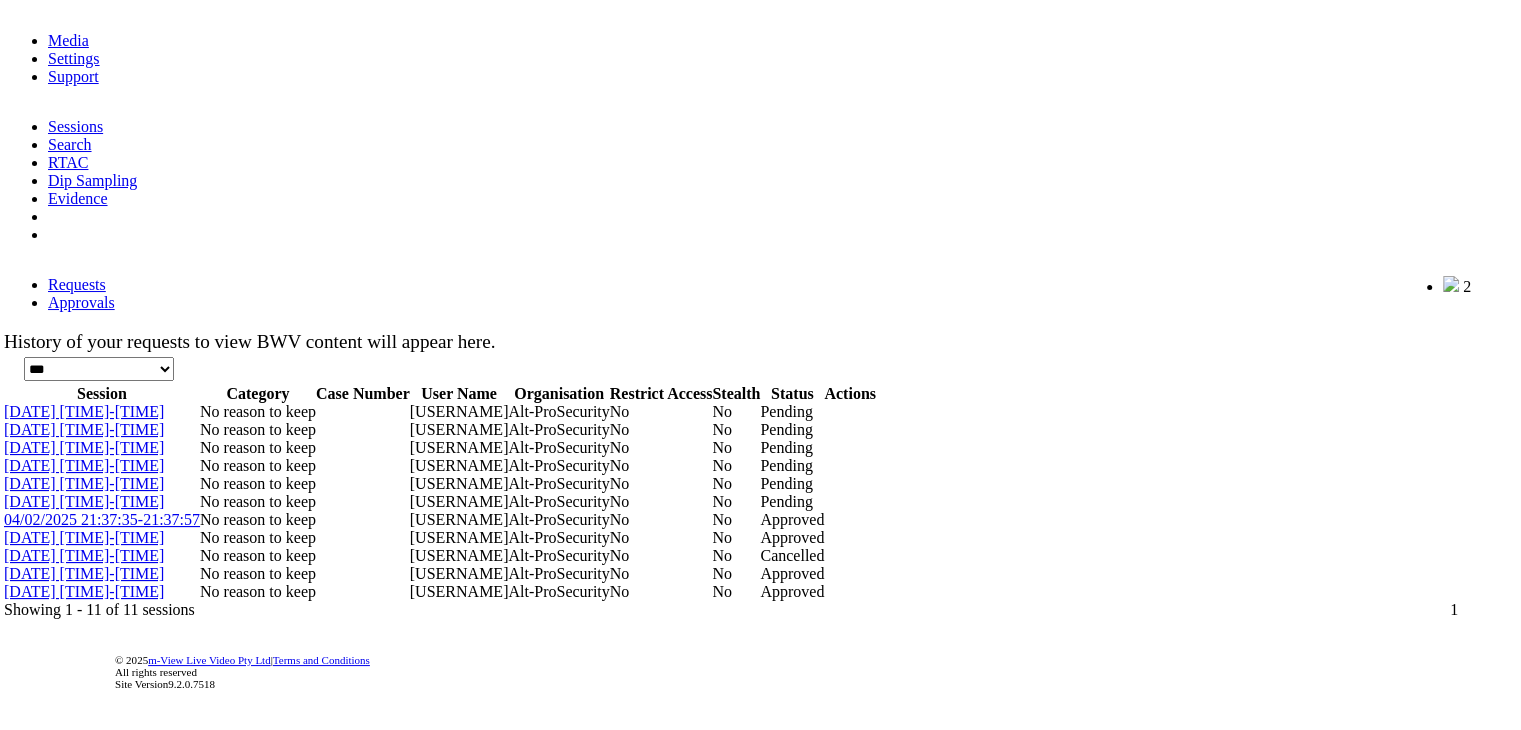 scroll, scrollTop: 215, scrollLeft: 0, axis: vertical 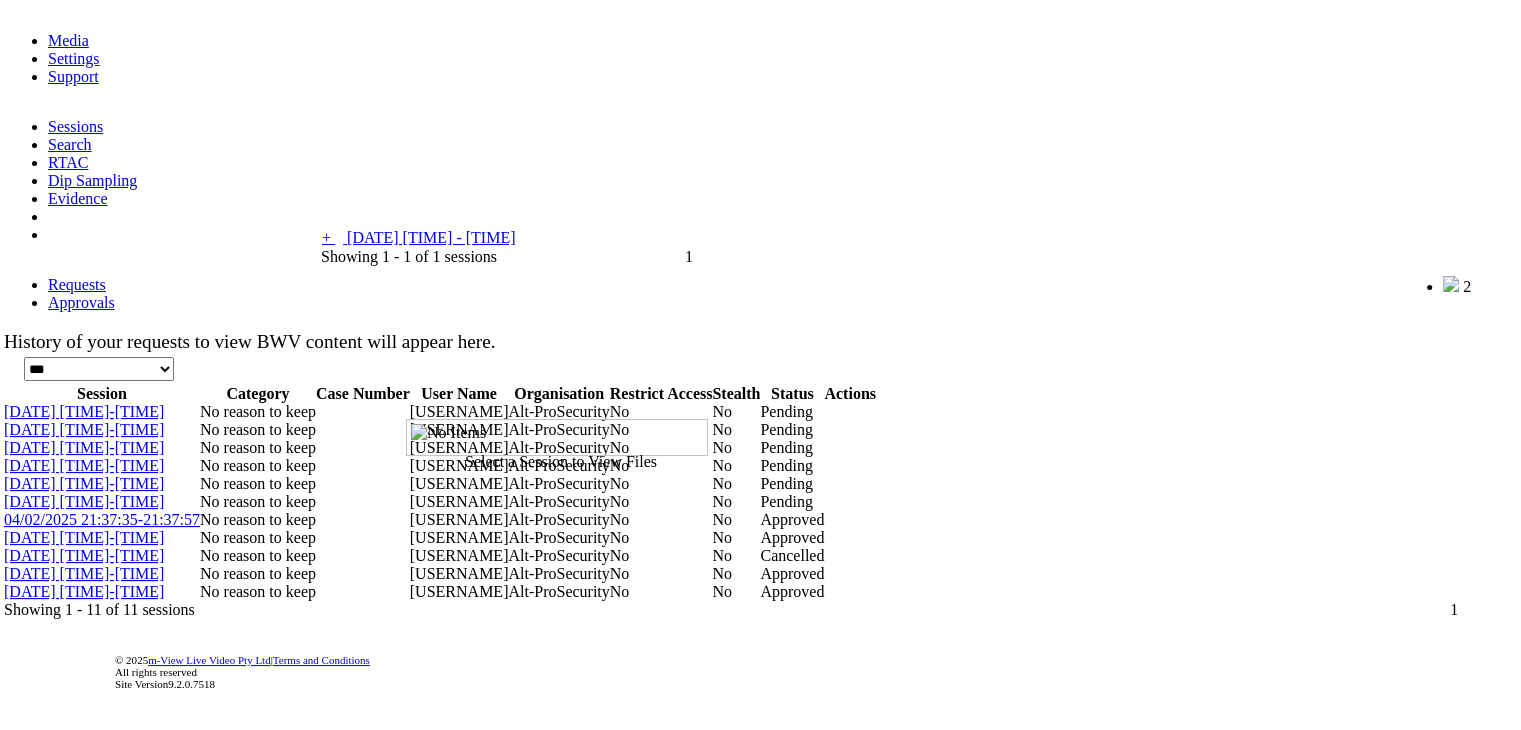 click on "[DATE] [TIME] -
[TIME]" at bounding box center [431, 237] 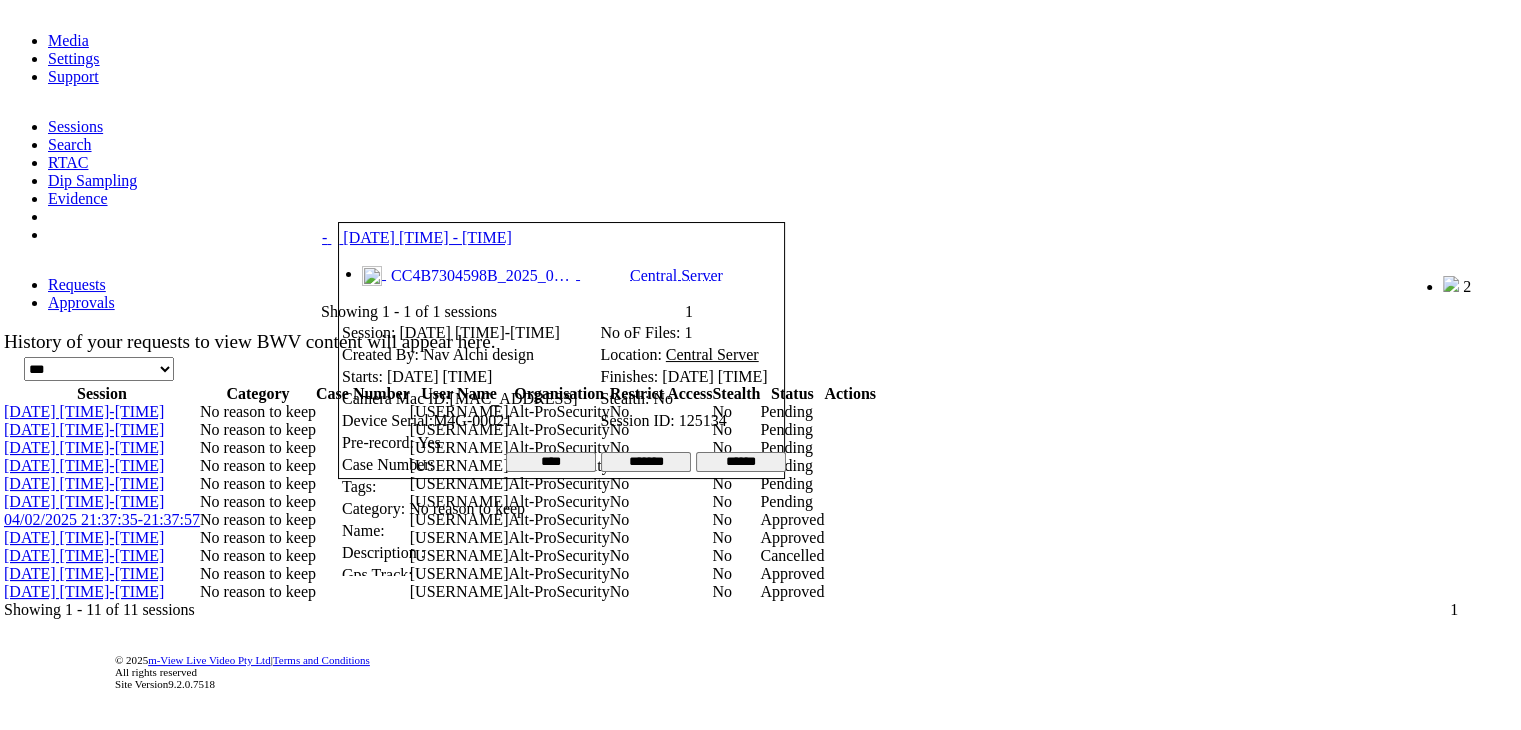 click on "******" at bounding box center (741, 462) 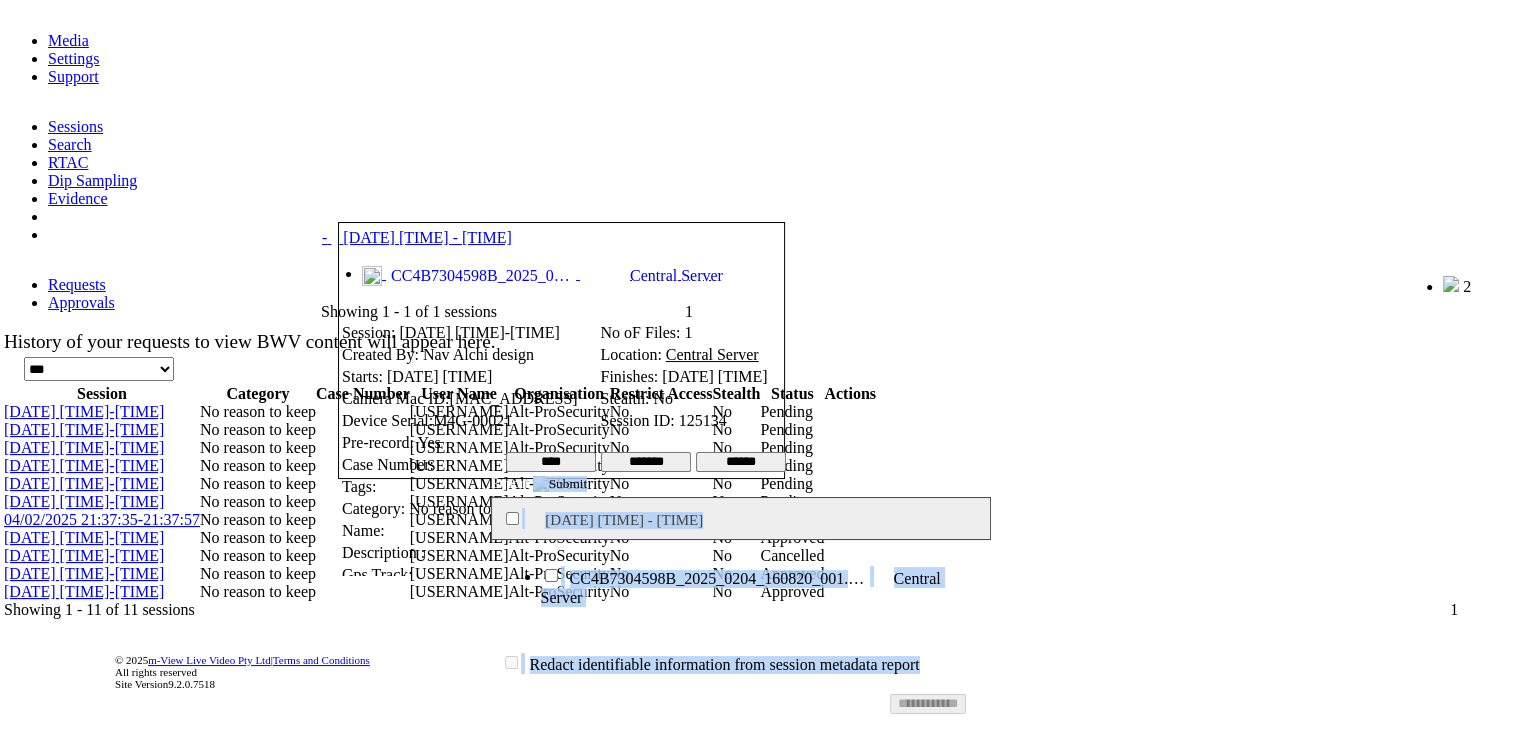 drag, startPoint x: 804, startPoint y: 483, endPoint x: 802, endPoint y: 296, distance: 187.0107 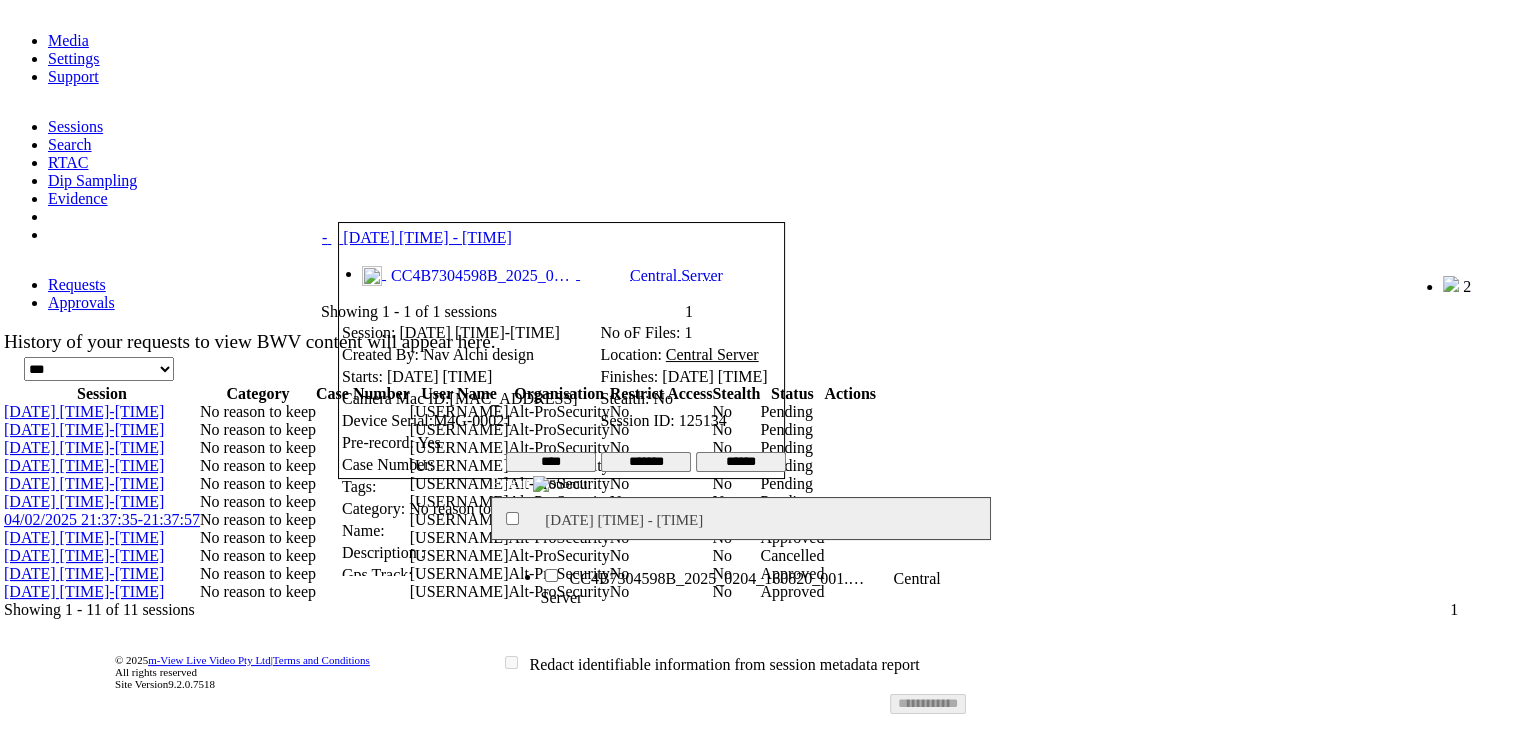 click at bounding box center (560, 484) 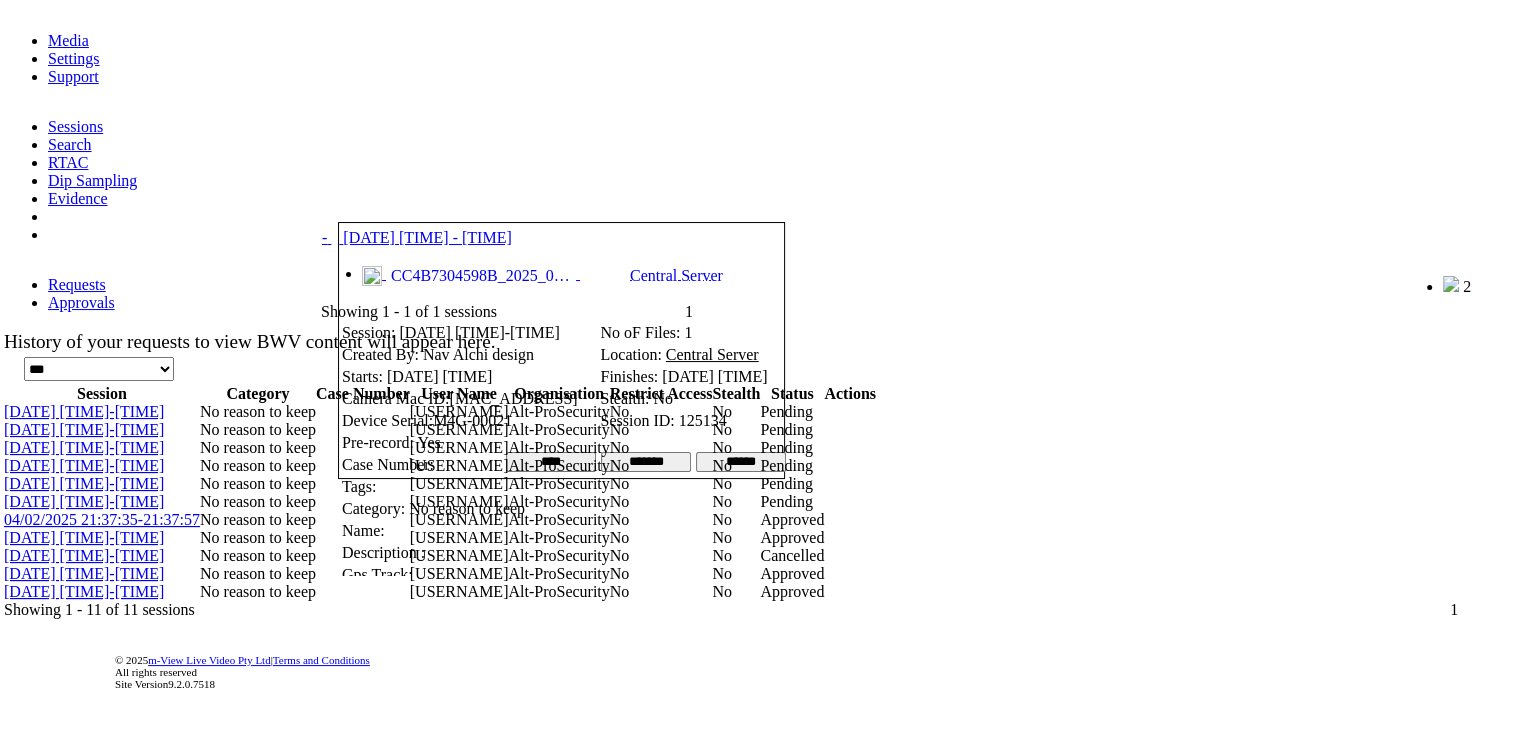 click on "****" at bounding box center [551, 462] 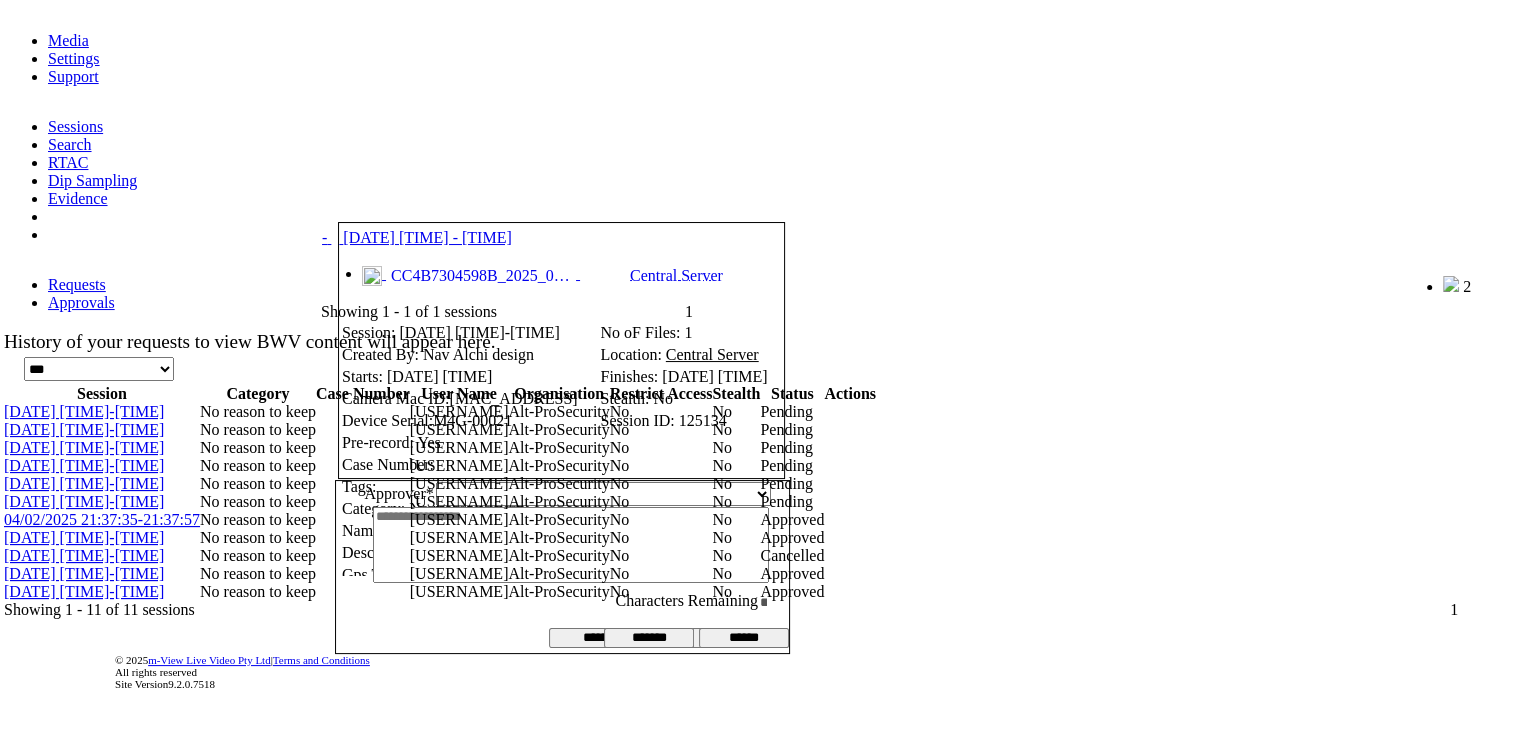 click on "**********" at bounding box center [603, 494] 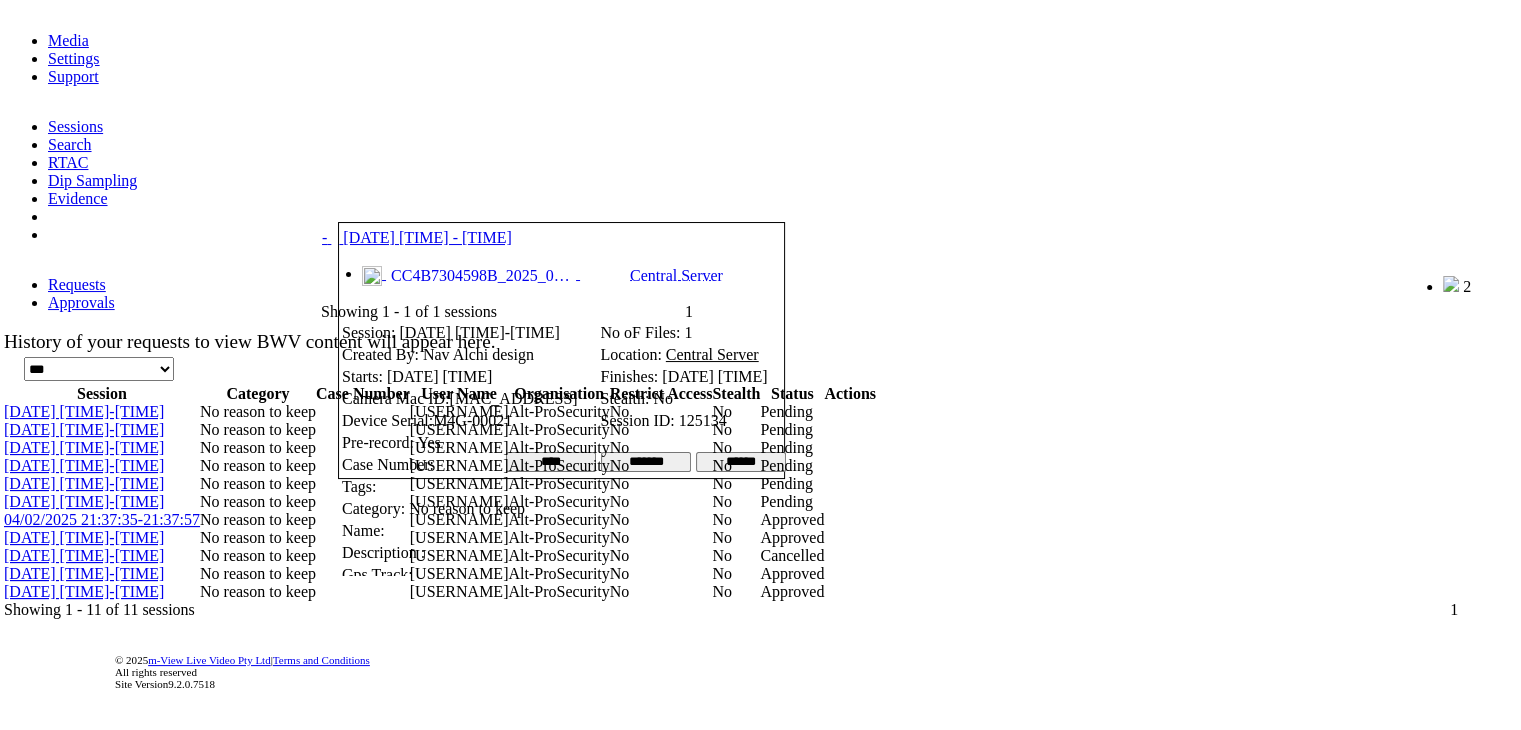 click at bounding box center [399, 197] 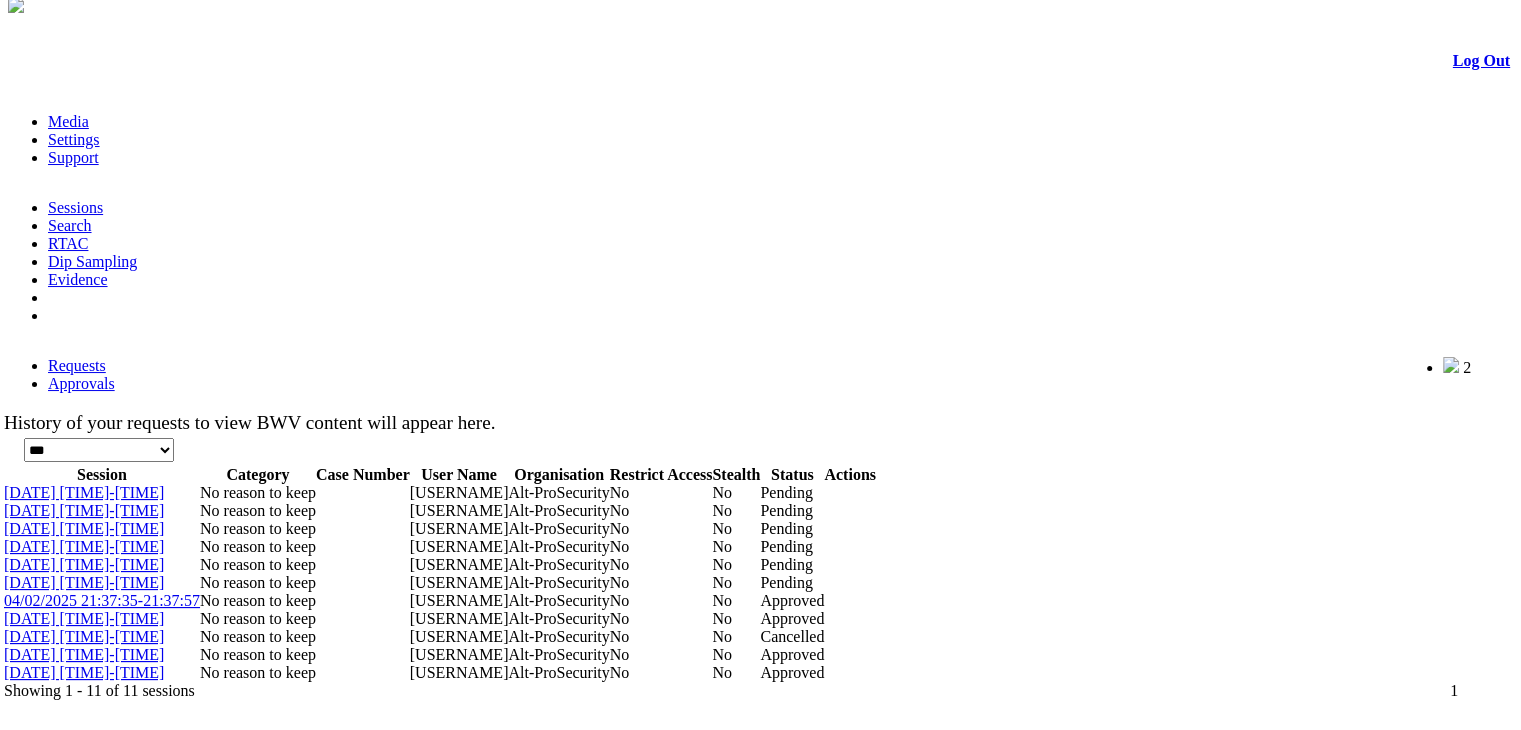 scroll, scrollTop: 7, scrollLeft: 0, axis: vertical 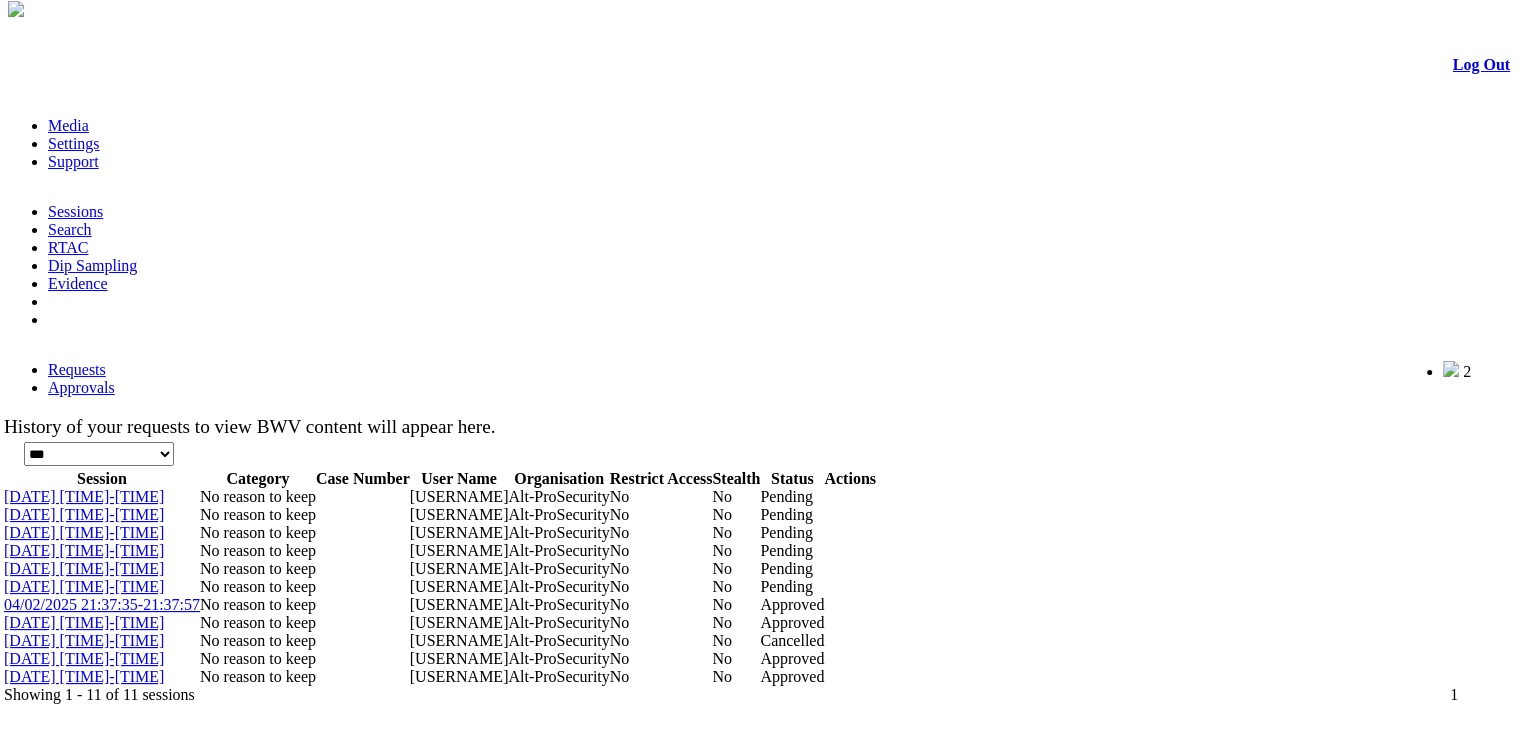click on "Search" at bounding box center [70, 229] 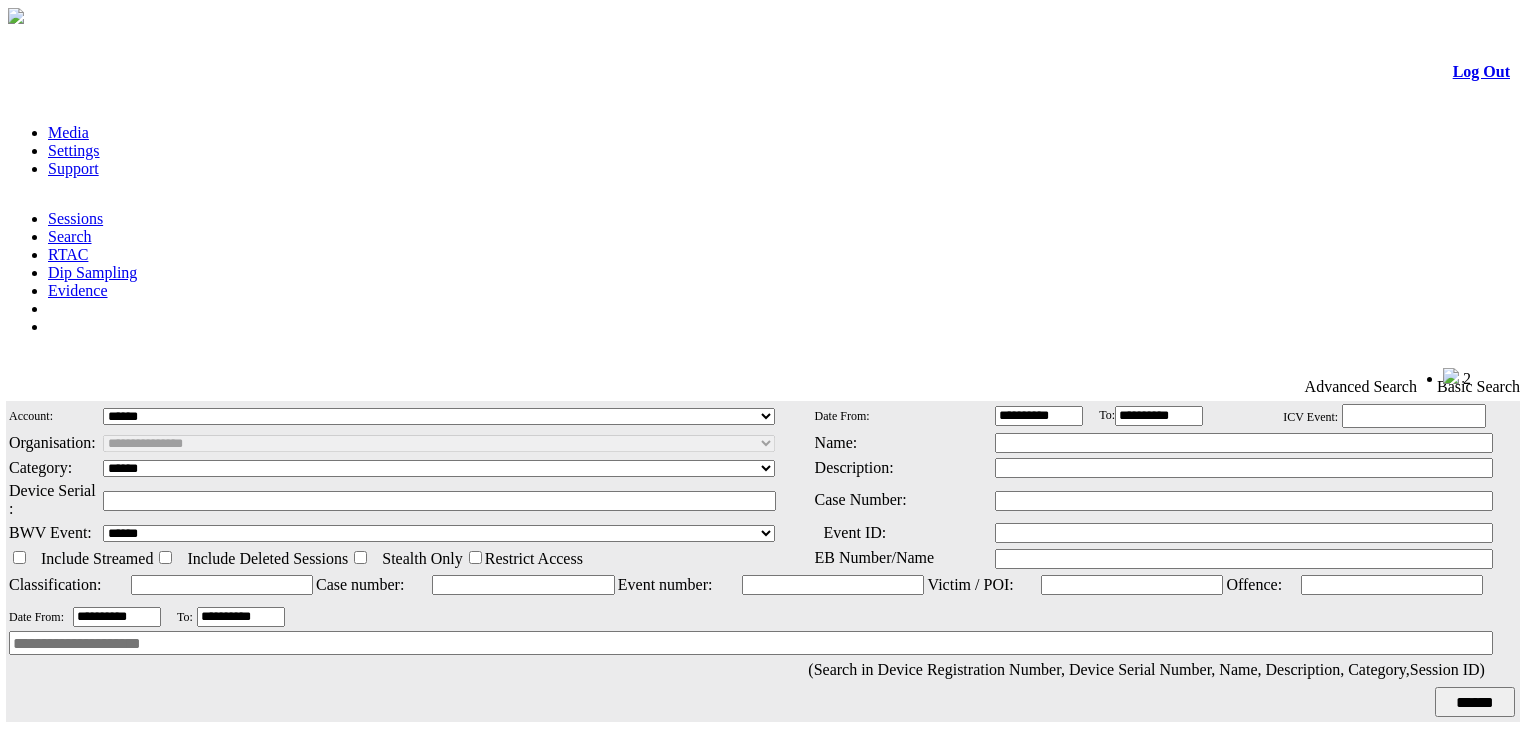 scroll, scrollTop: 0, scrollLeft: 0, axis: both 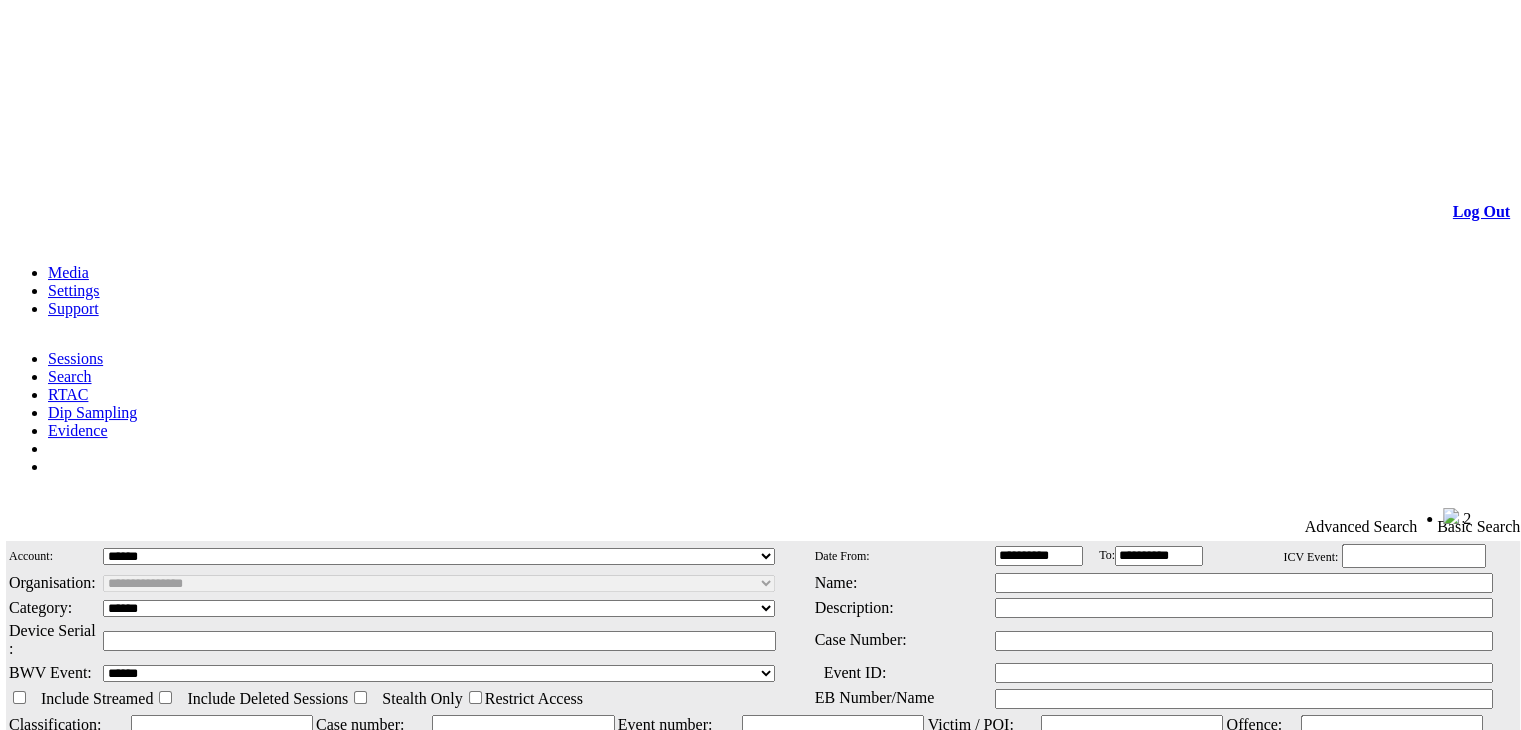 click on "Advanced Search" at bounding box center [1361, 527] 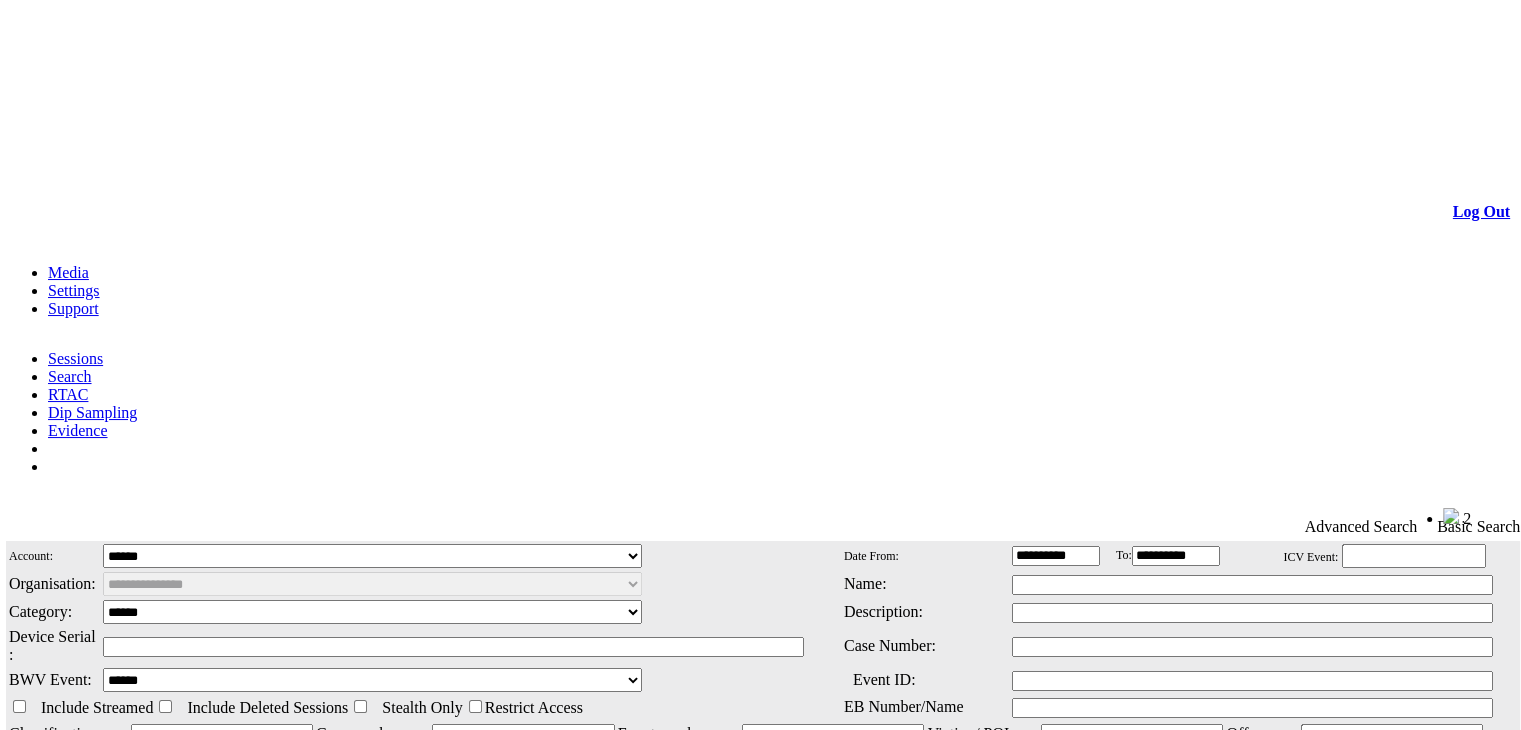 click on "**********" at bounding box center [372, 556] 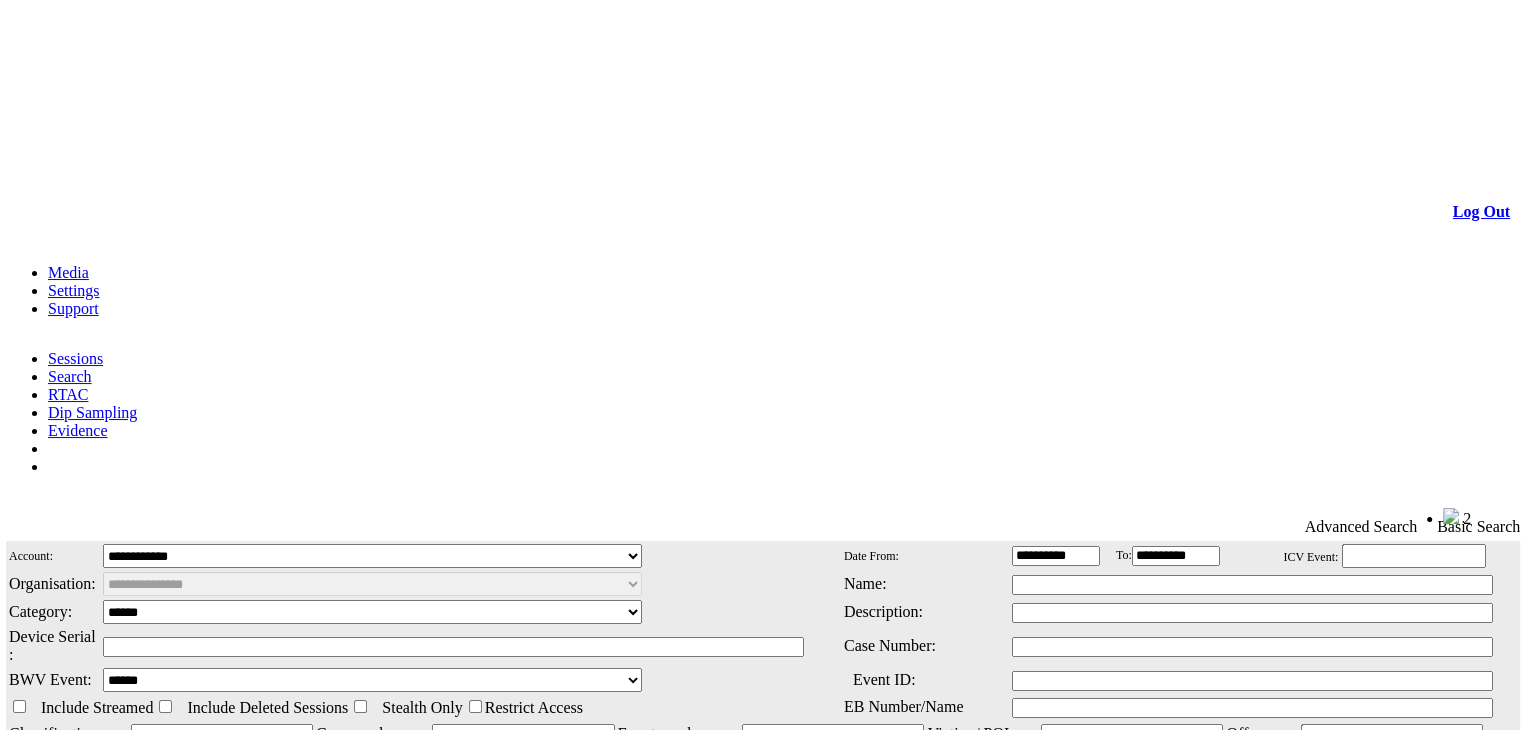 click on "******" at bounding box center [1475, 851] 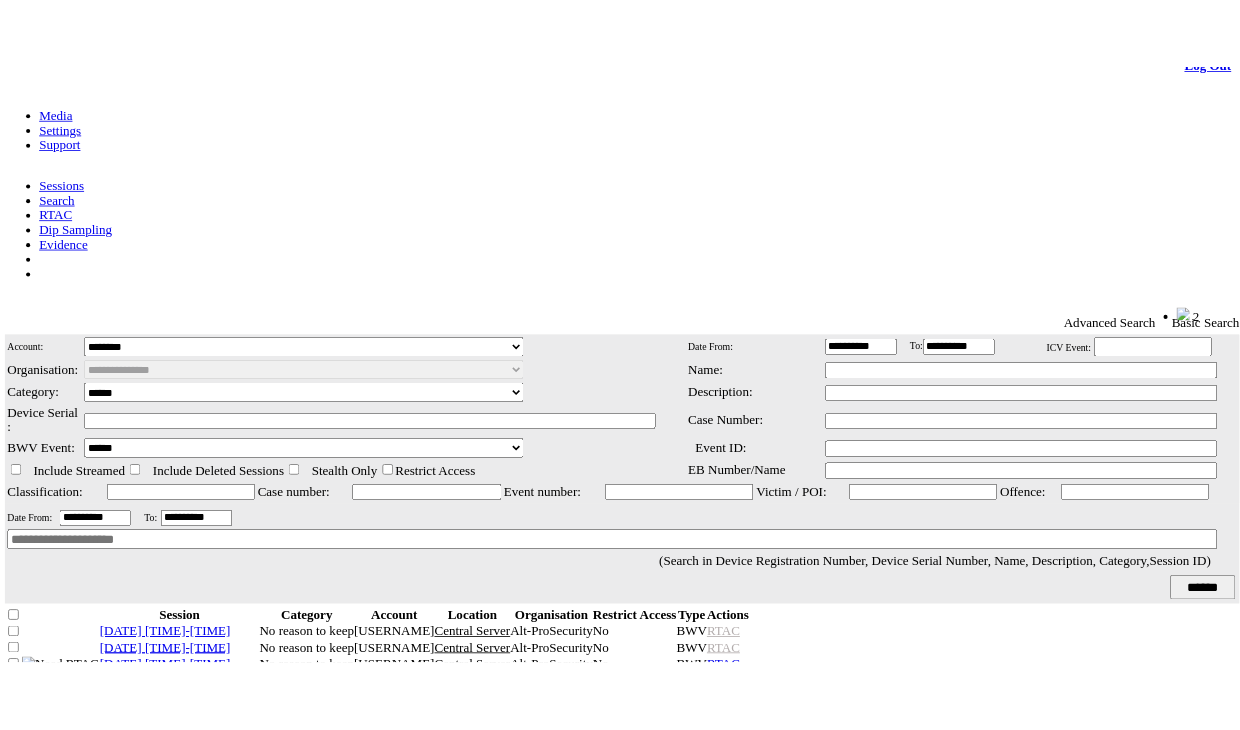 scroll, scrollTop: 214, scrollLeft: 0, axis: vertical 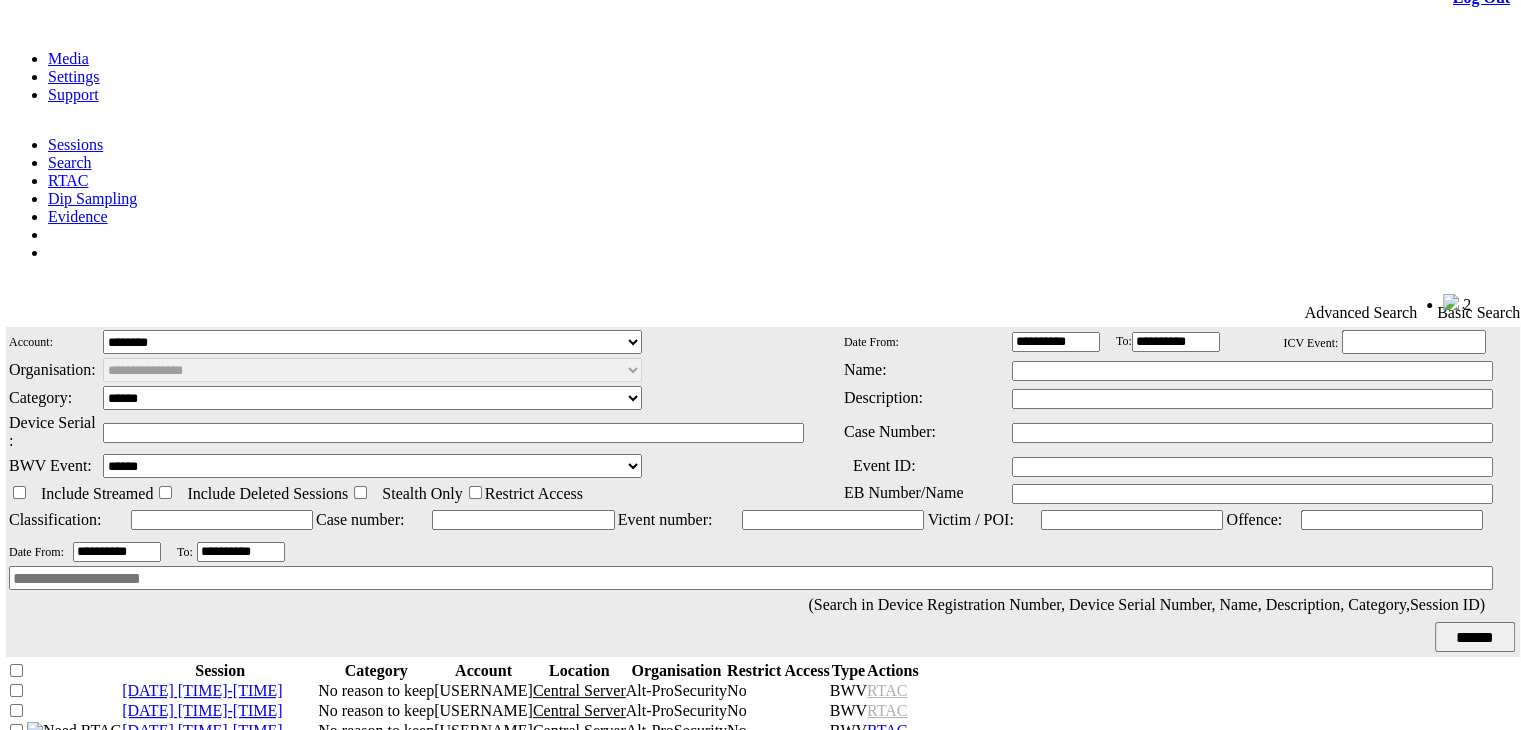 click on "[DATE] [TIME]-[TIME]" at bounding box center (202, 730) 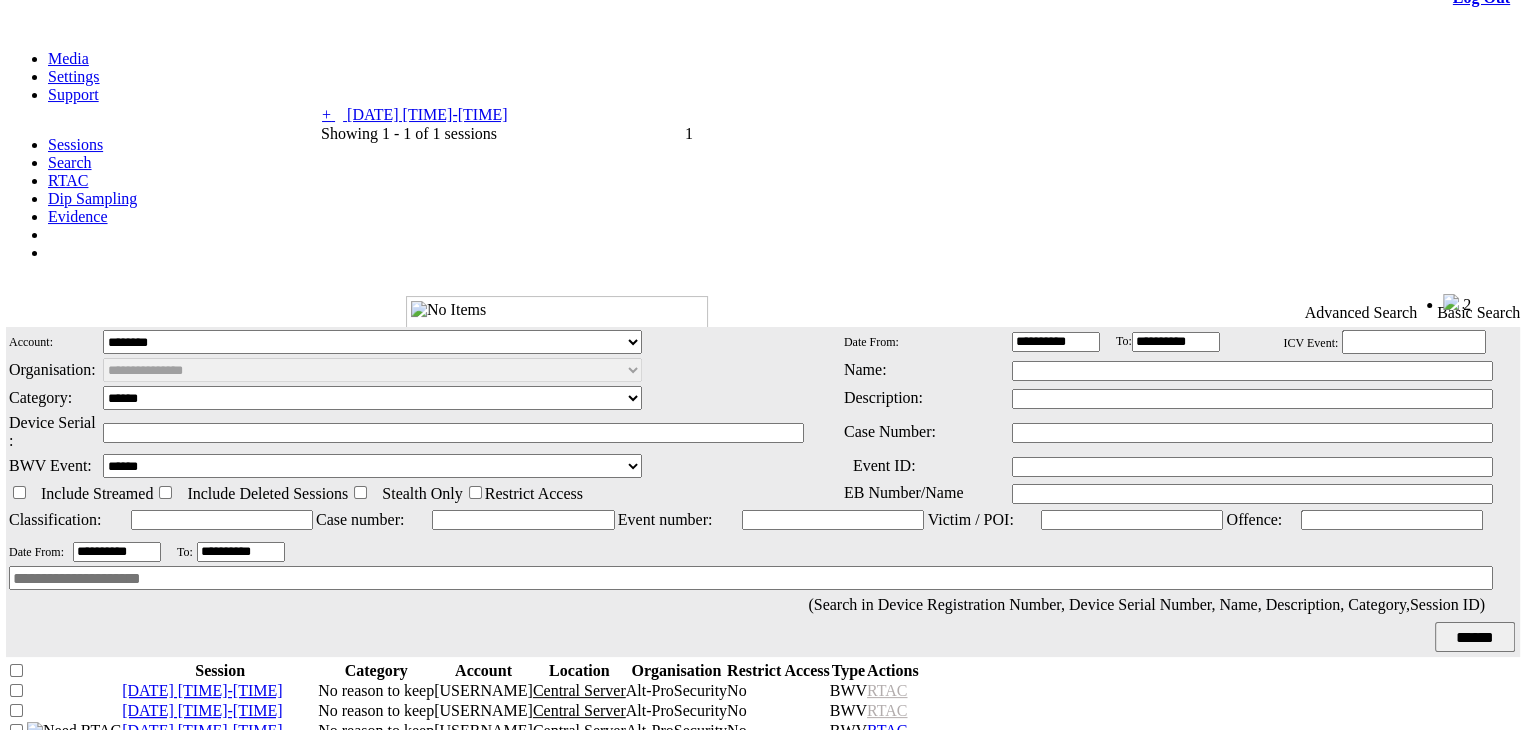 click on "04/02/2025 21:38:20 -
21:40:04" at bounding box center [427, 114] 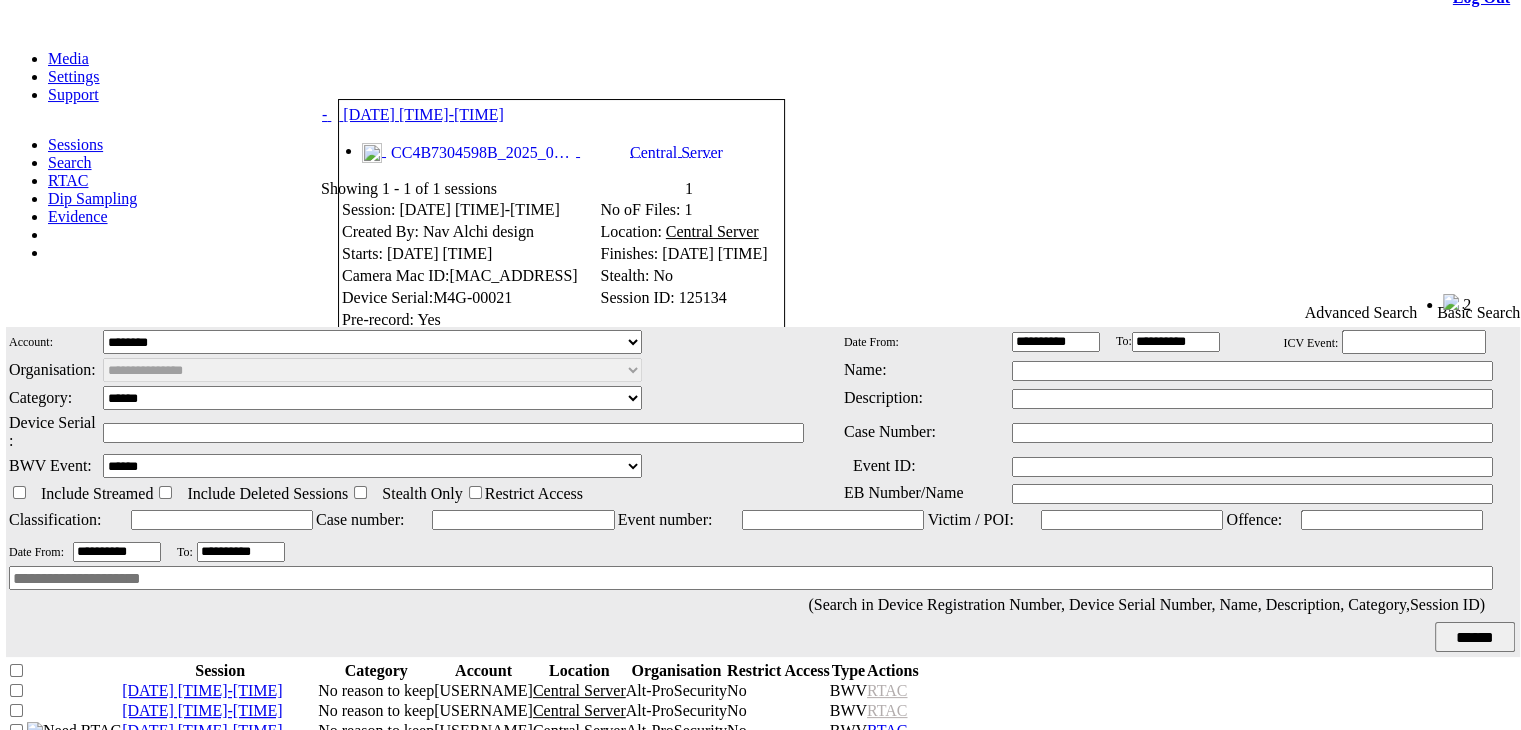 click on "******" at bounding box center (741, 339) 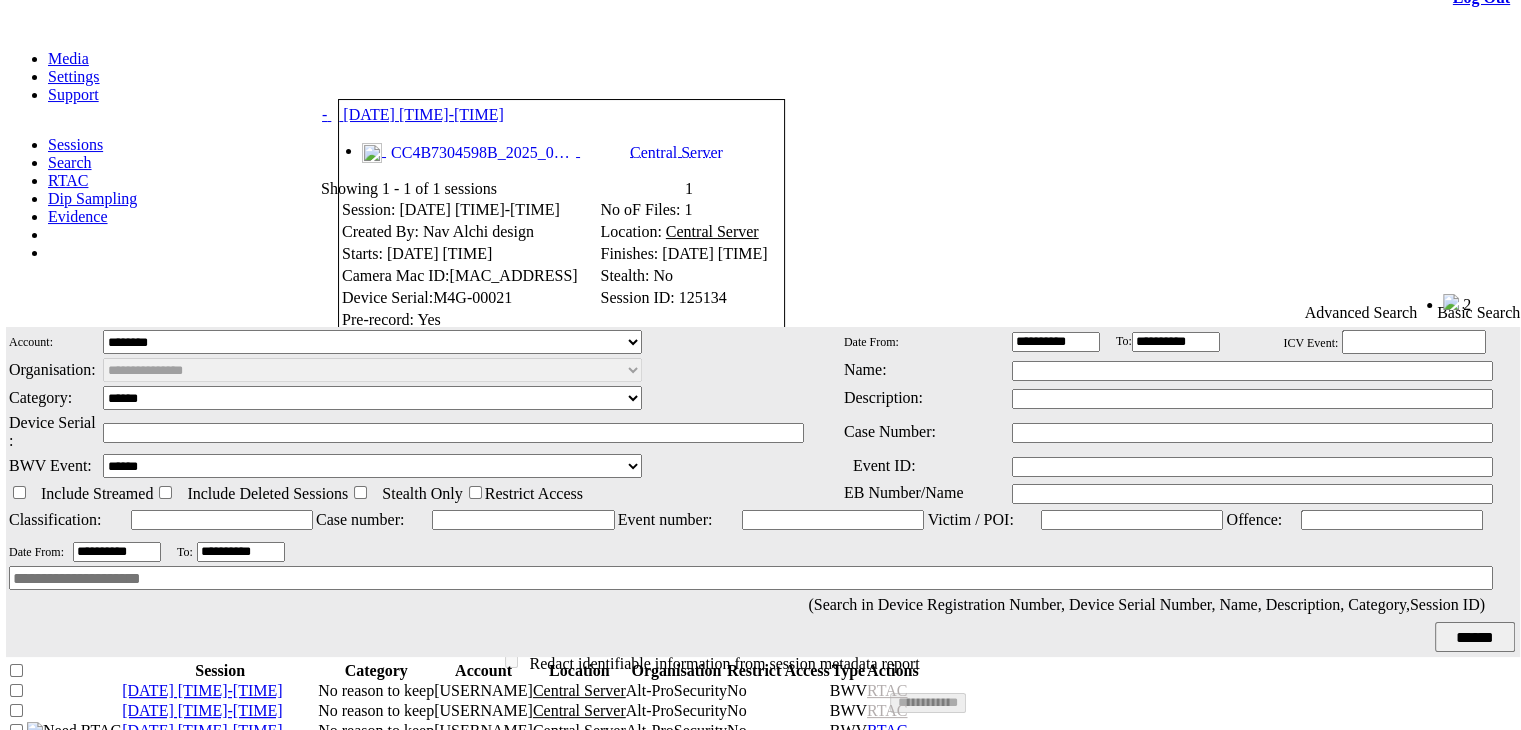 click at bounding box center [560, 483] 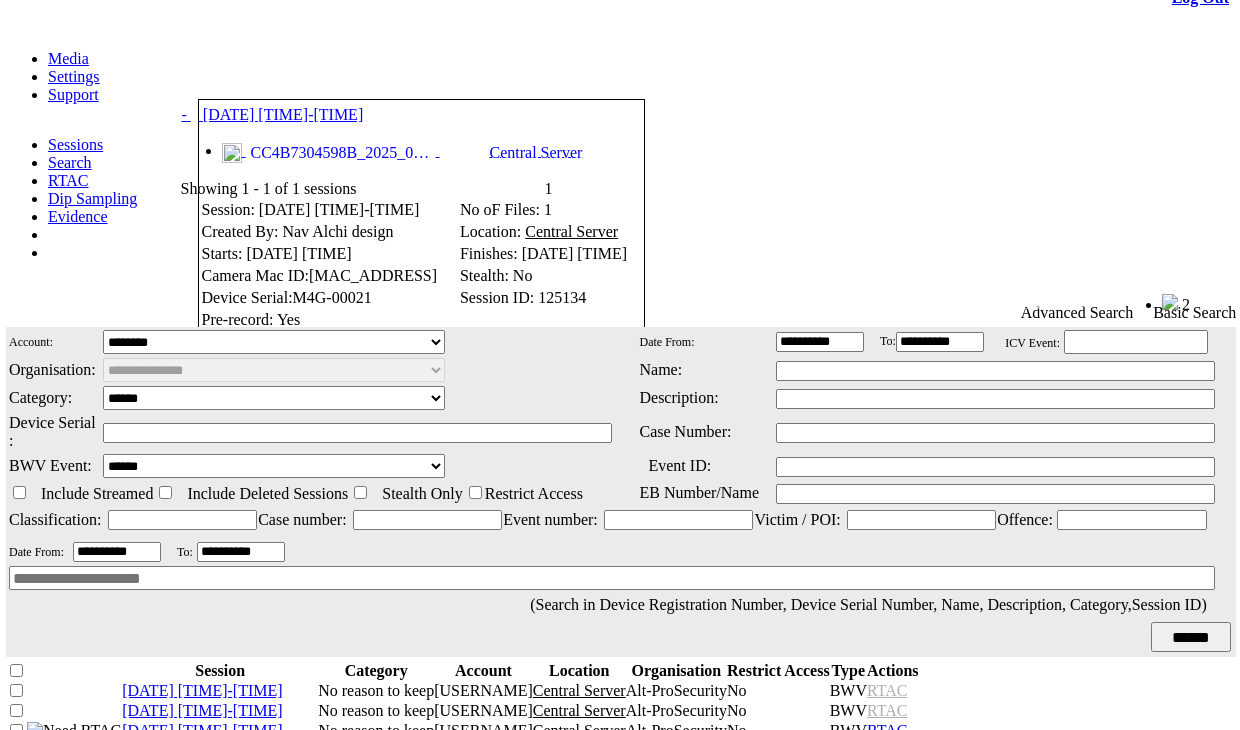 click on "******" at bounding box center [601, 339] 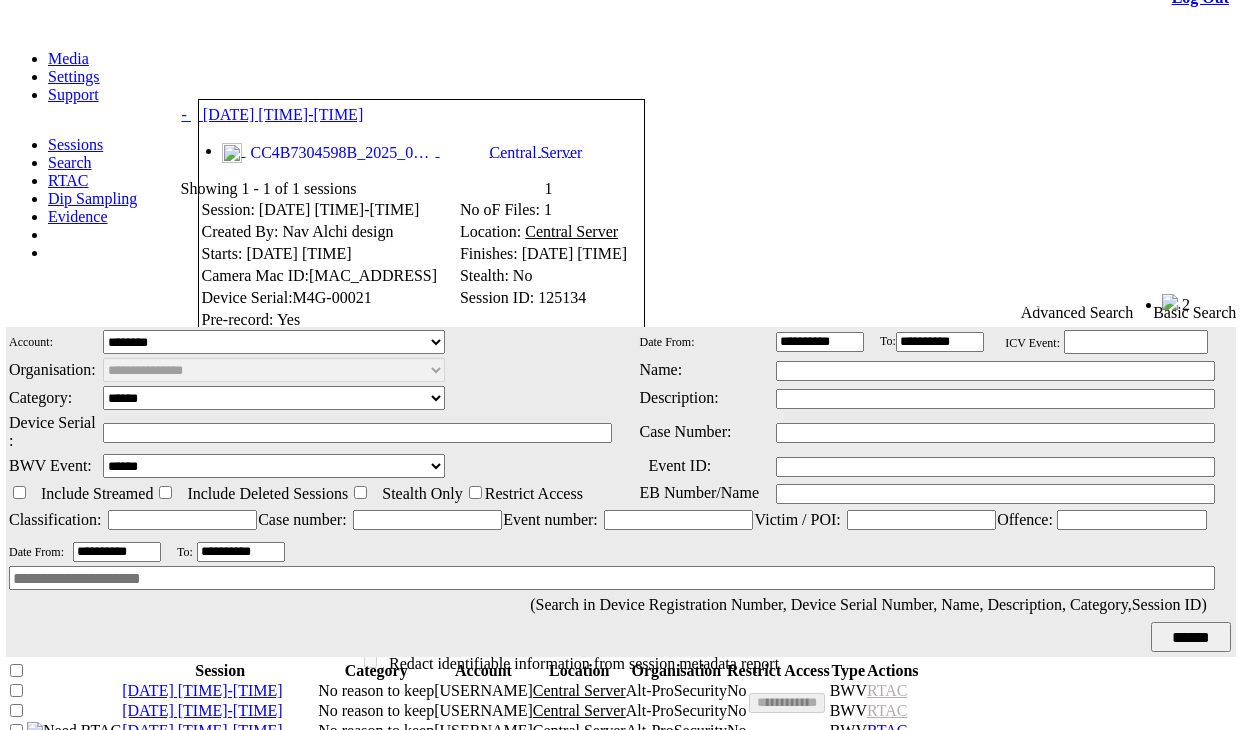 click at bounding box center (419, 483) 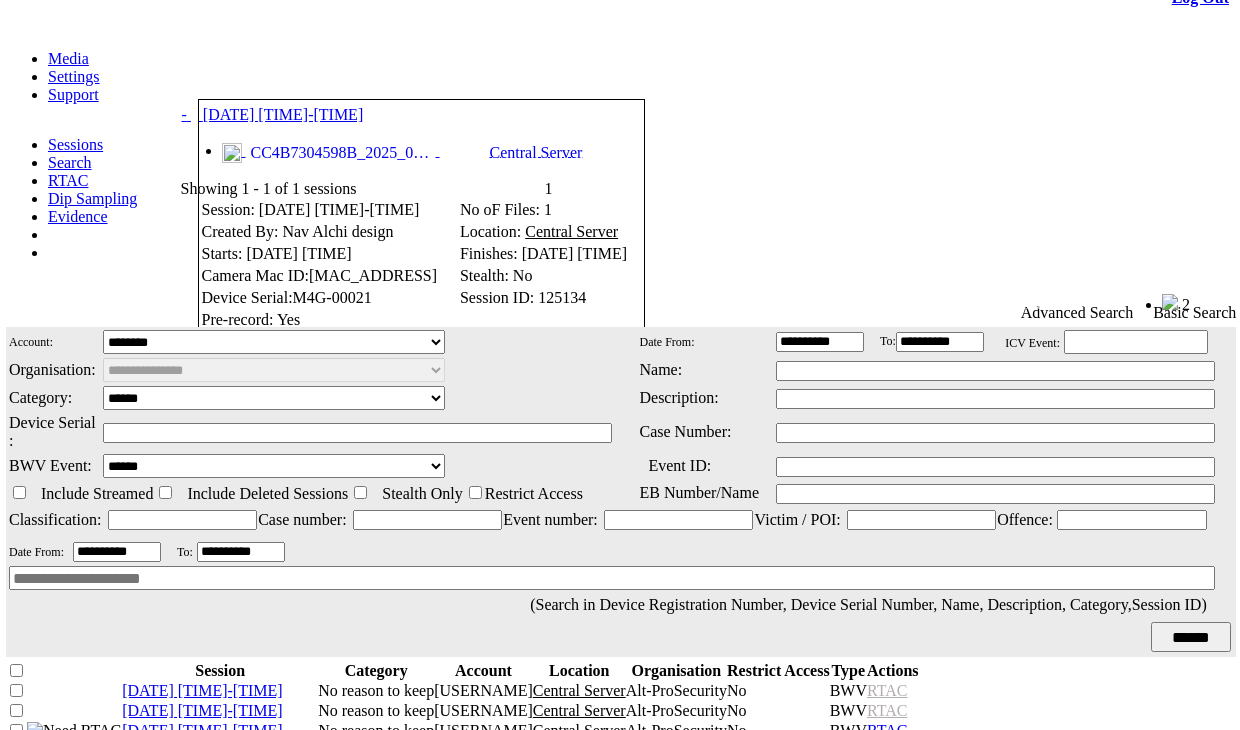 click on "******" at bounding box center [601, 339] 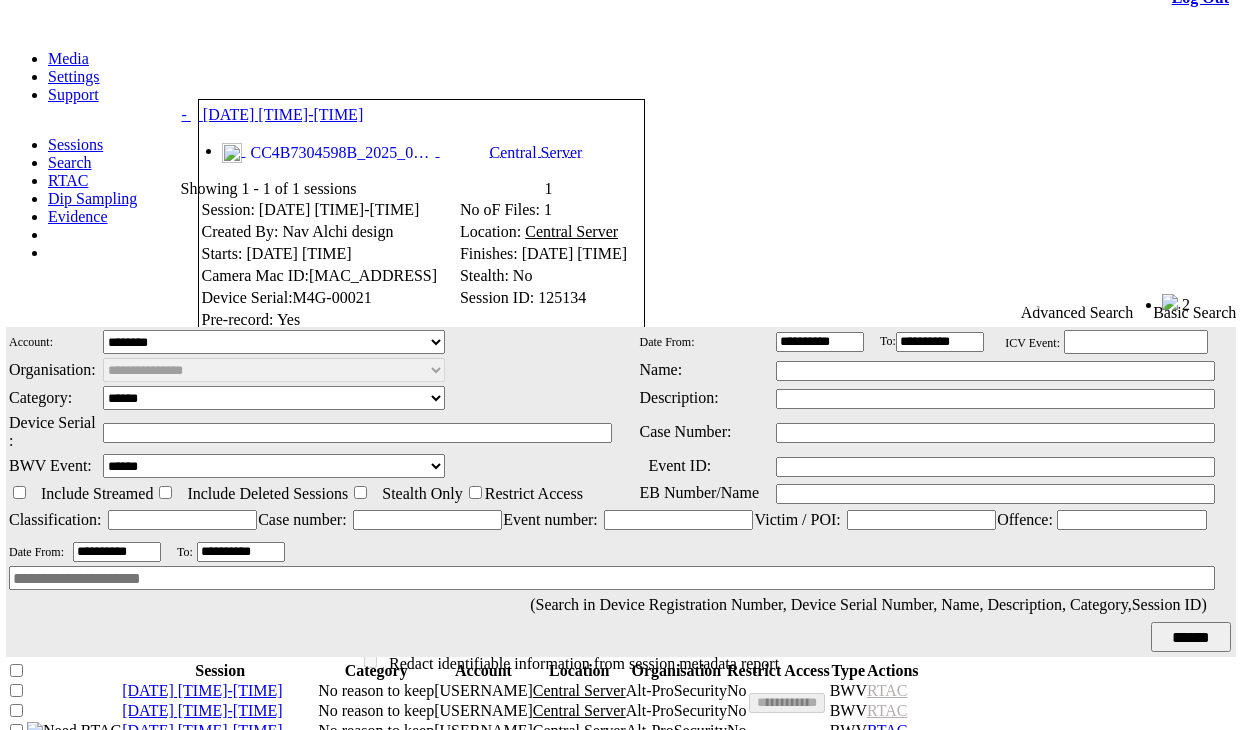 click at bounding box center [419, 483] 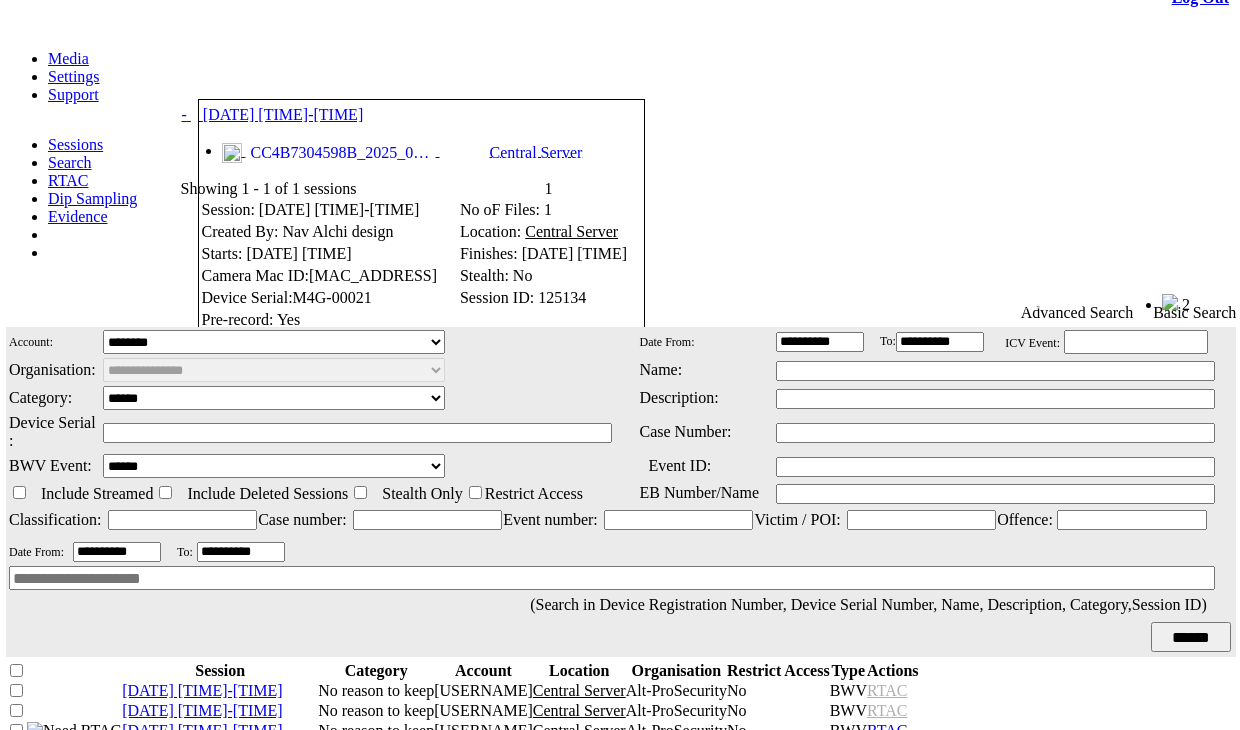 click on "******" at bounding box center [601, 339] 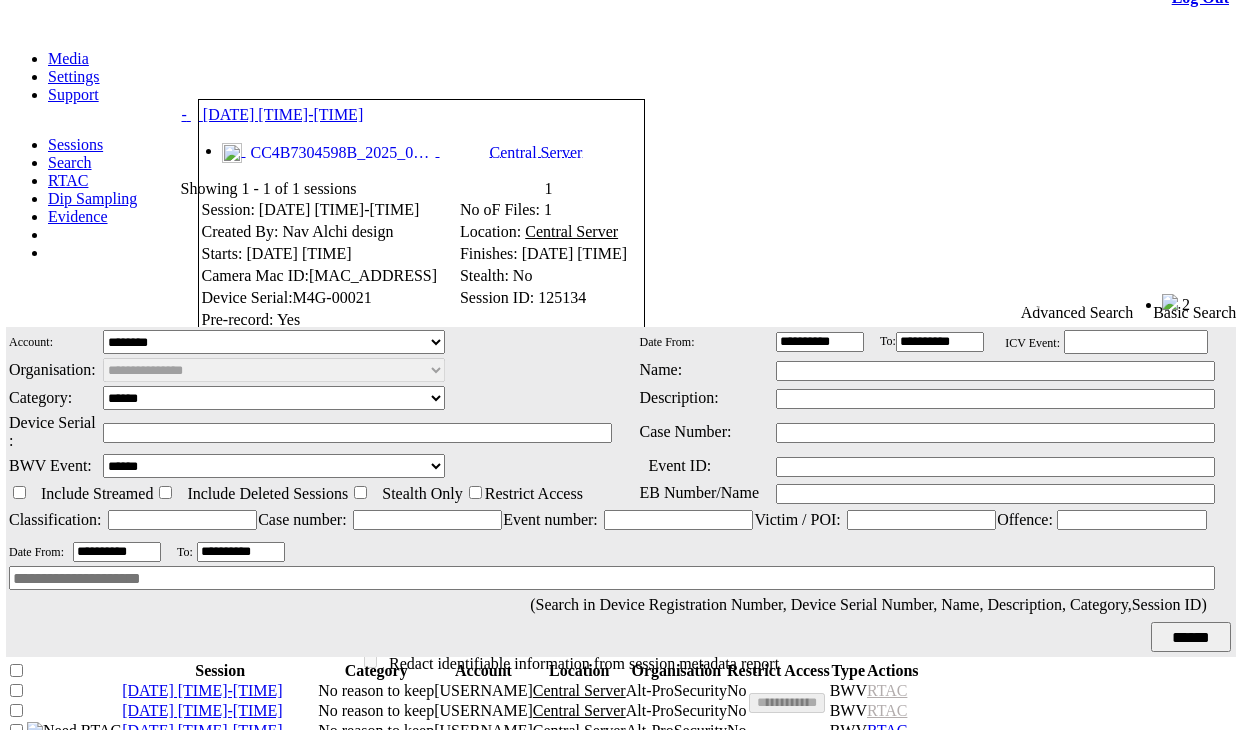 click at bounding box center [419, 483] 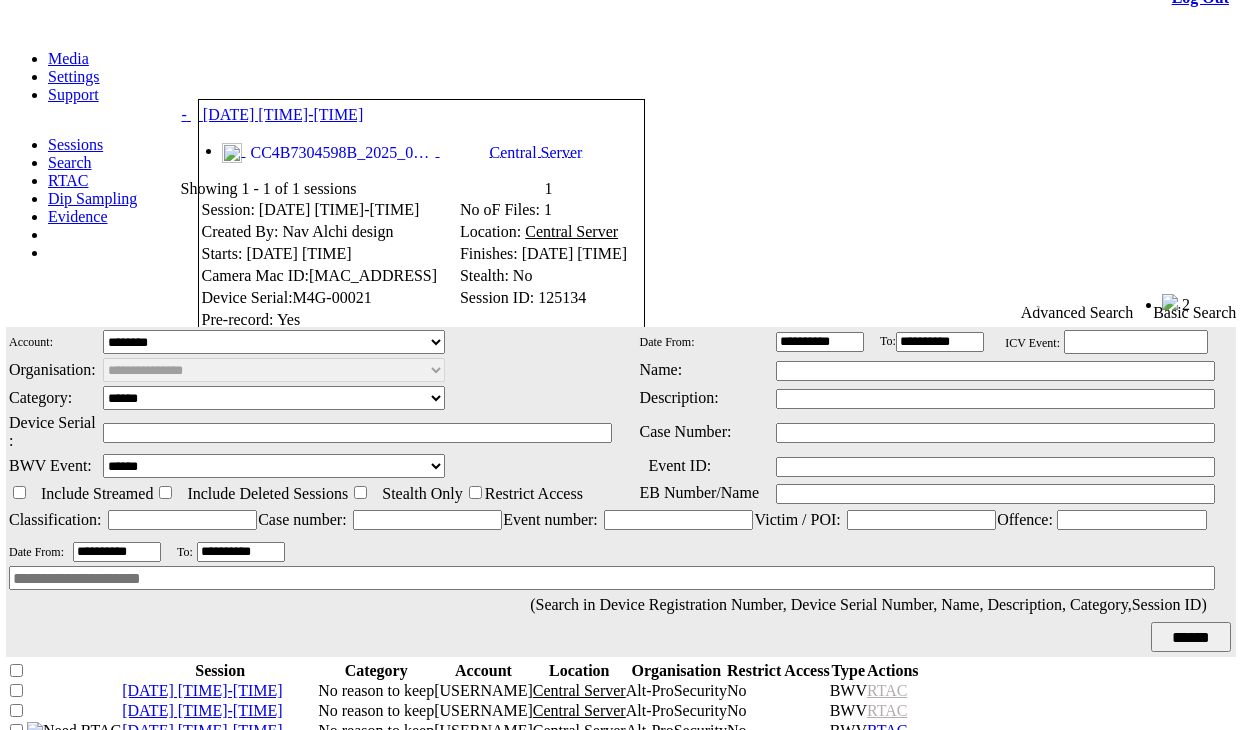click at bounding box center (258, 74) 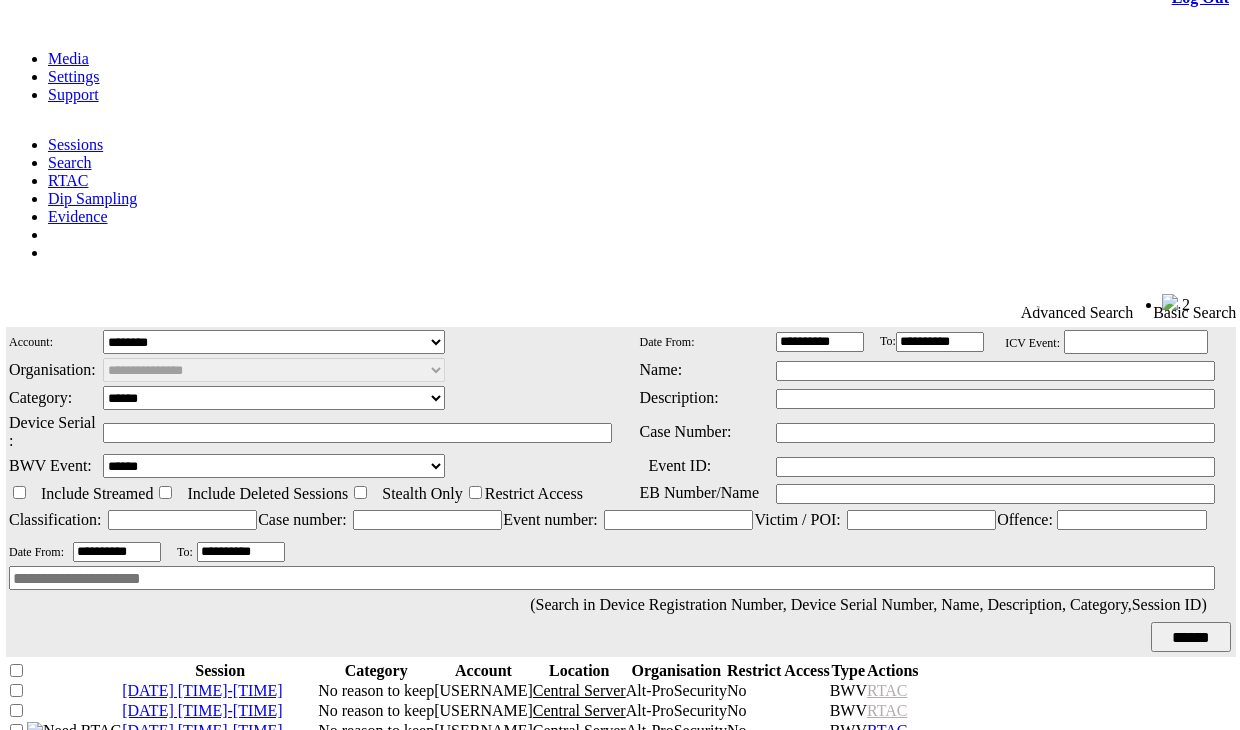 click on "[DATE] [TIME]-[TIME]" at bounding box center (202, 730) 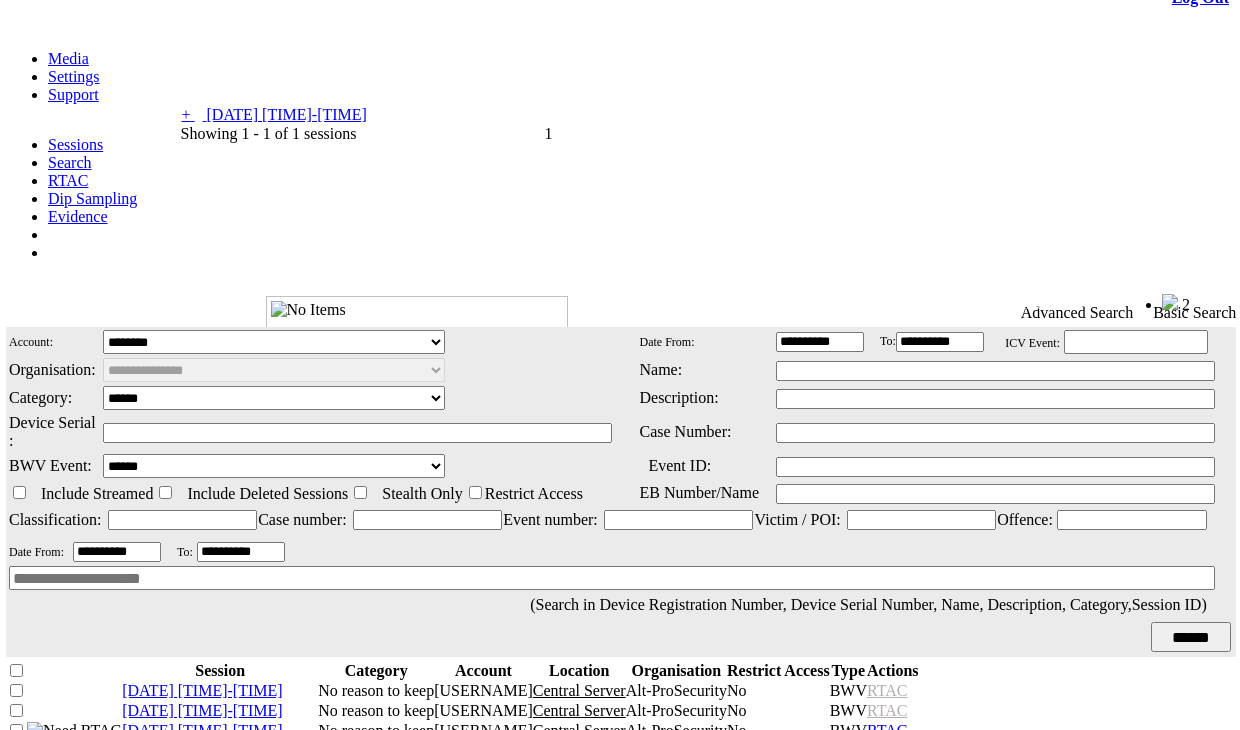 click on "[DATE] [TIME] -
[TIME]" at bounding box center [287, 114] 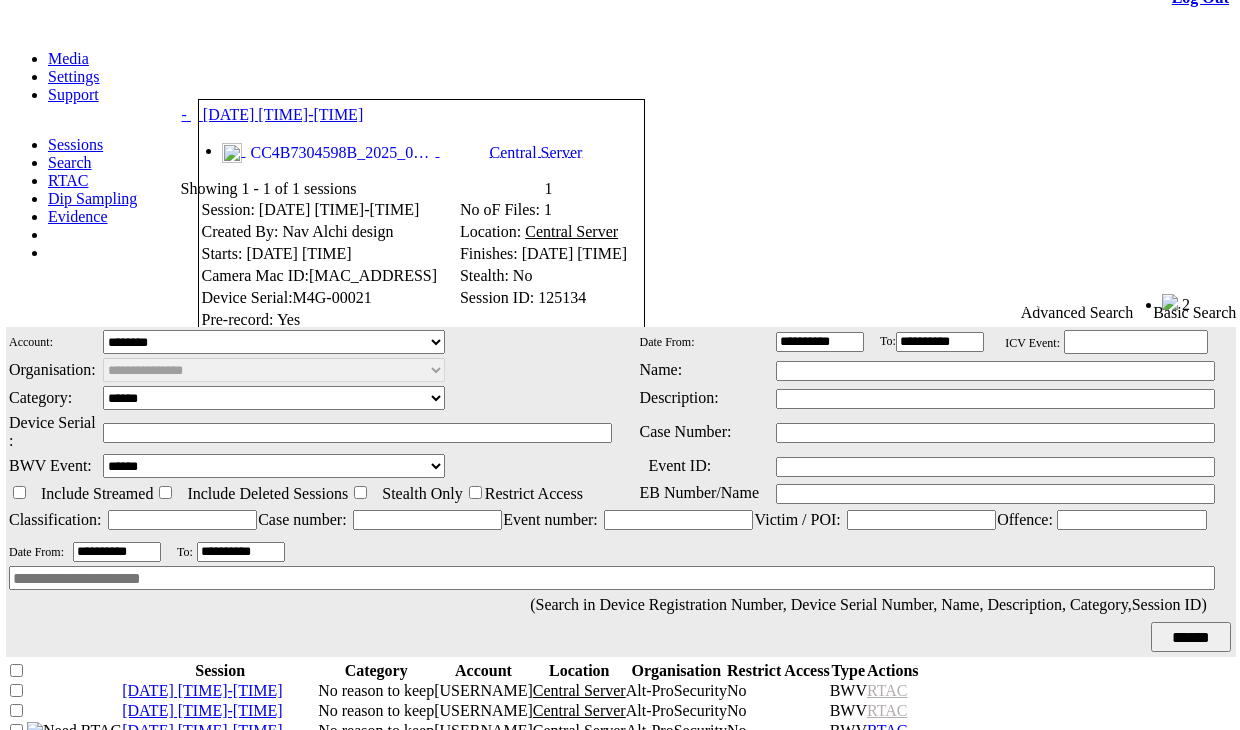 click on "CC4B7304598B_2025_0204_160820_001.MP4" at bounding box center (341, 153) 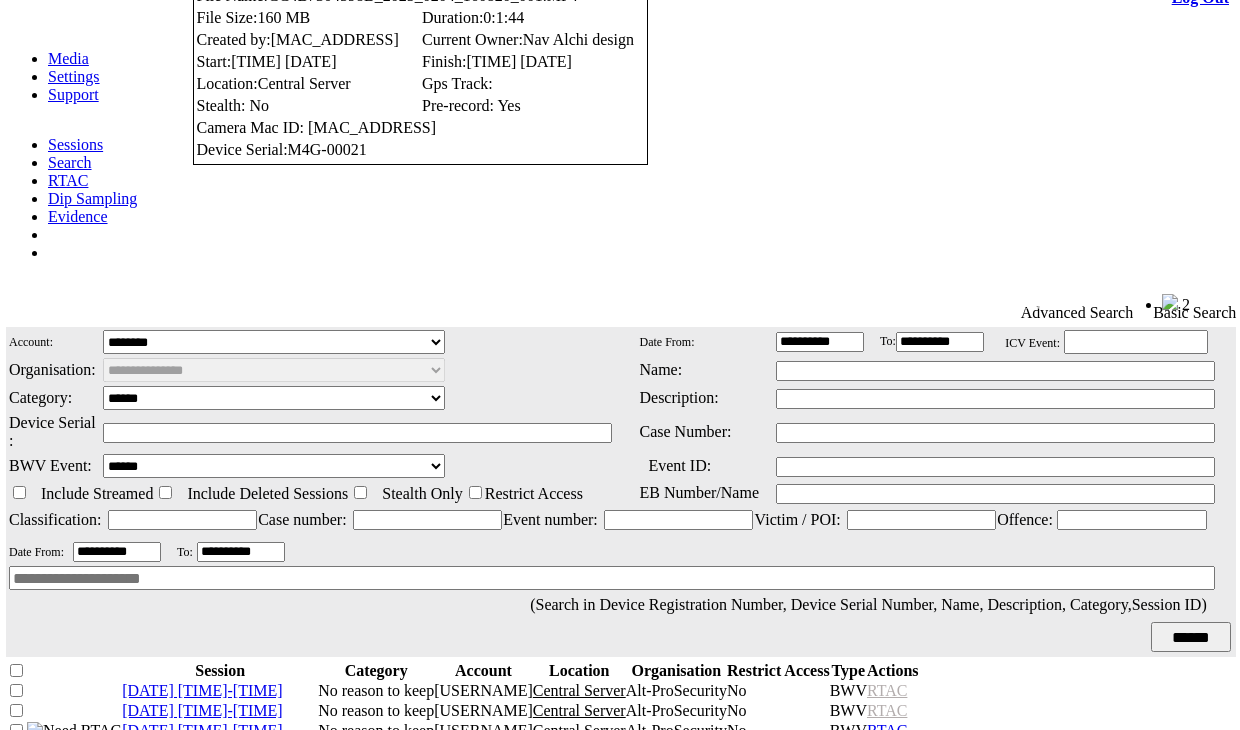click at bounding box center [258, -140] 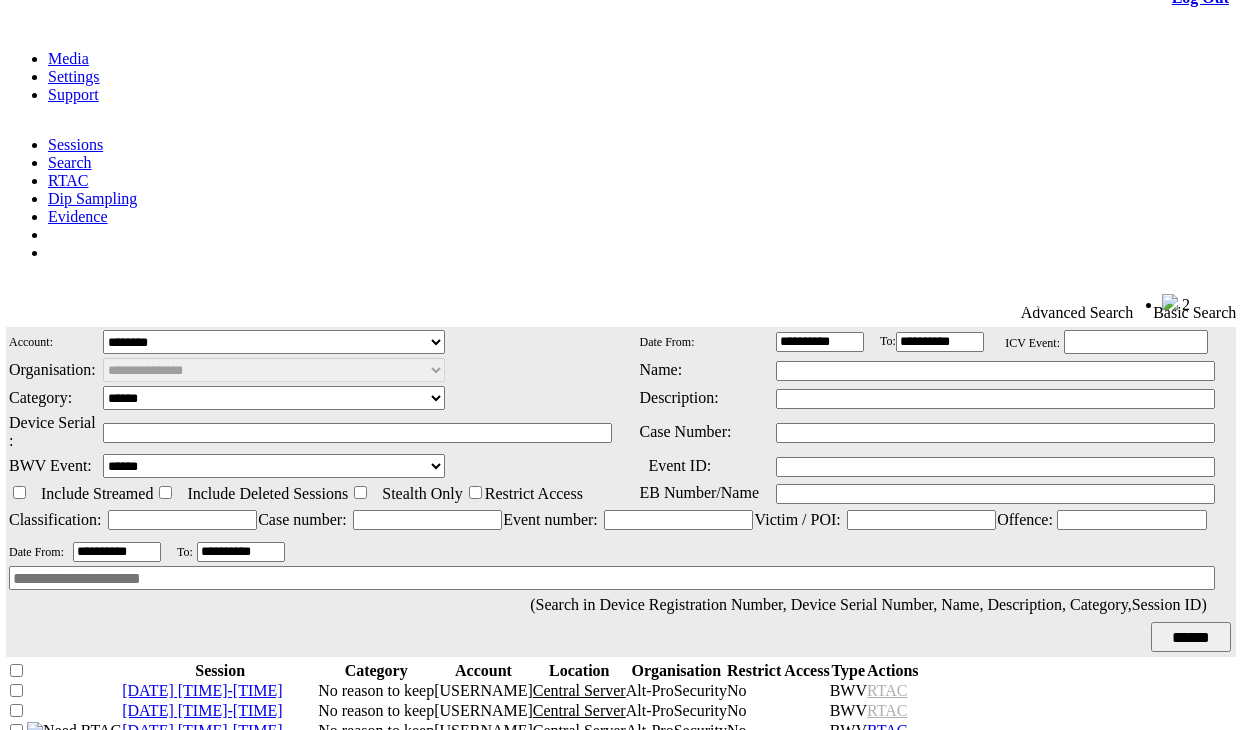 click on "04/02/2025 21:38:20-21:40:04" at bounding box center [202, 730] 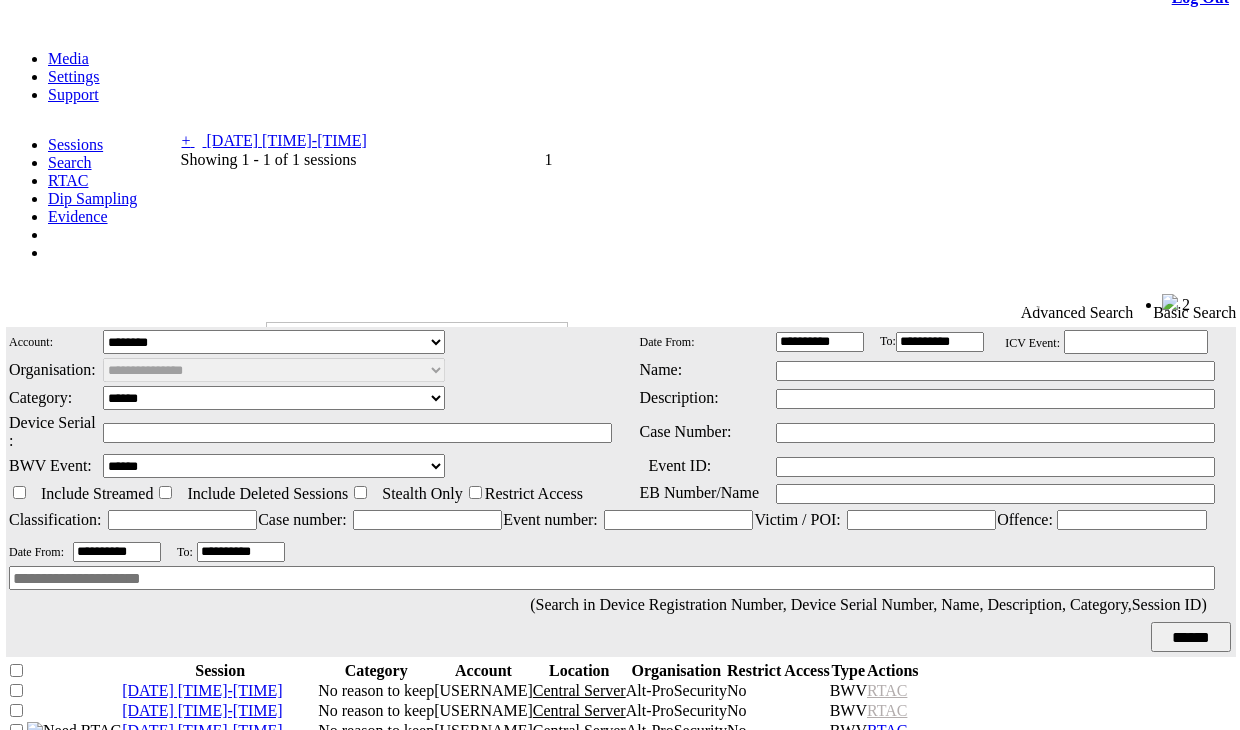 click on "04/02/2025 21:38:20 -
21:40:04" at bounding box center [287, 140] 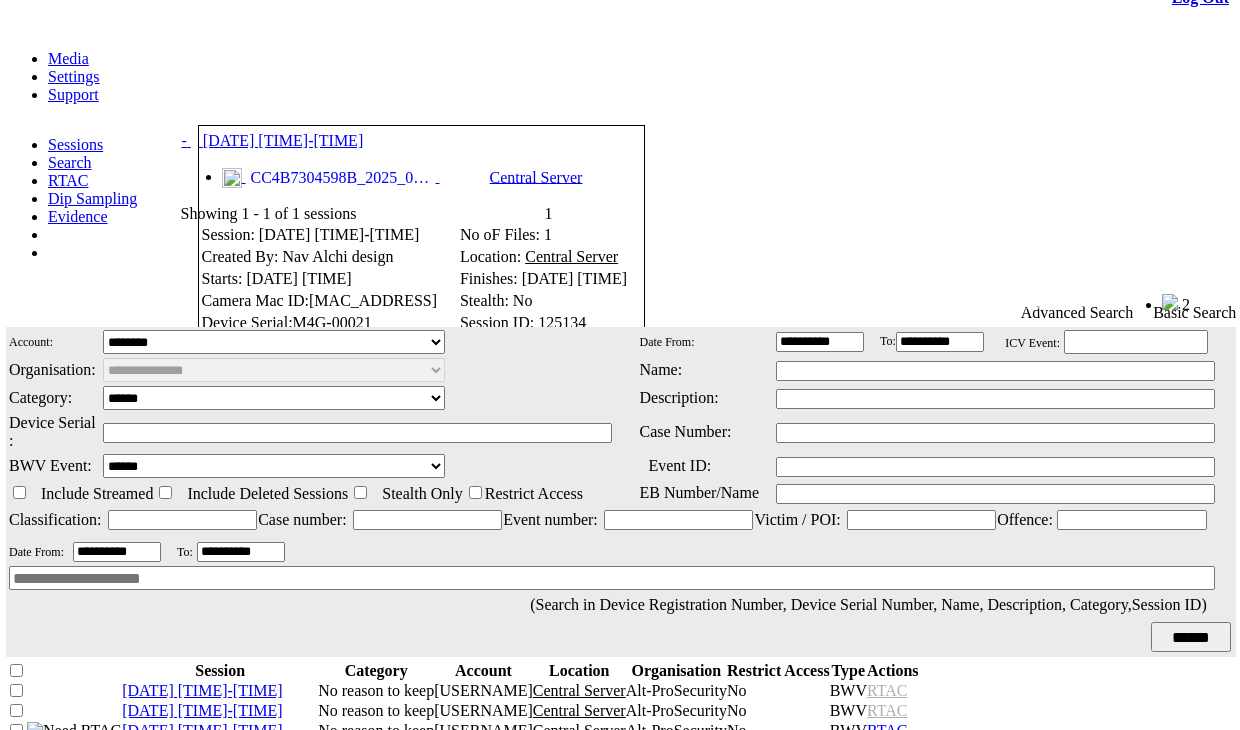 click on "CC4B7304598B_2025_0204_160820_001.MP4" at bounding box center (341, 178) 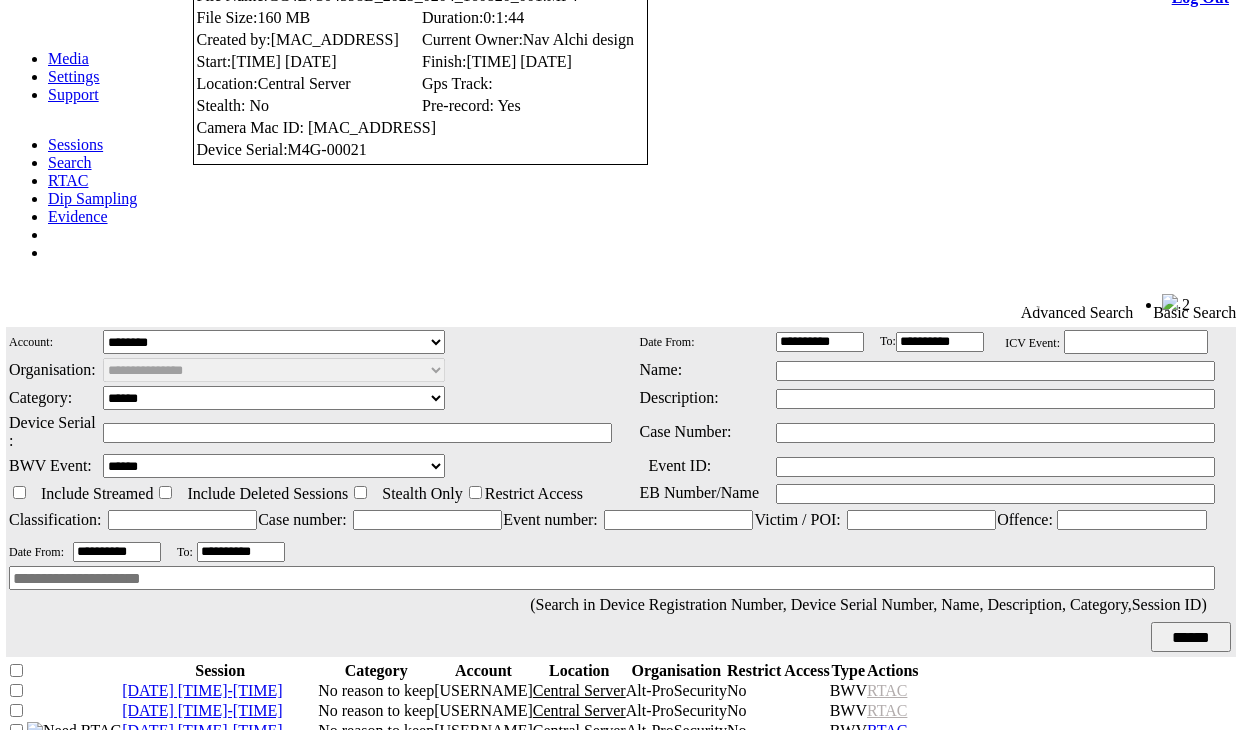 click at bounding box center [258, -140] 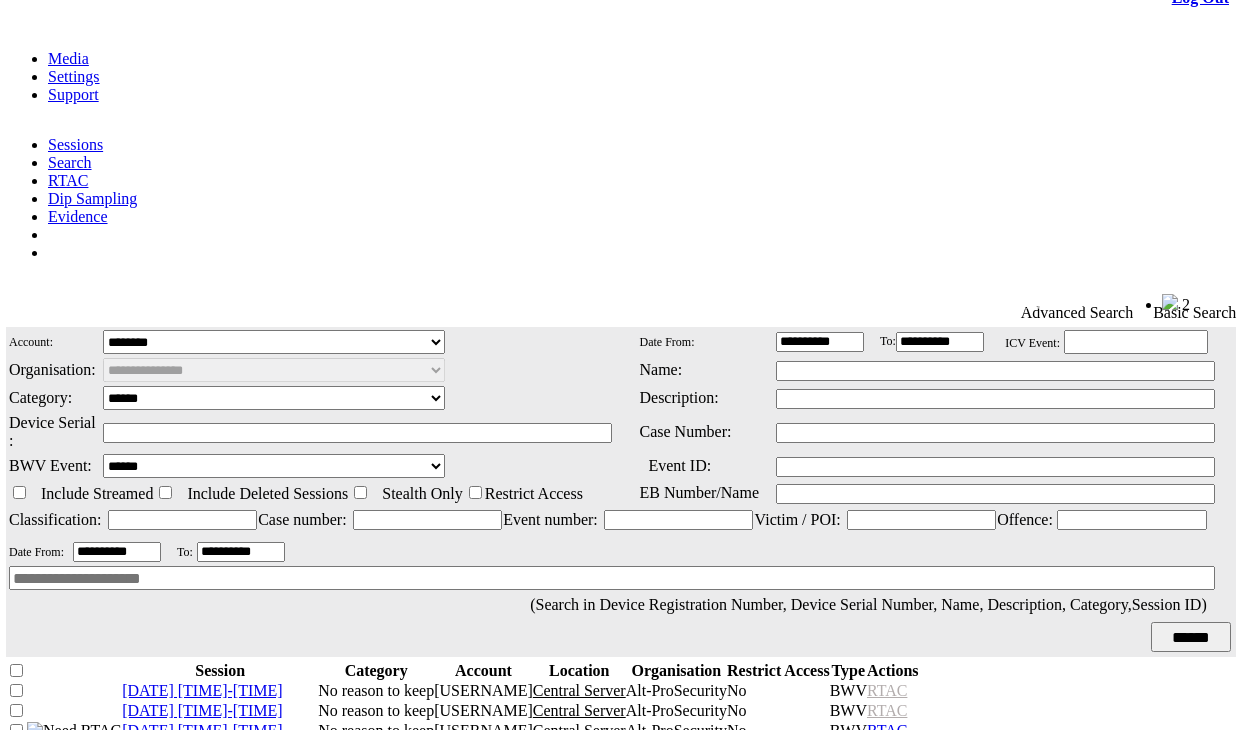 click on "22/01/2025 04:57:47-04:57:57" at bounding box center (202, 790) 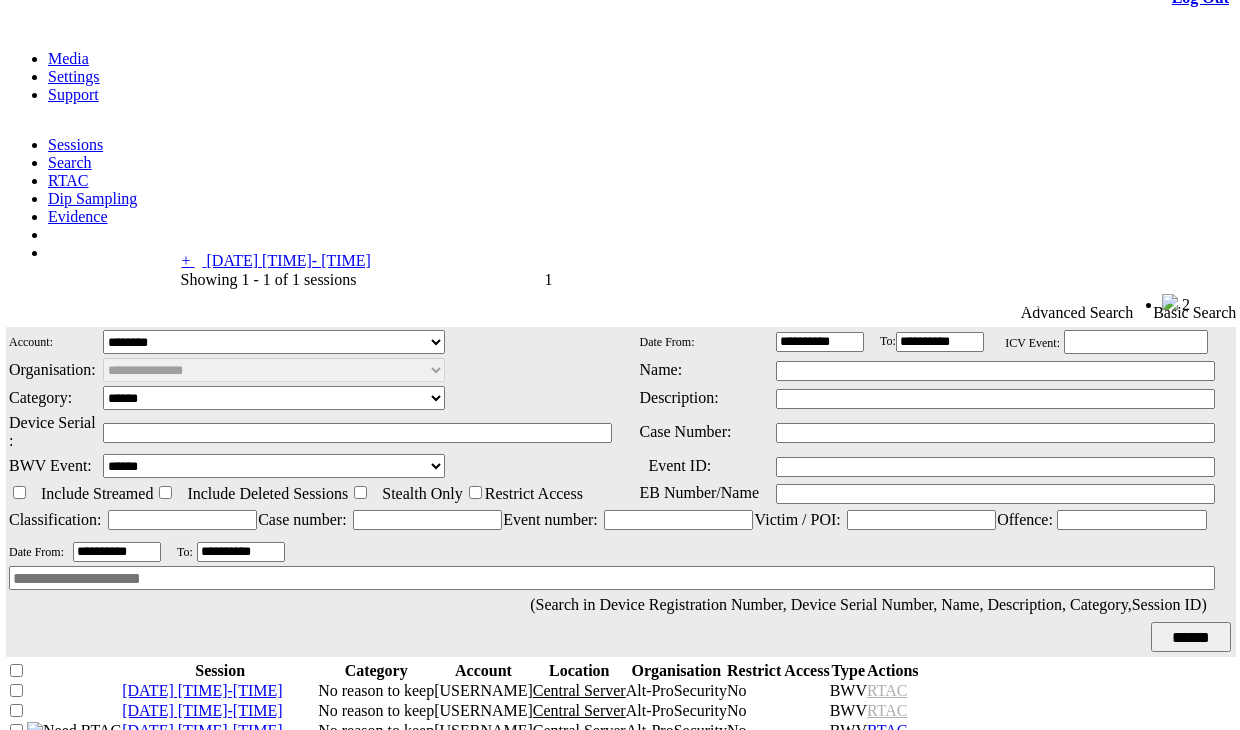 click on "+
-
22/01/2025 04:57:47 -
04:57:57" at bounding box center (276, 260) 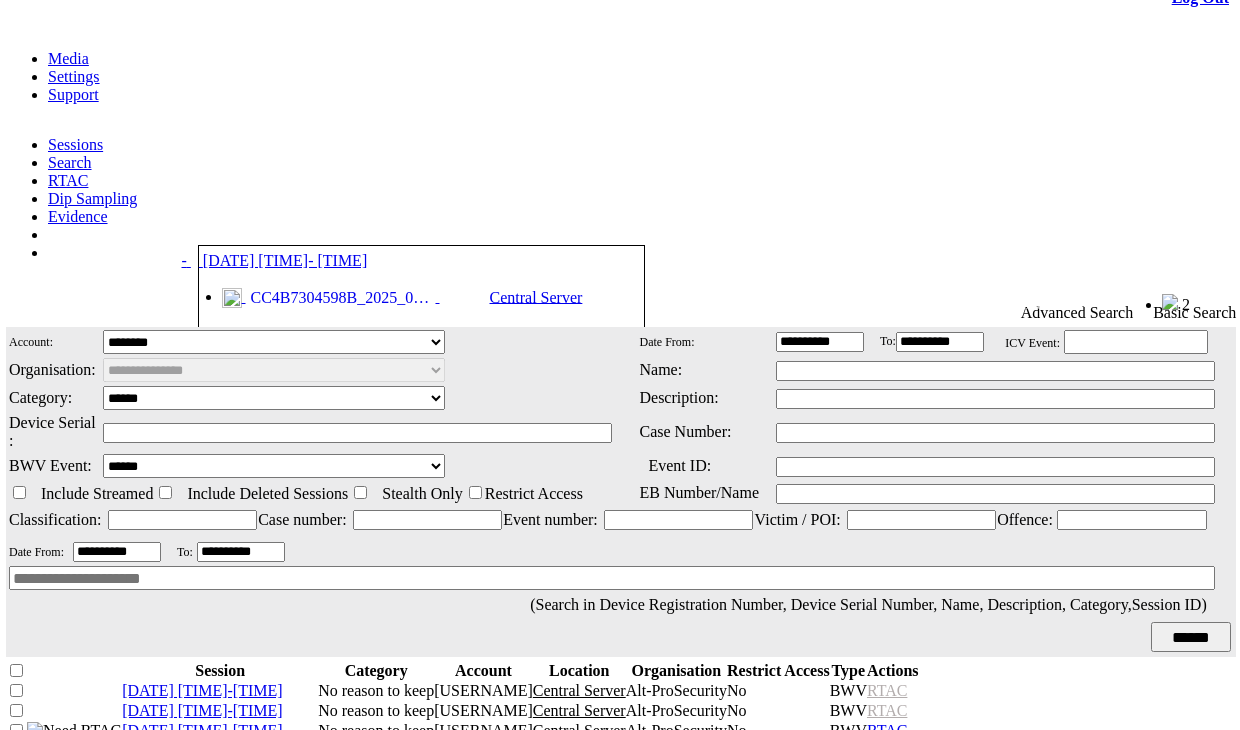 click on "******" at bounding box center (601, 485) 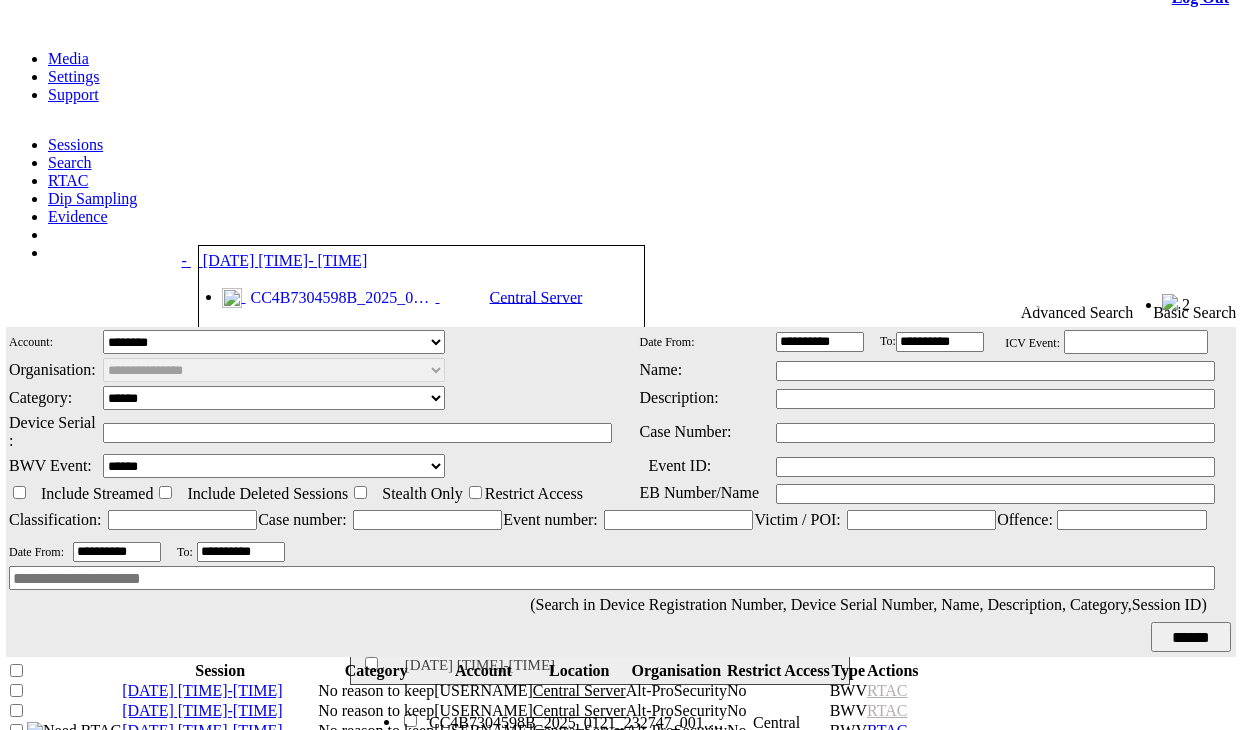 drag, startPoint x: 590, startPoint y: 631, endPoint x: 557, endPoint y: 483, distance: 151.63443 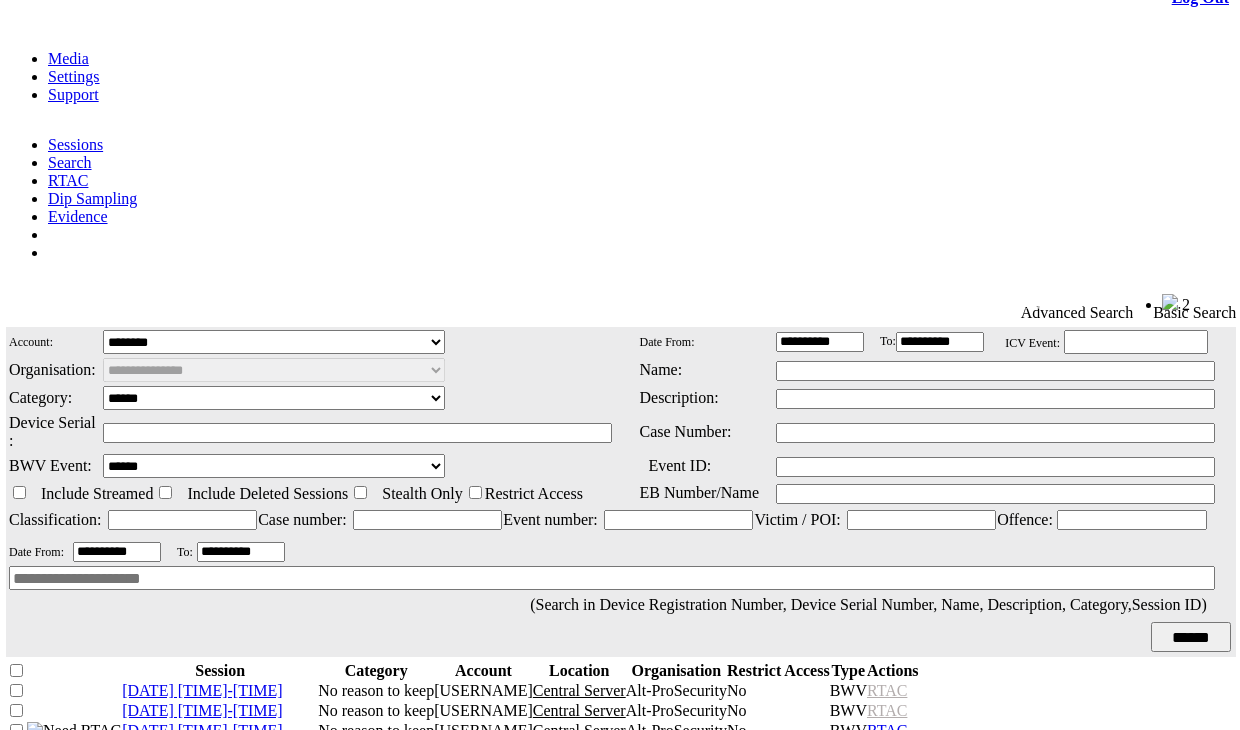 click on "[DATE] [TIME]-[TIME]" at bounding box center [202, 710] 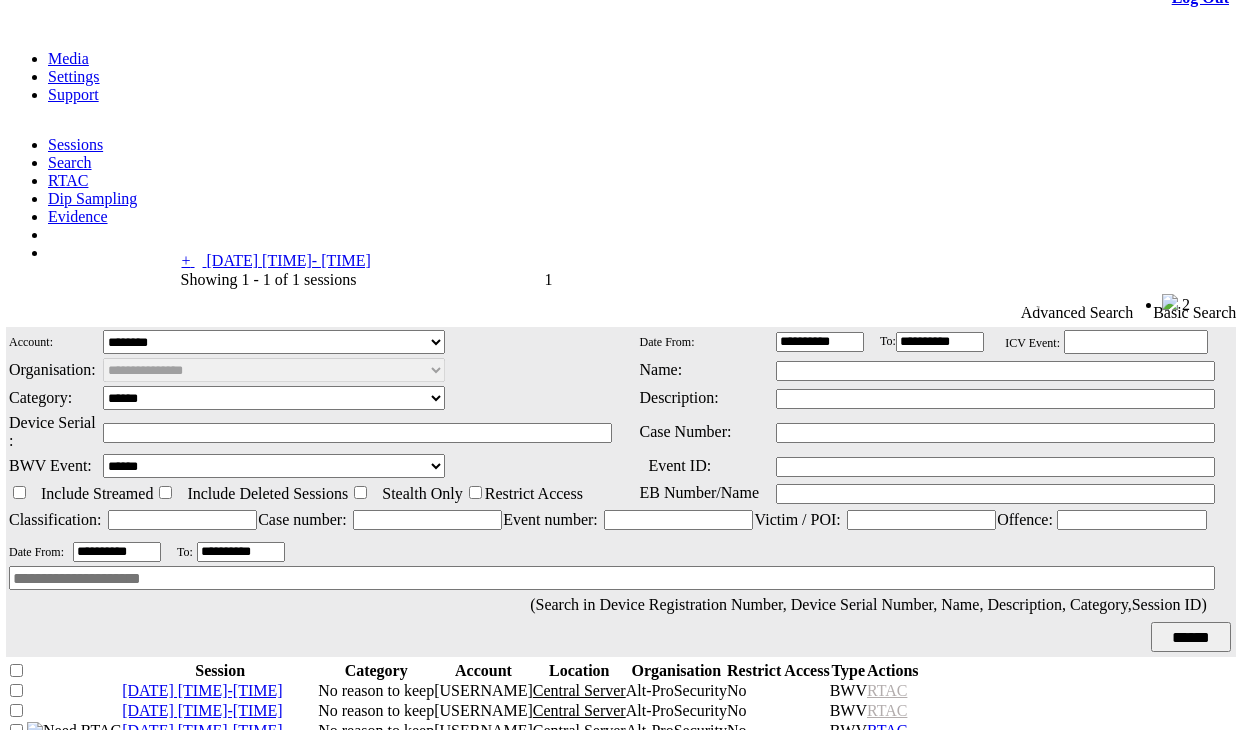 click on "04/02/2025 22:39:23 -
22:55:06" at bounding box center [289, 260] 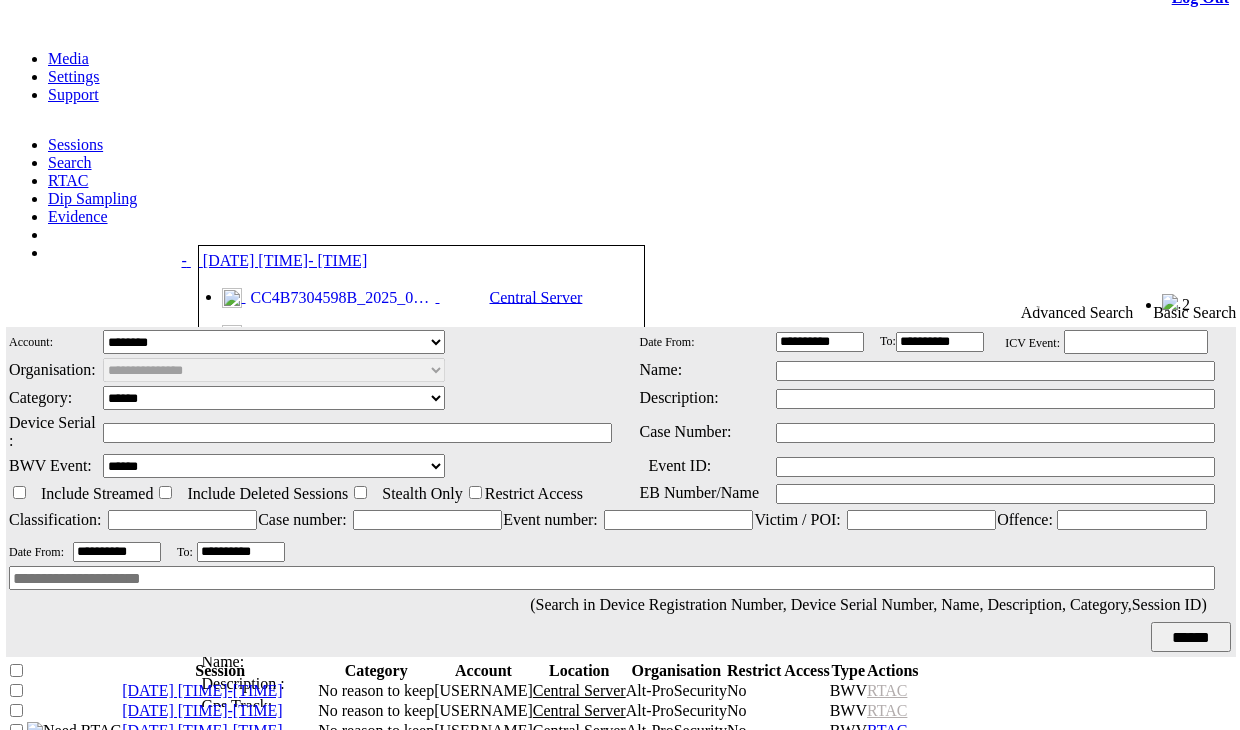 click on "CC4B7304598B_2025_0204_172424_004.MP4
Central Server" at bounding box center (407, 298) 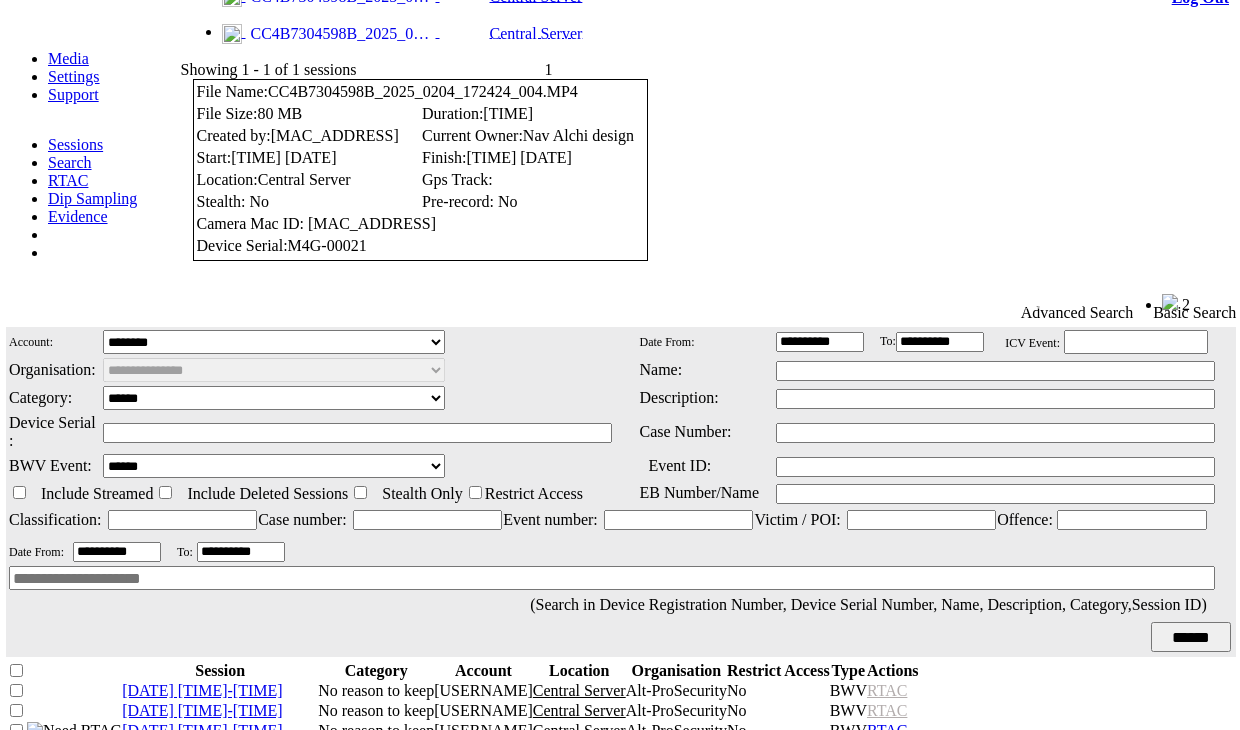 click on "04/02/2025 22:39:23 -
22:55:06" at bounding box center [285, -113] 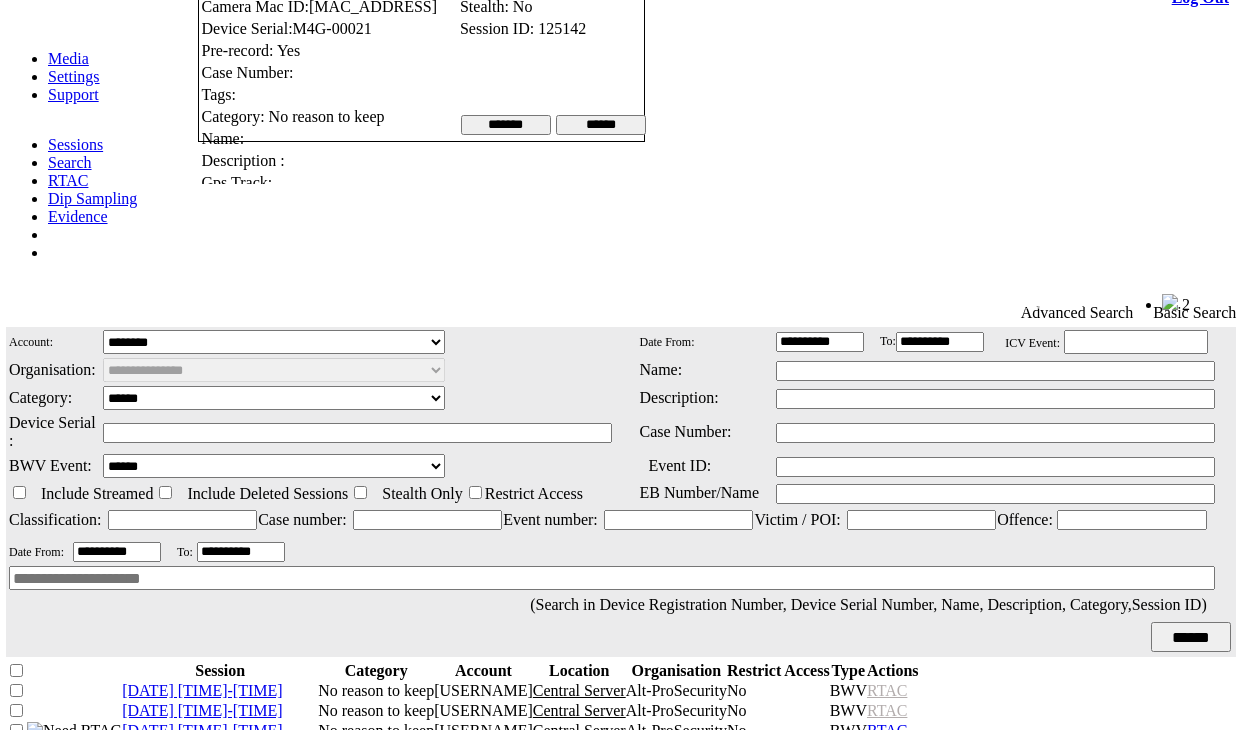 click at bounding box center (258, -140) 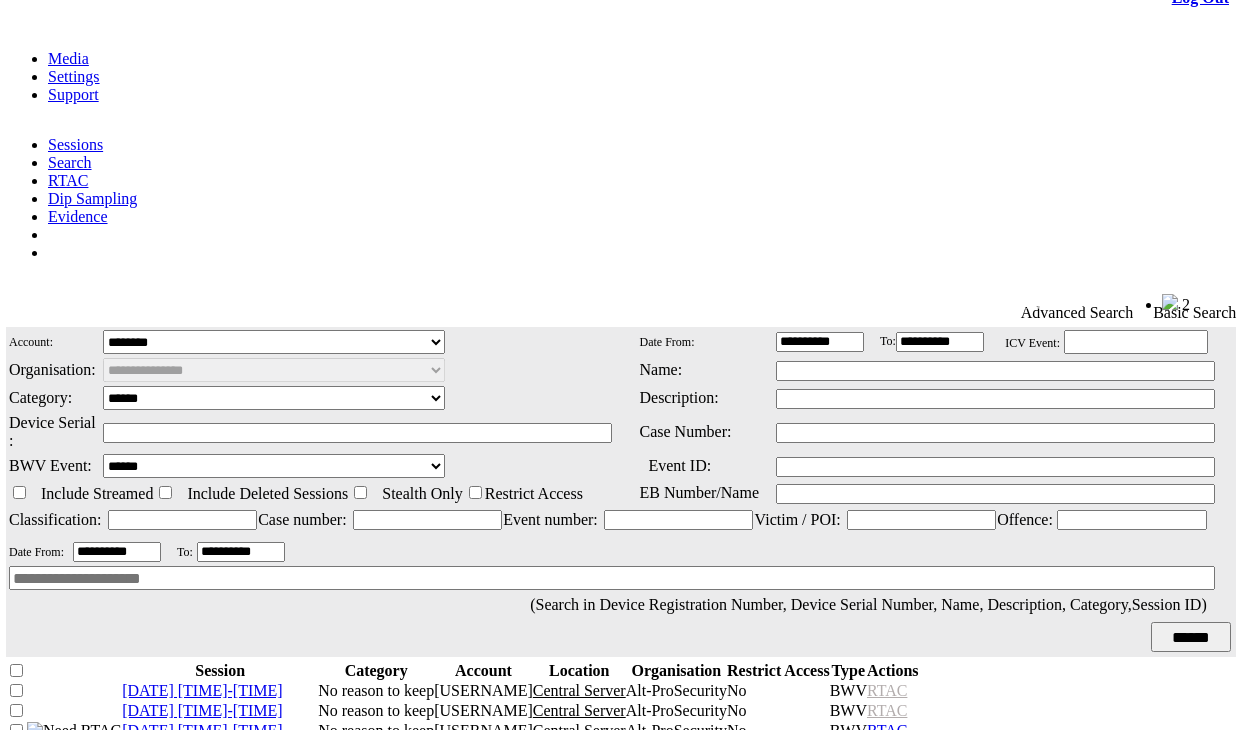 click on "[DATE] [TIME]-[TIME]" at bounding box center (202, 730) 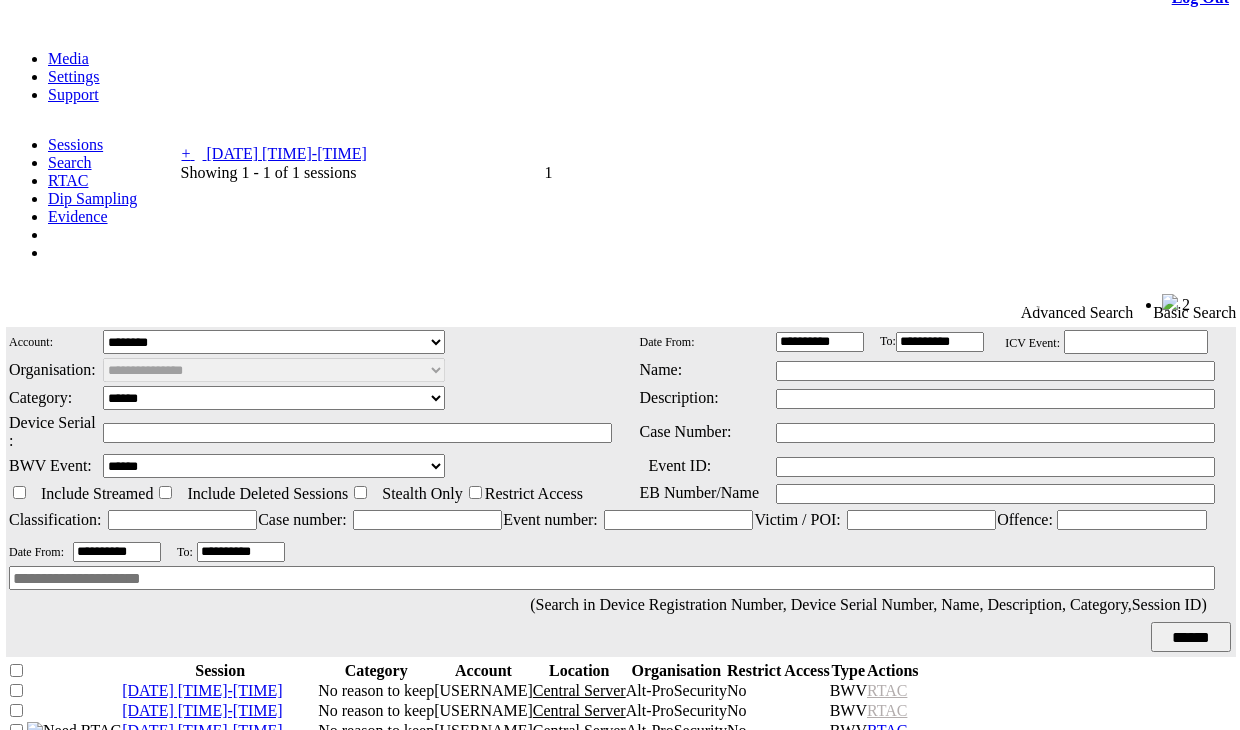 click on "[DATE] [TIME] -
[TIME]" at bounding box center [287, 153] 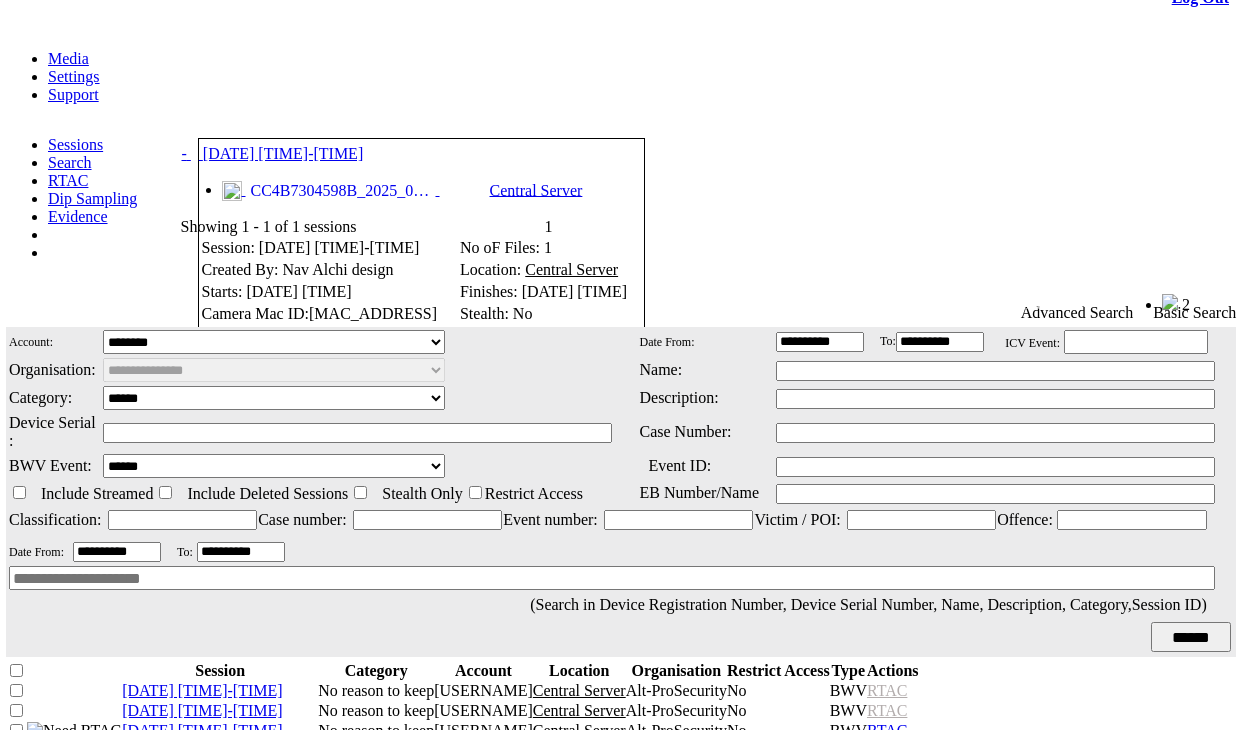 click on "*******" at bounding box center (506, 378) 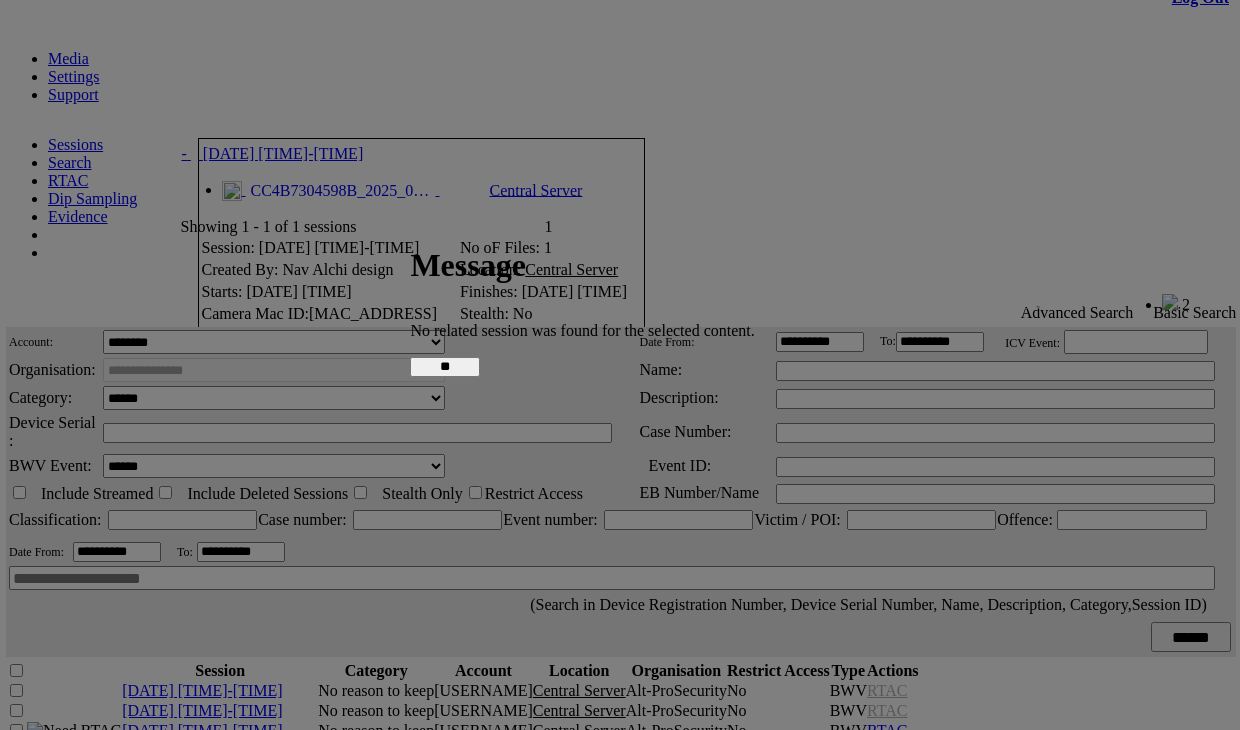 click on "**" at bounding box center [445, 367] 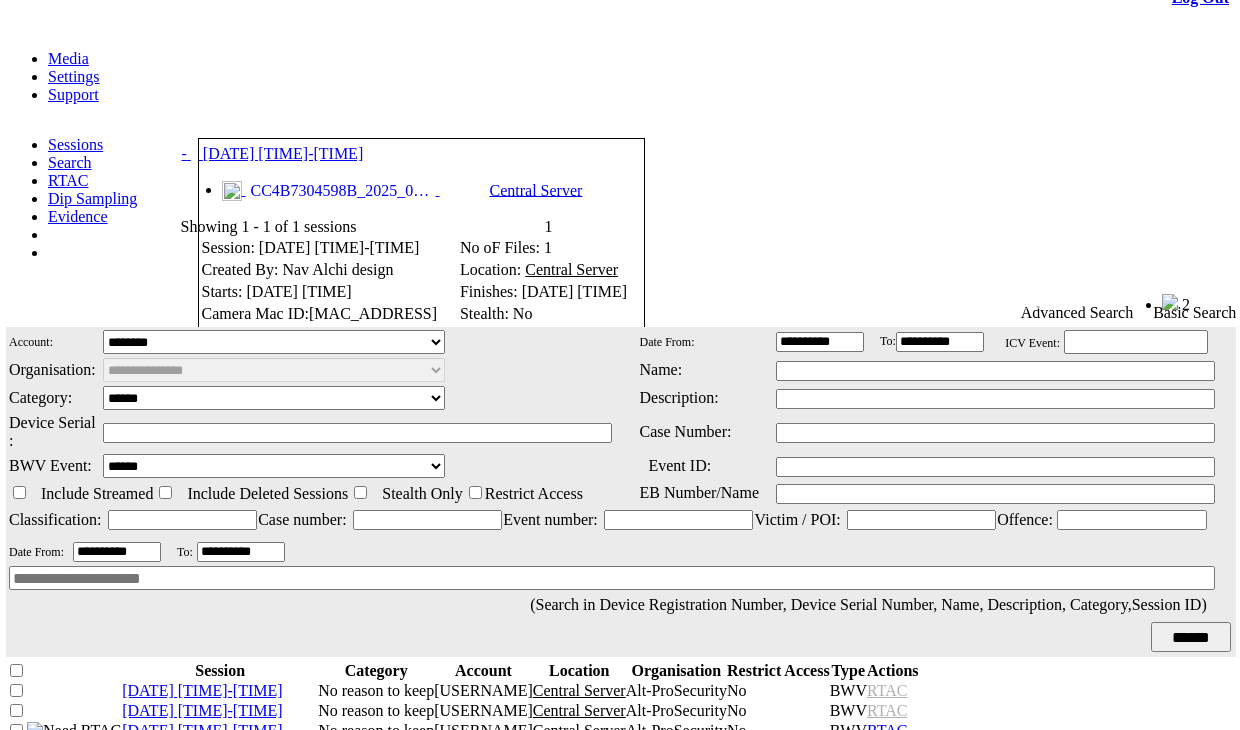 click at bounding box center (258, 113) 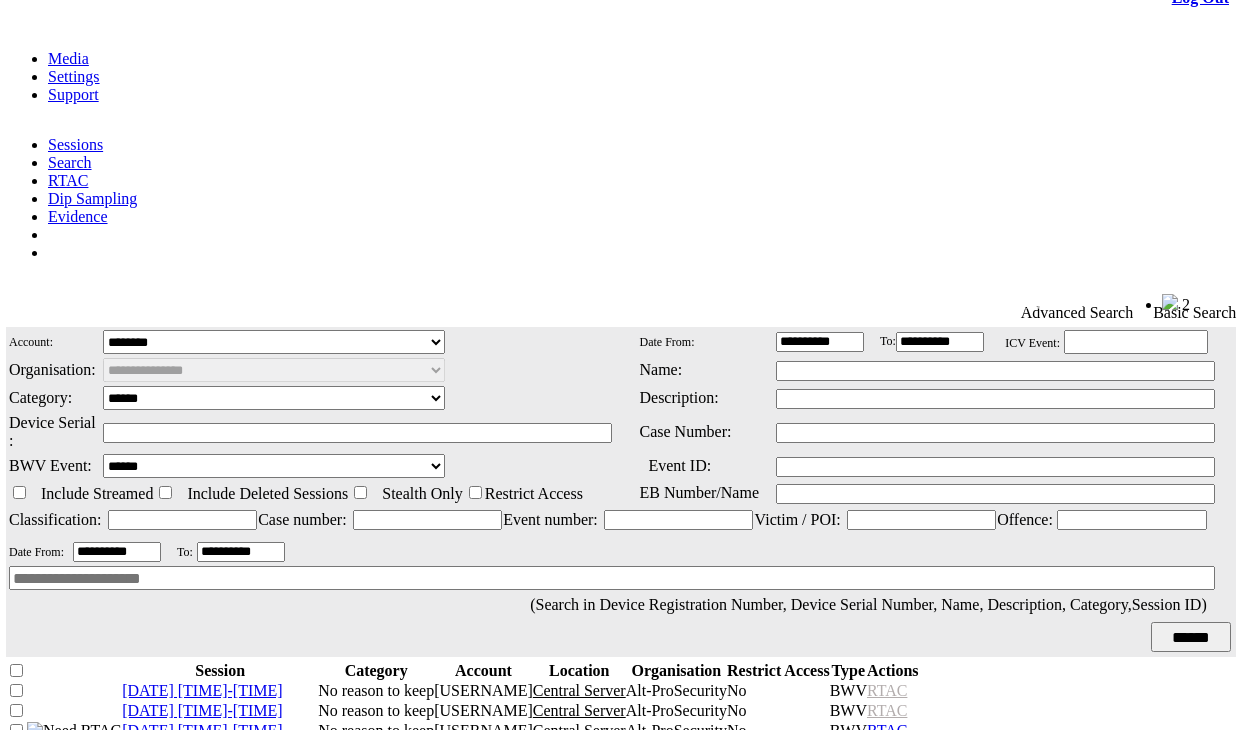 click on "RTAC" at bounding box center (68, 180) 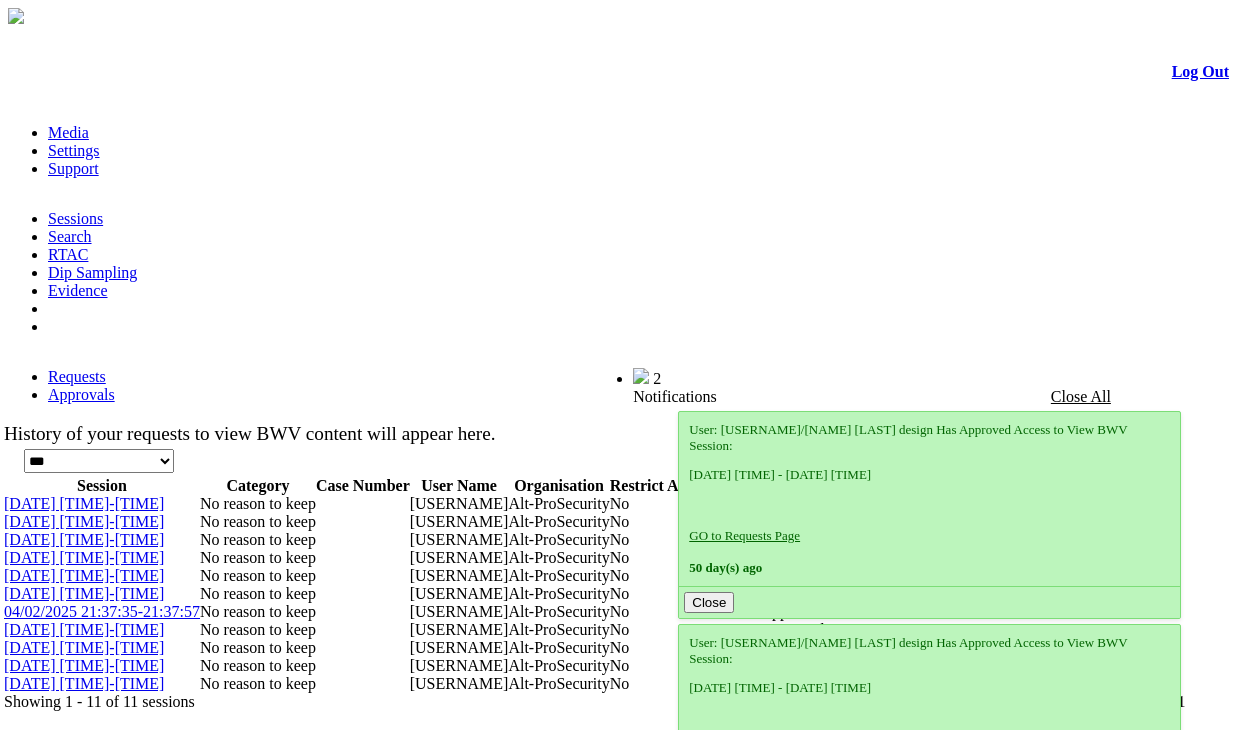 scroll, scrollTop: 0, scrollLeft: 0, axis: both 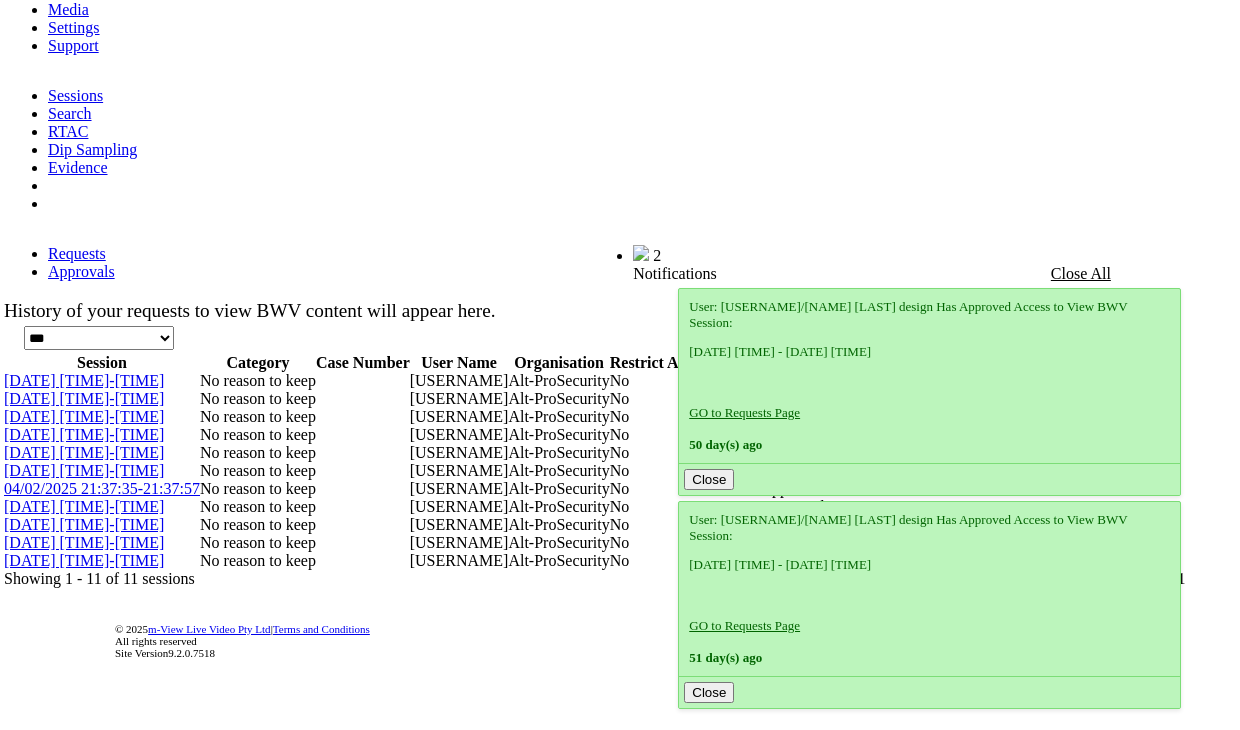 click on "[DATE] [TIME]-[TIME]" at bounding box center [84, 524] 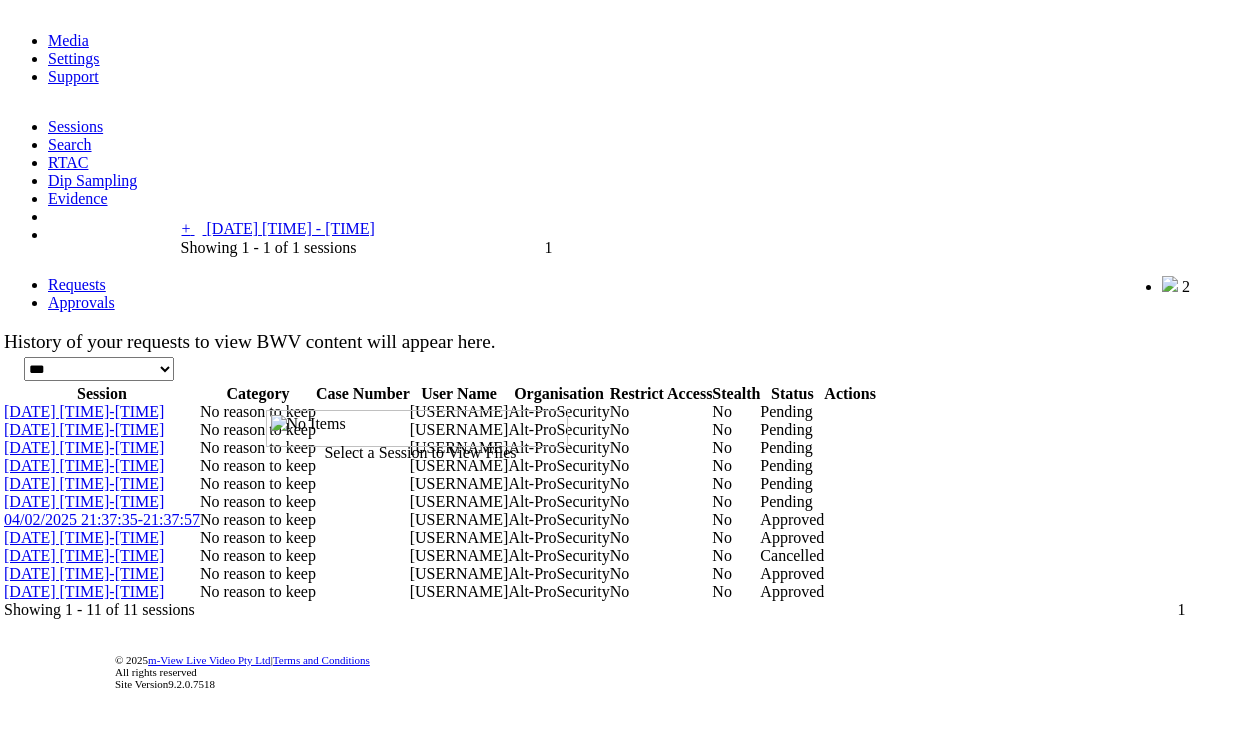 click on "[DATE] [TIME]-[TIME]" at bounding box center (291, 228) 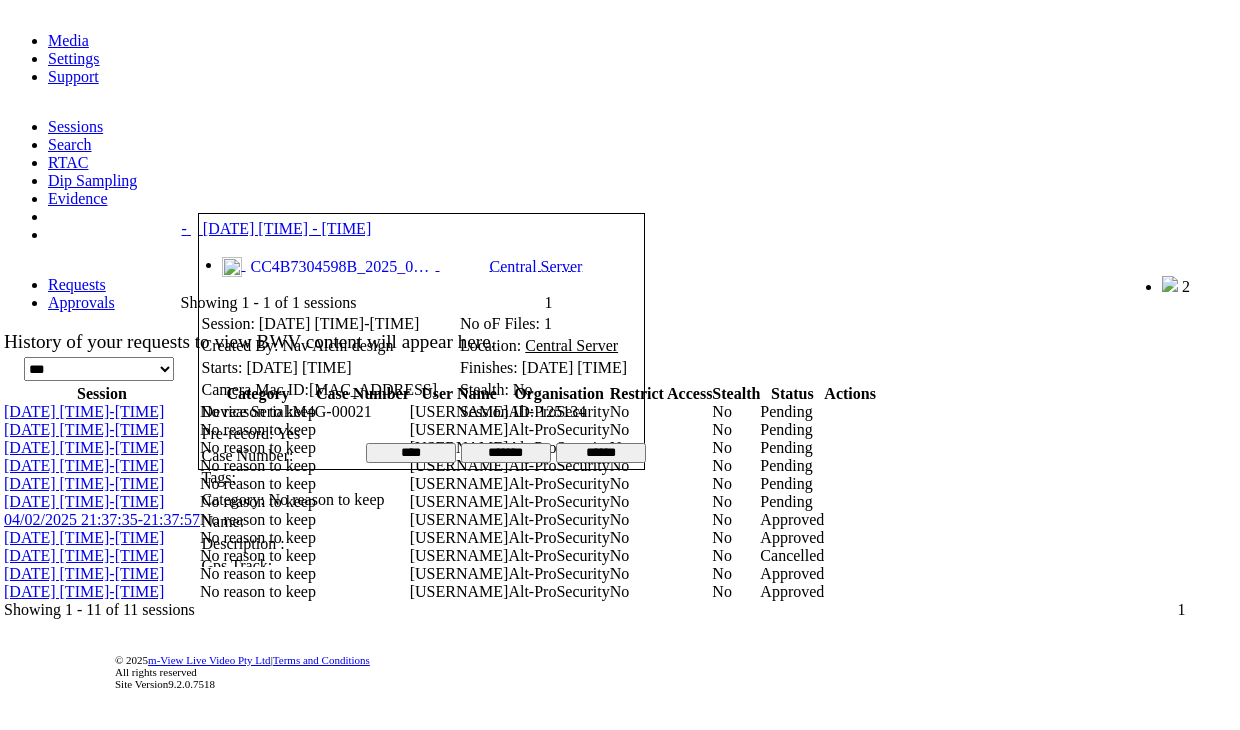 click on "******" at bounding box center (601, 453) 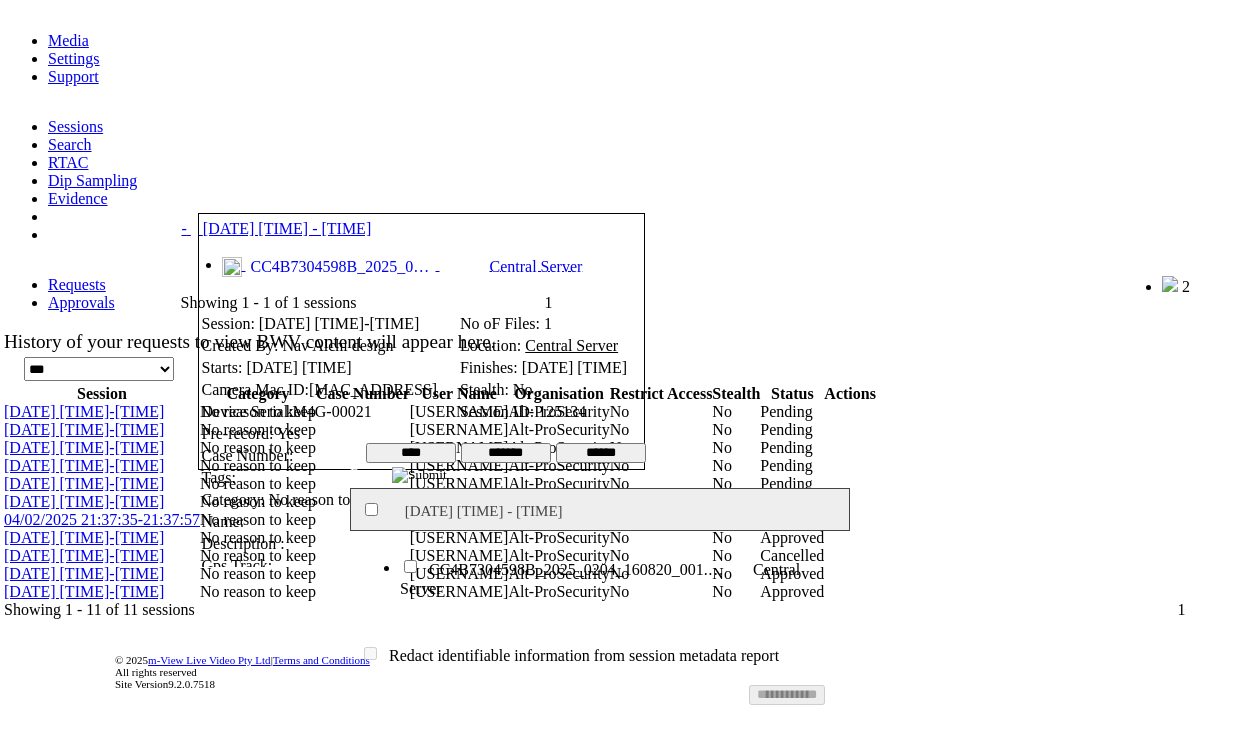 click at bounding box center [419, 475] 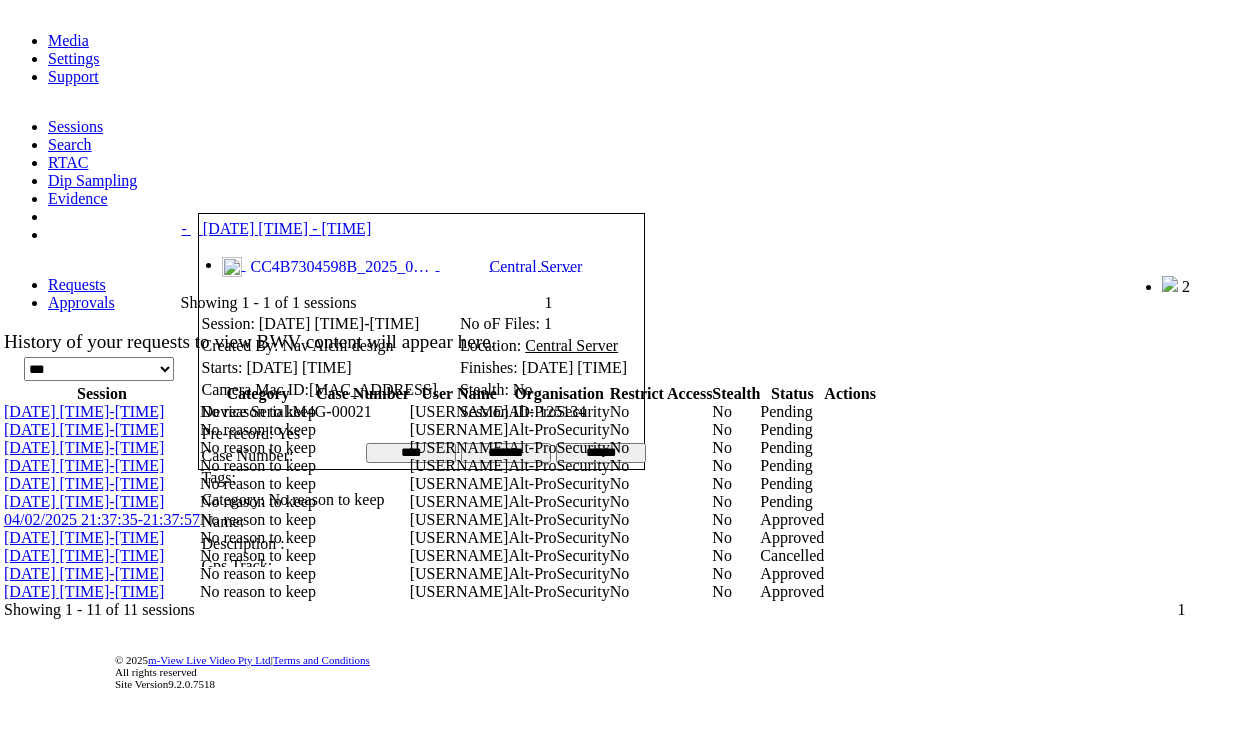 click at bounding box center (258, 188) 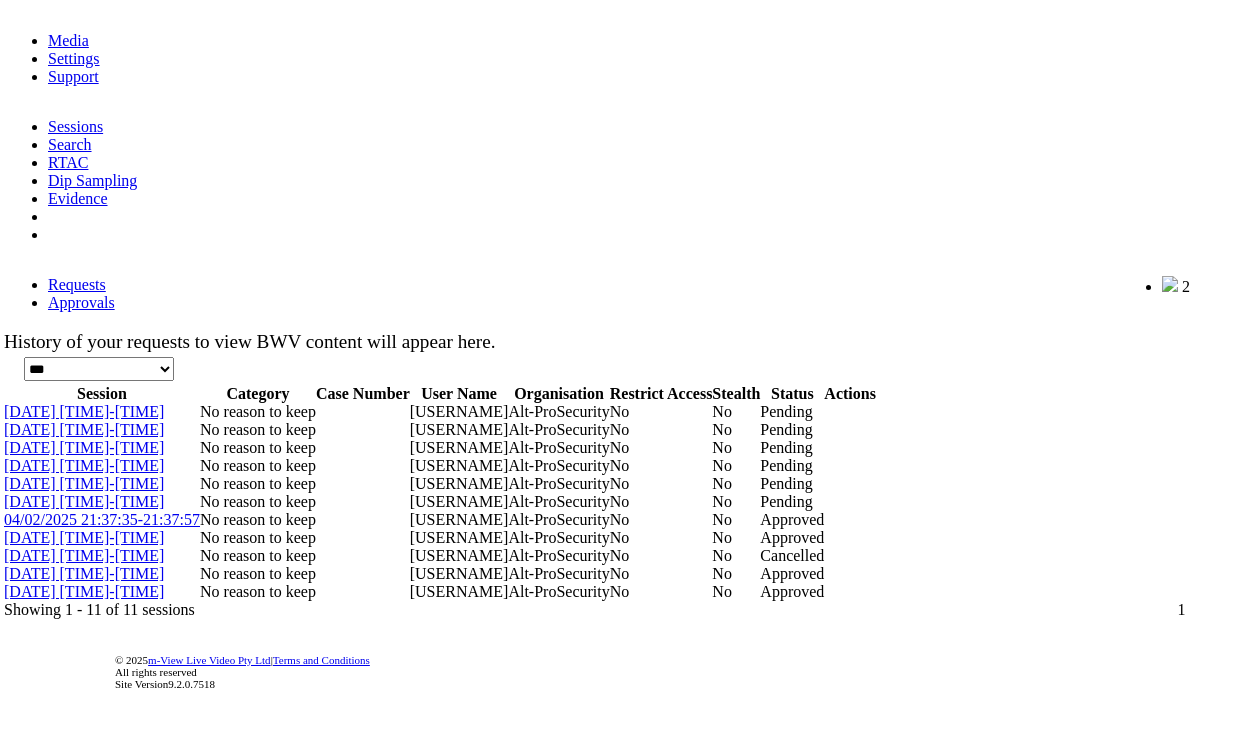 click on "[DATE] [TIME]-[TIME]" at bounding box center [84, 501] 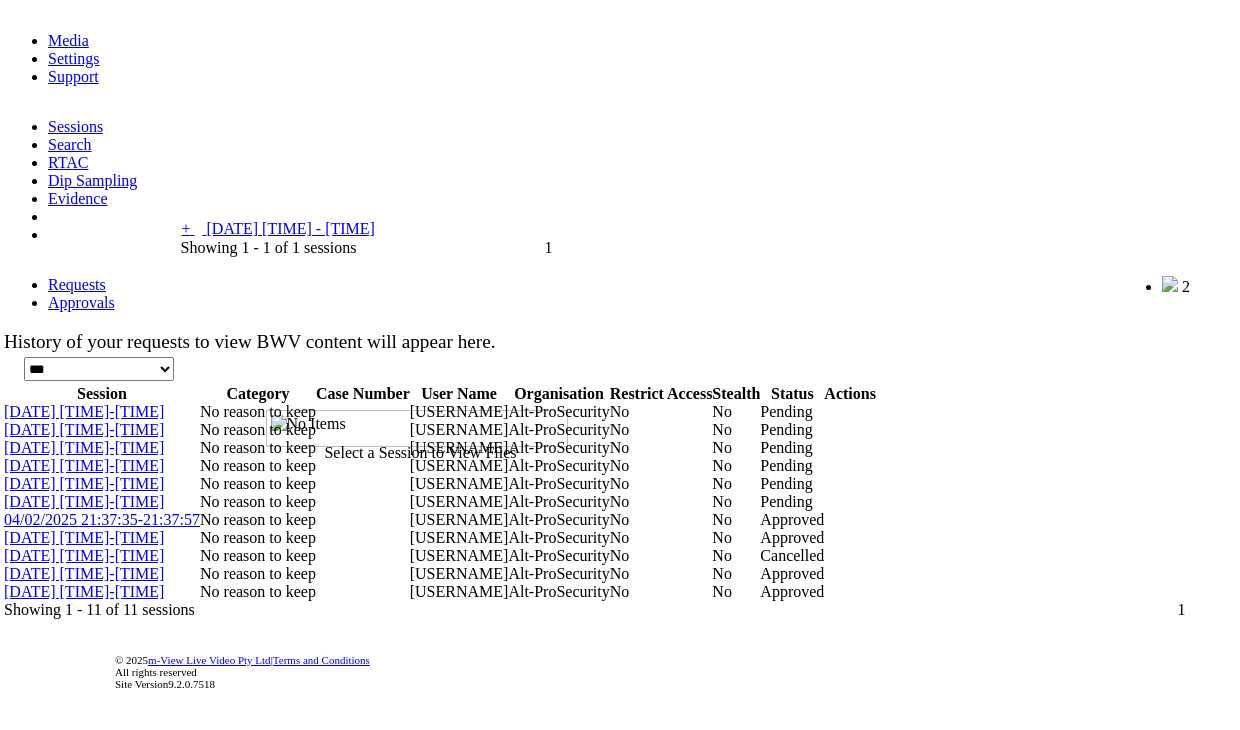 click on "+
-
05/02/2025 14:51:32 -
14:51:41" at bounding box center [278, 228] 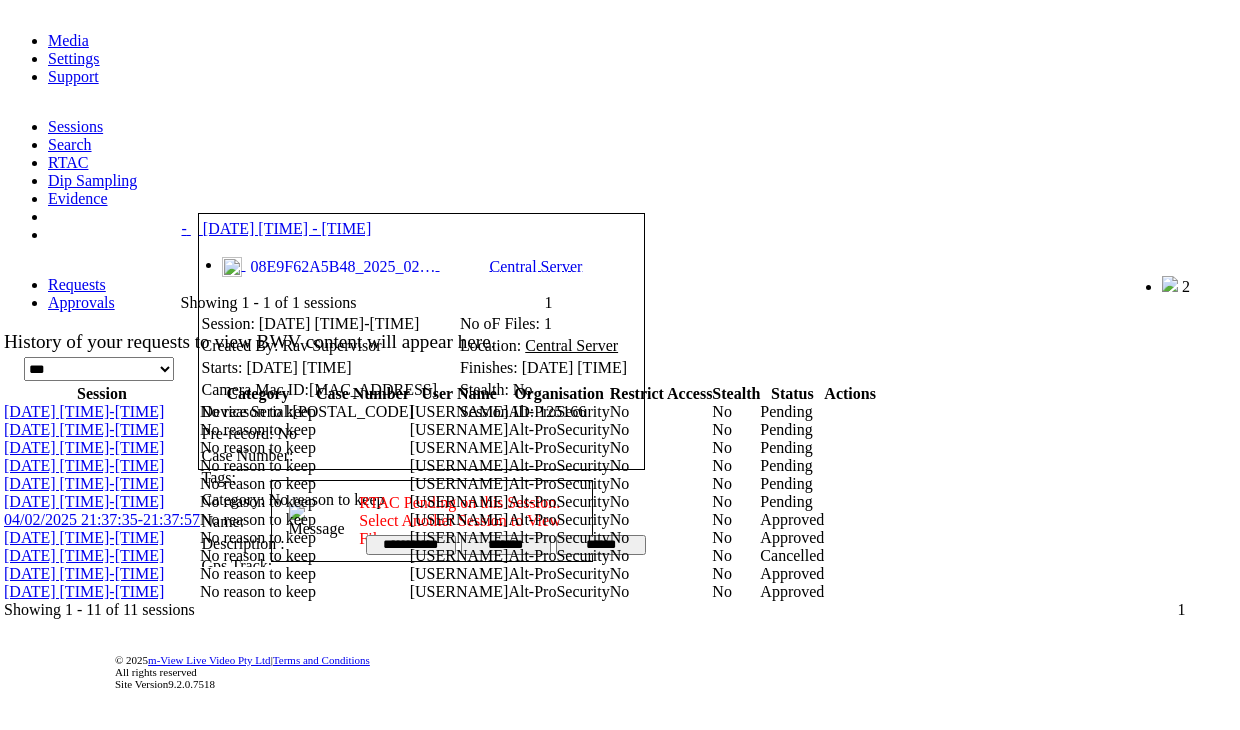 click at bounding box center [258, 188] 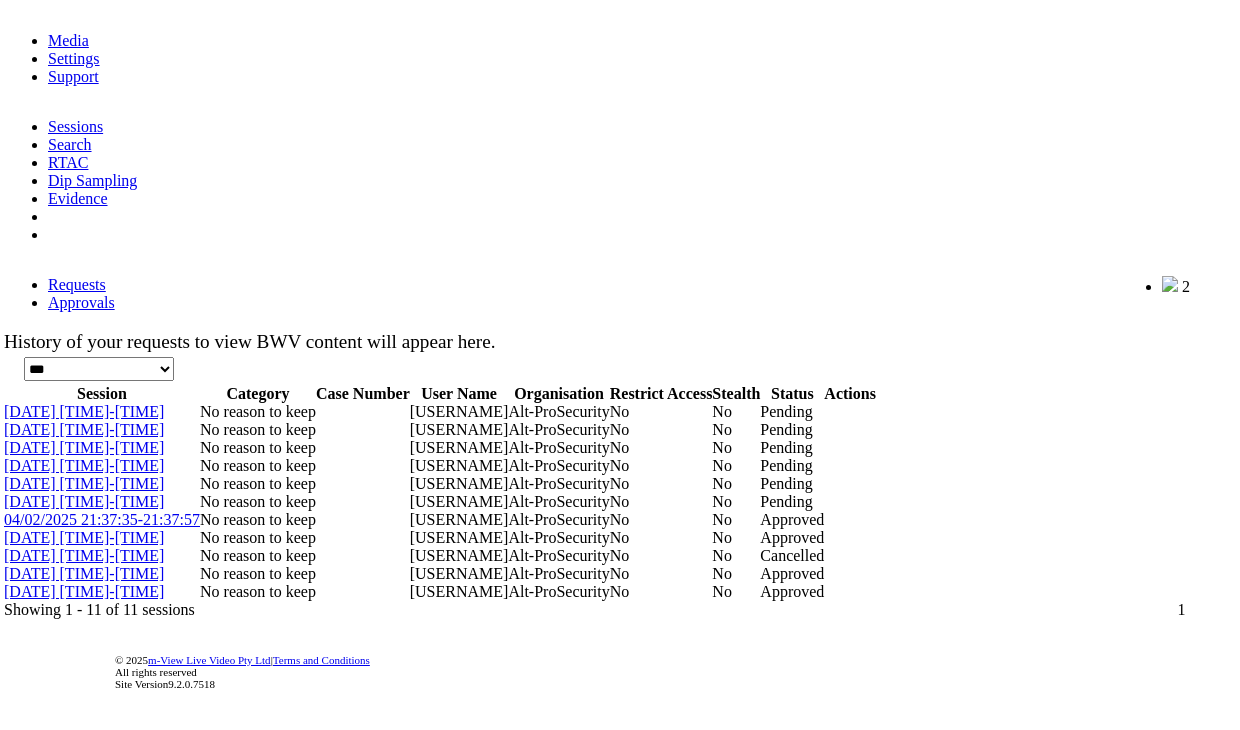 click on "[DATE] [TIME]-[TIME]" at bounding box center (84, 537) 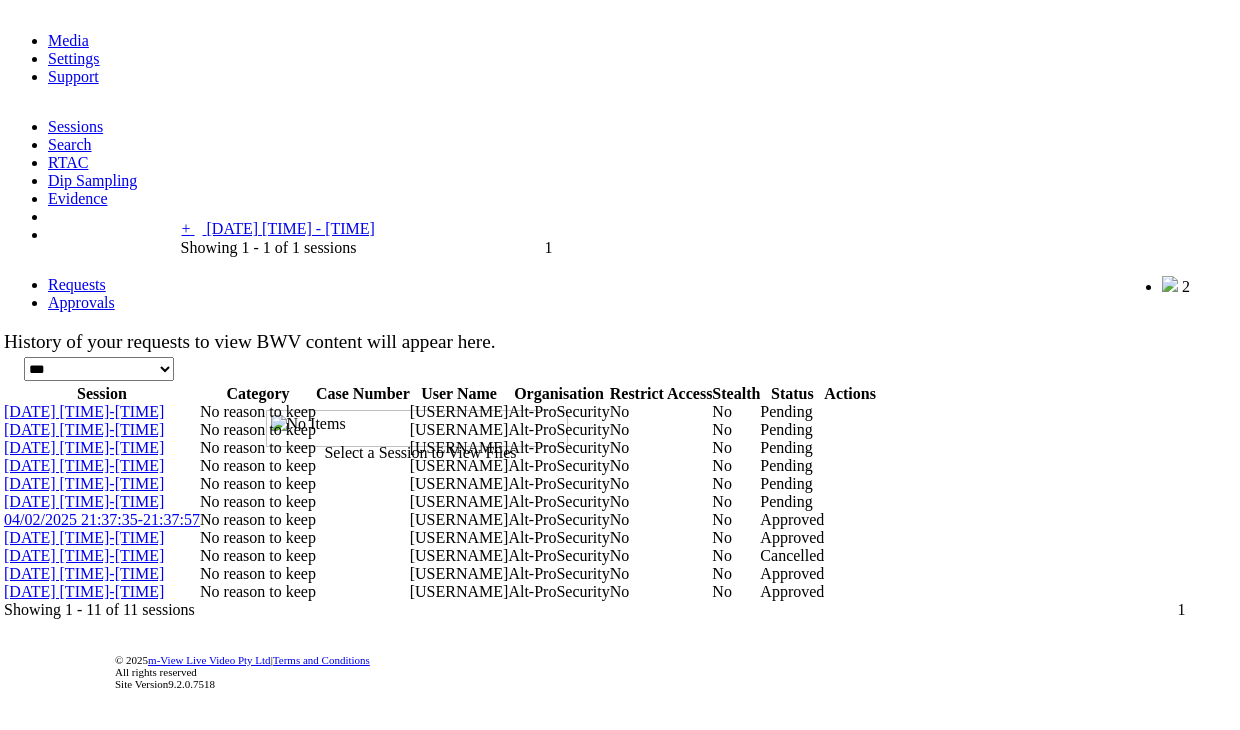 click on "05/02/2025 13:23:09 -
13:23:09" at bounding box center (291, 228) 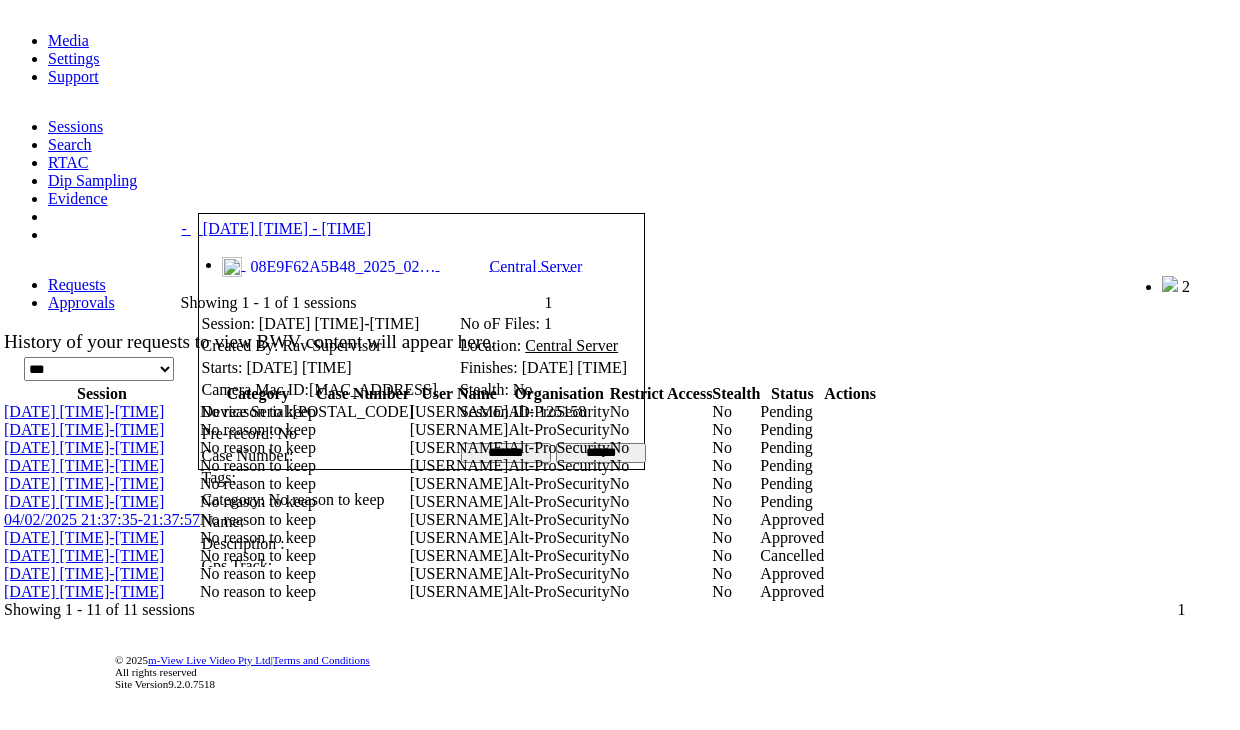 click at bounding box center (258, 188) 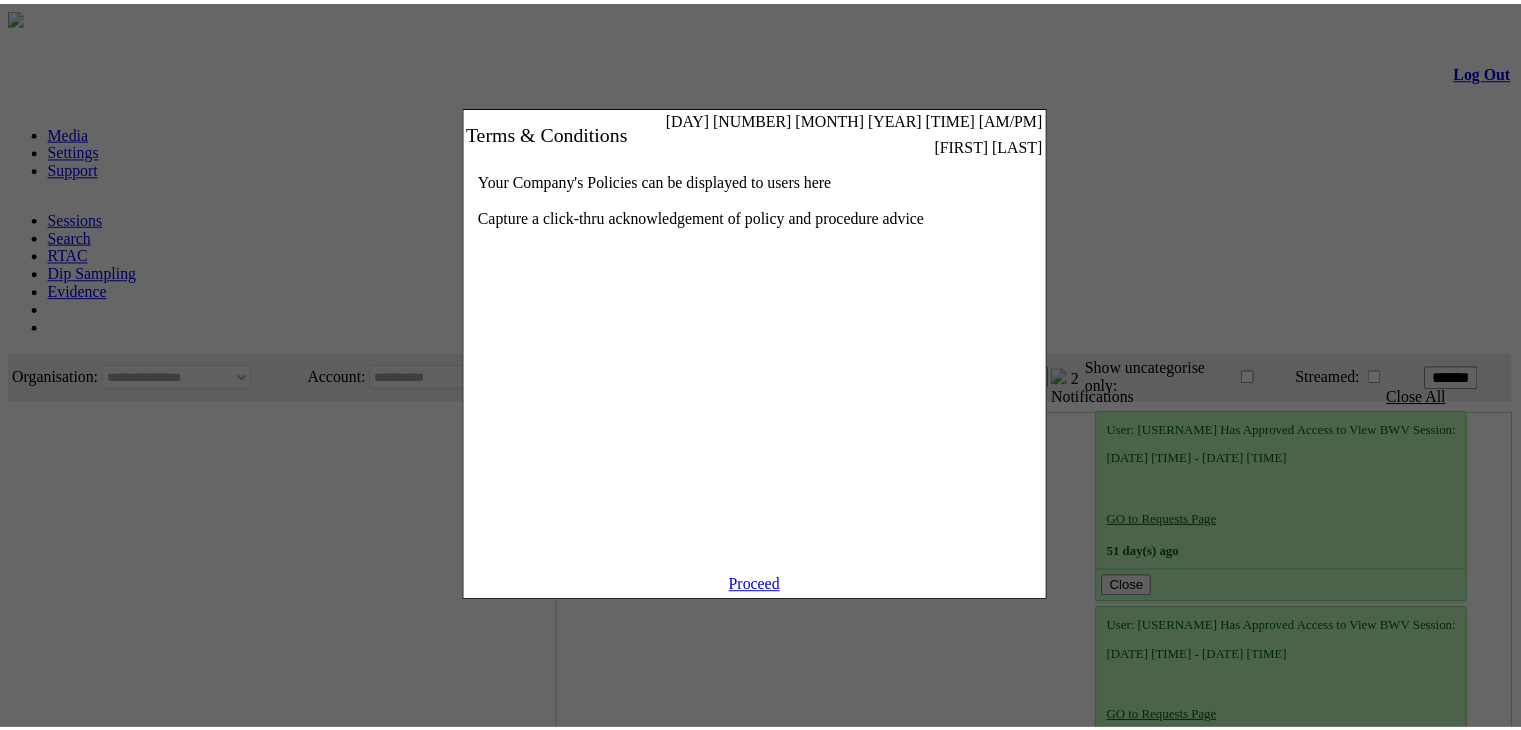 scroll, scrollTop: 0, scrollLeft: 0, axis: both 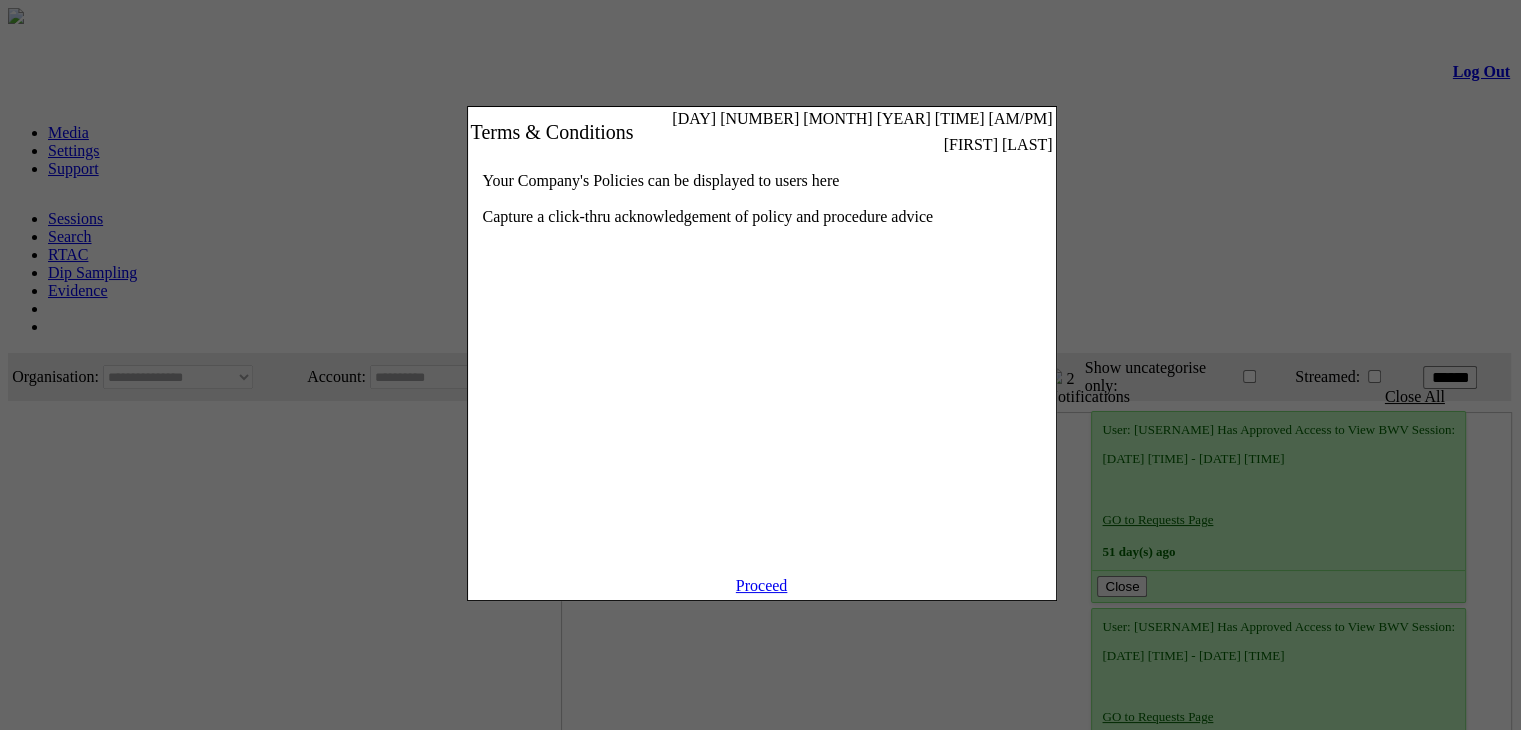 click on "Proceed" at bounding box center (762, 585) 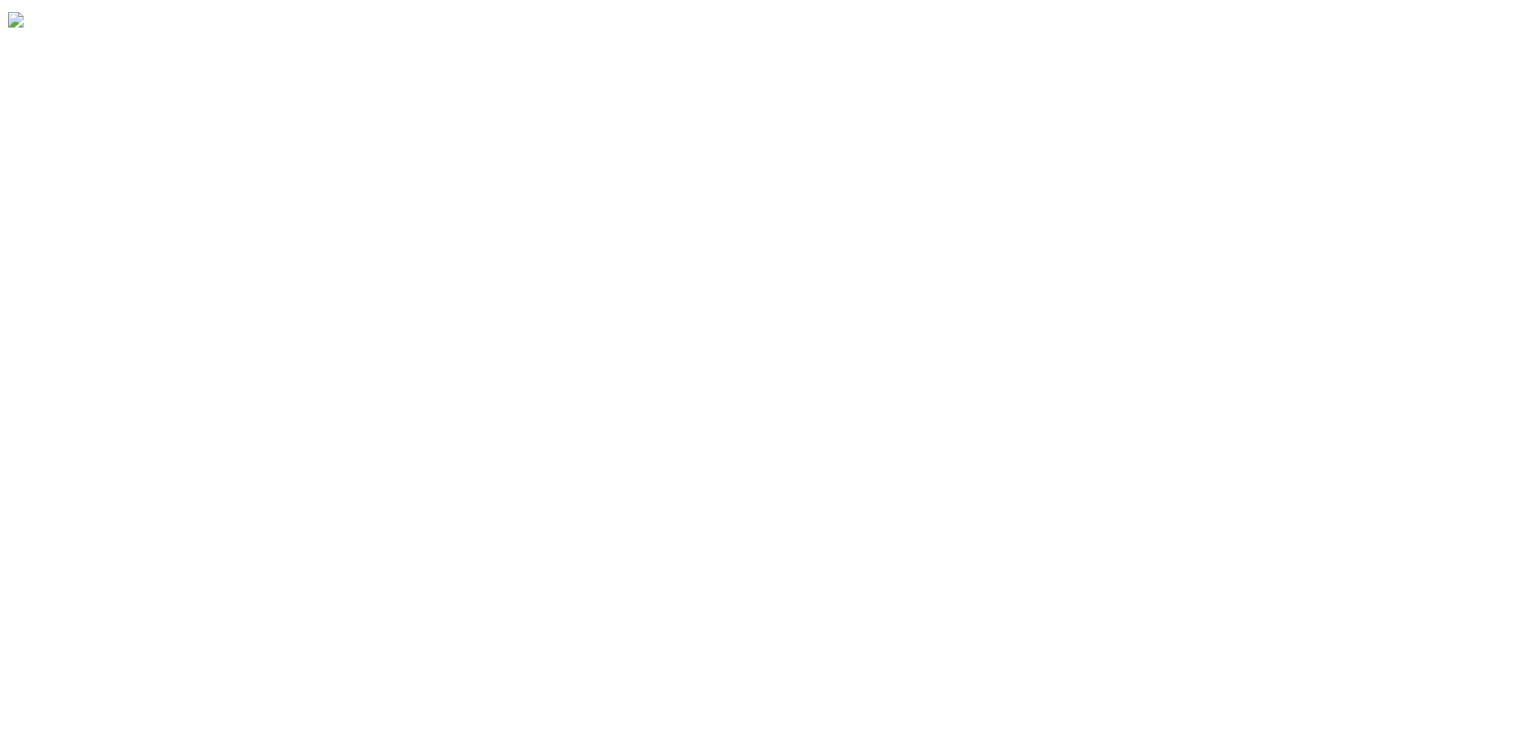 scroll, scrollTop: 0, scrollLeft: 0, axis: both 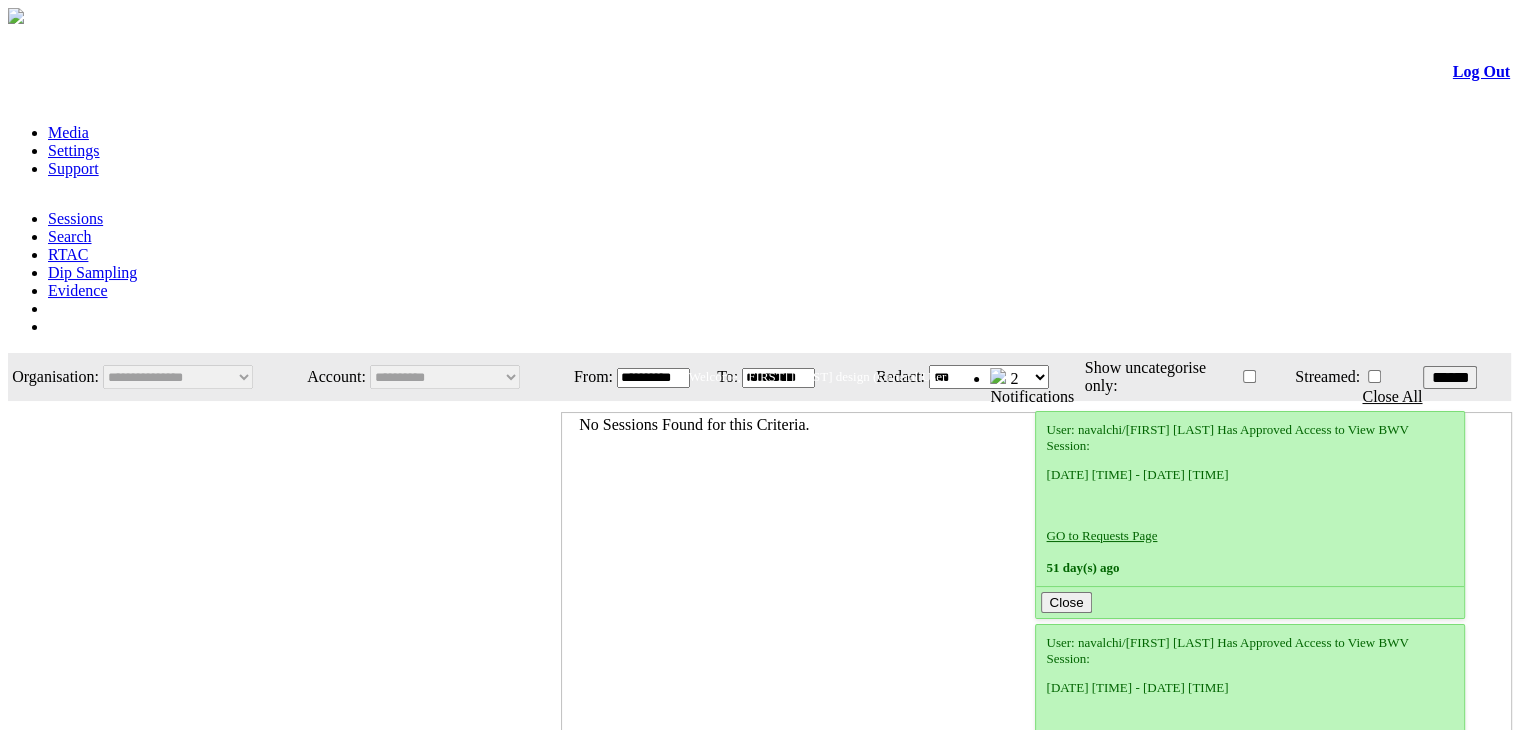click on "Search" at bounding box center (70, 236) 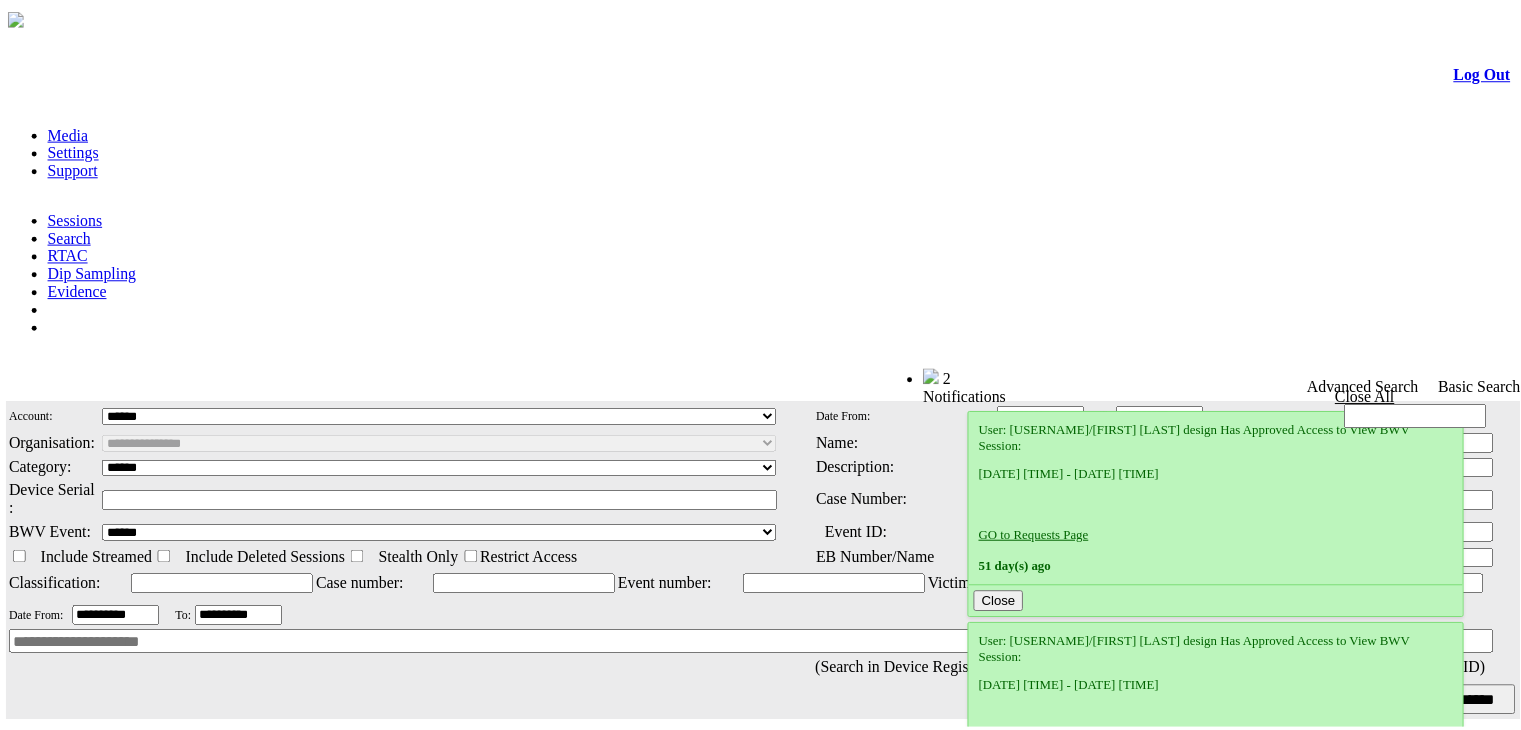 scroll, scrollTop: 0, scrollLeft: 0, axis: both 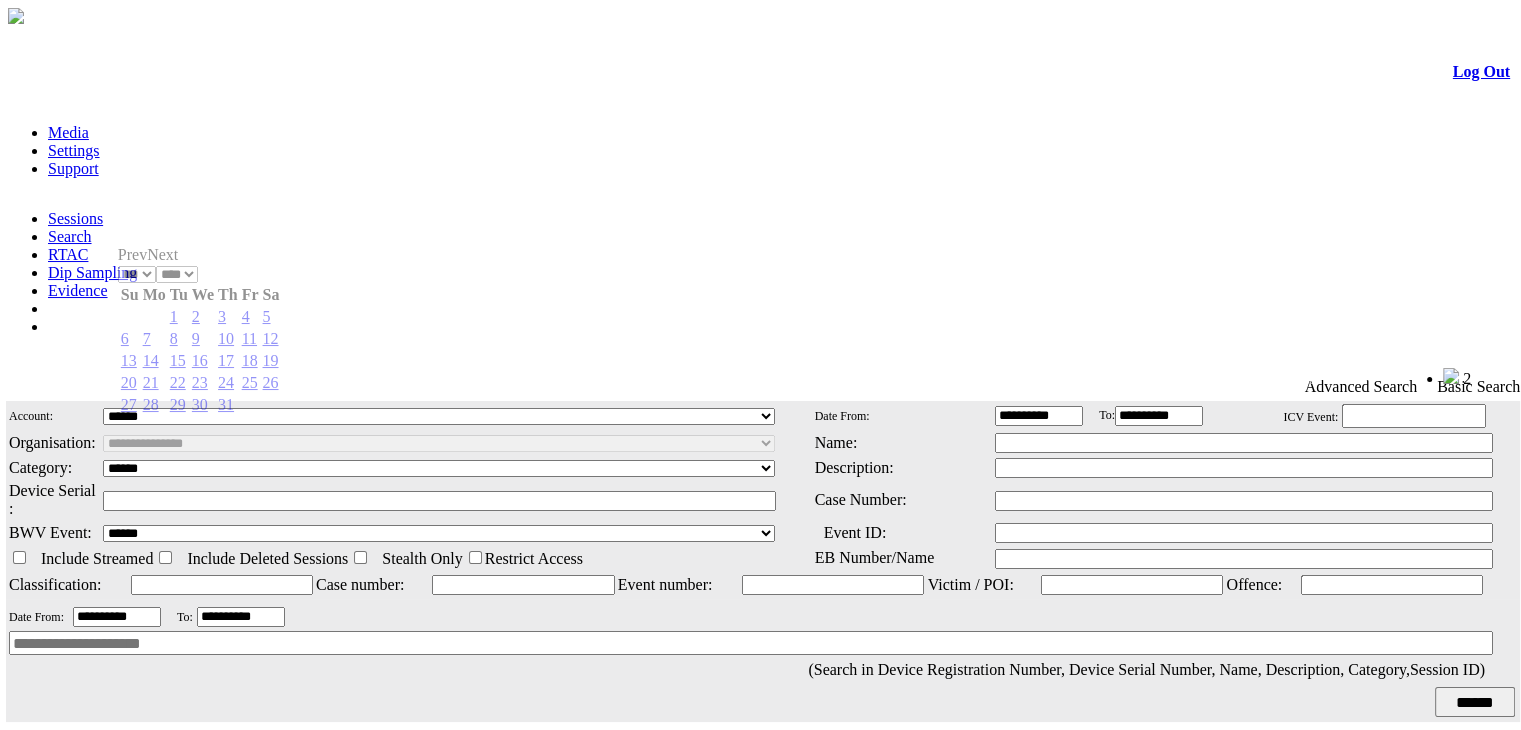 click on "**********" at bounding box center (117, 617) 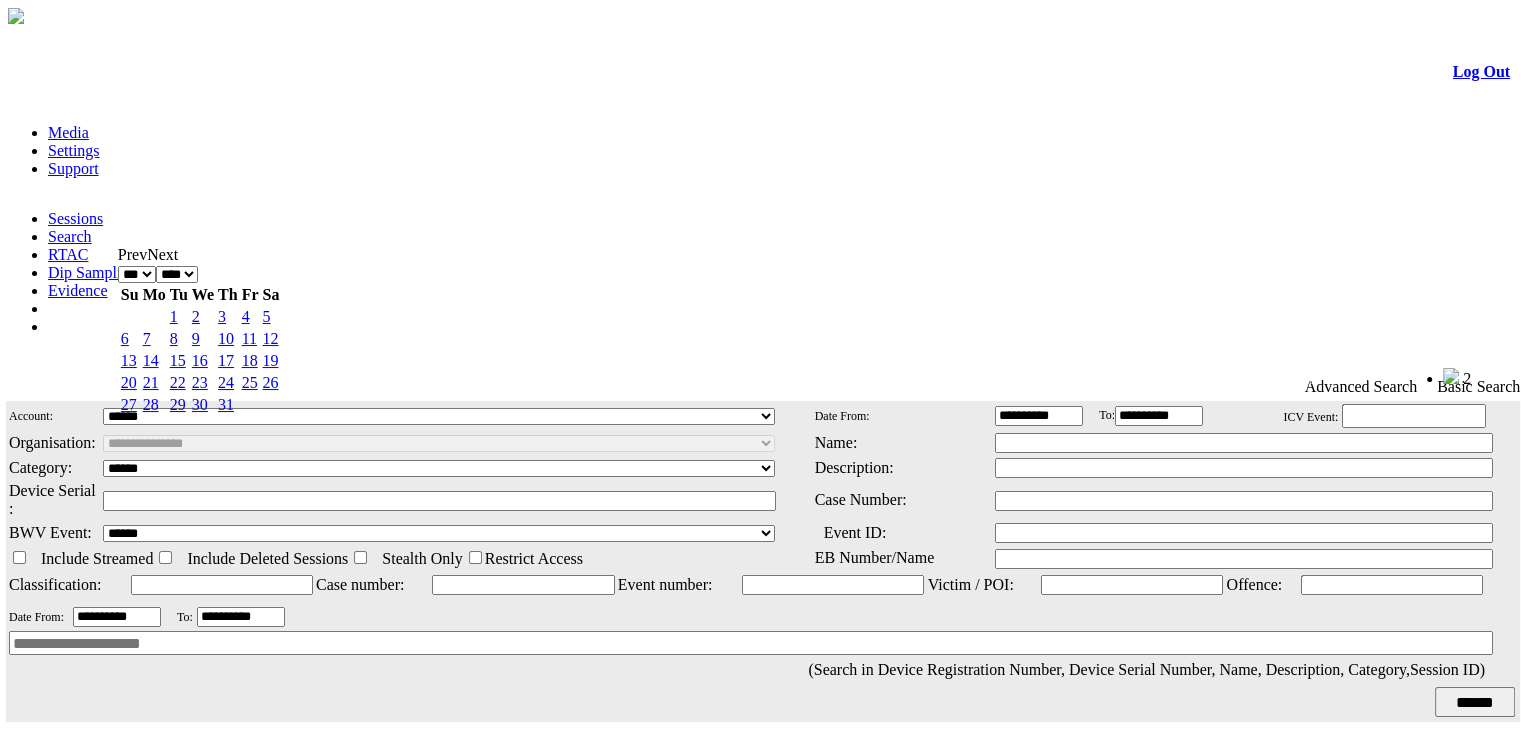 click on "**** **** **** **** **** **** **** **** **** **** ****" at bounding box center [177, 274] 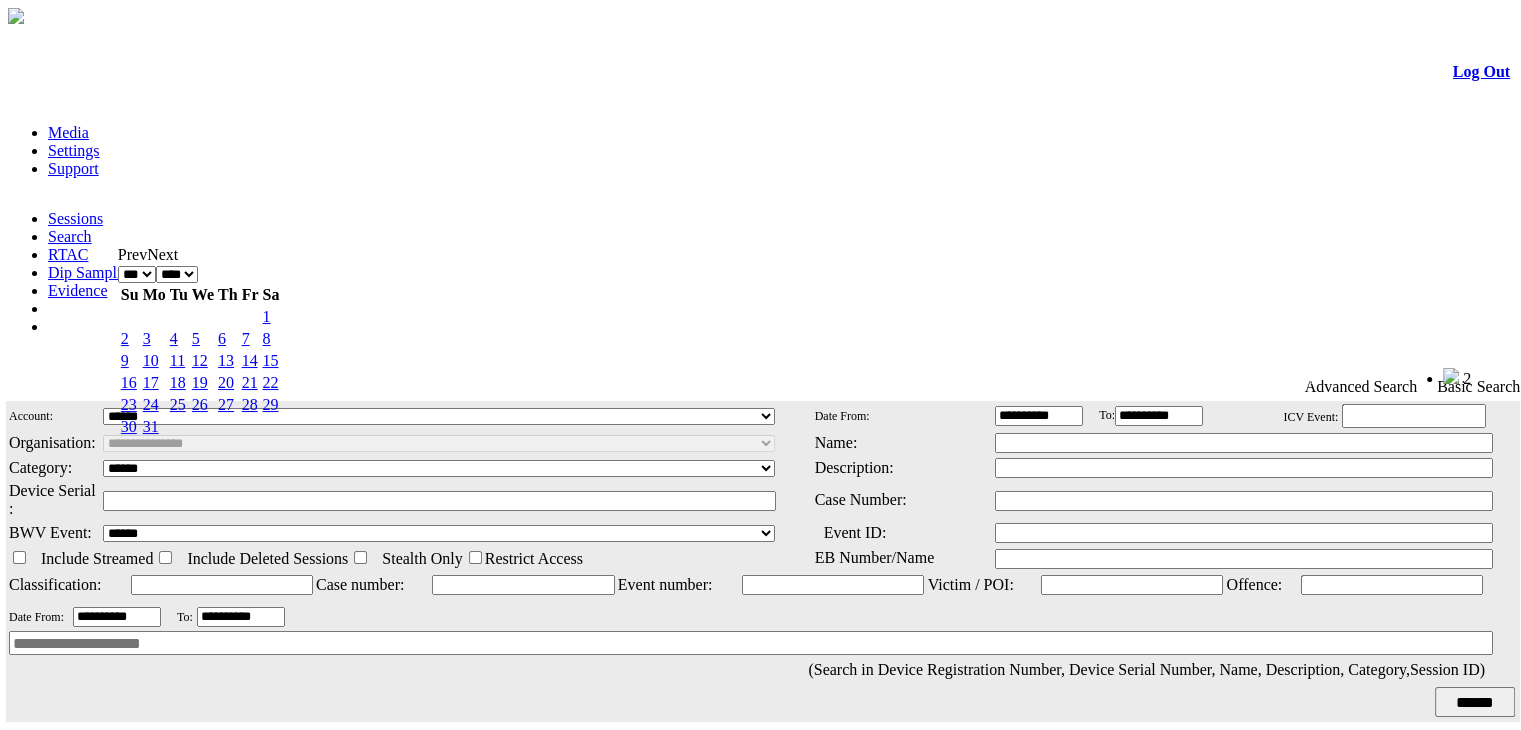 click on "6" at bounding box center (222, 338) 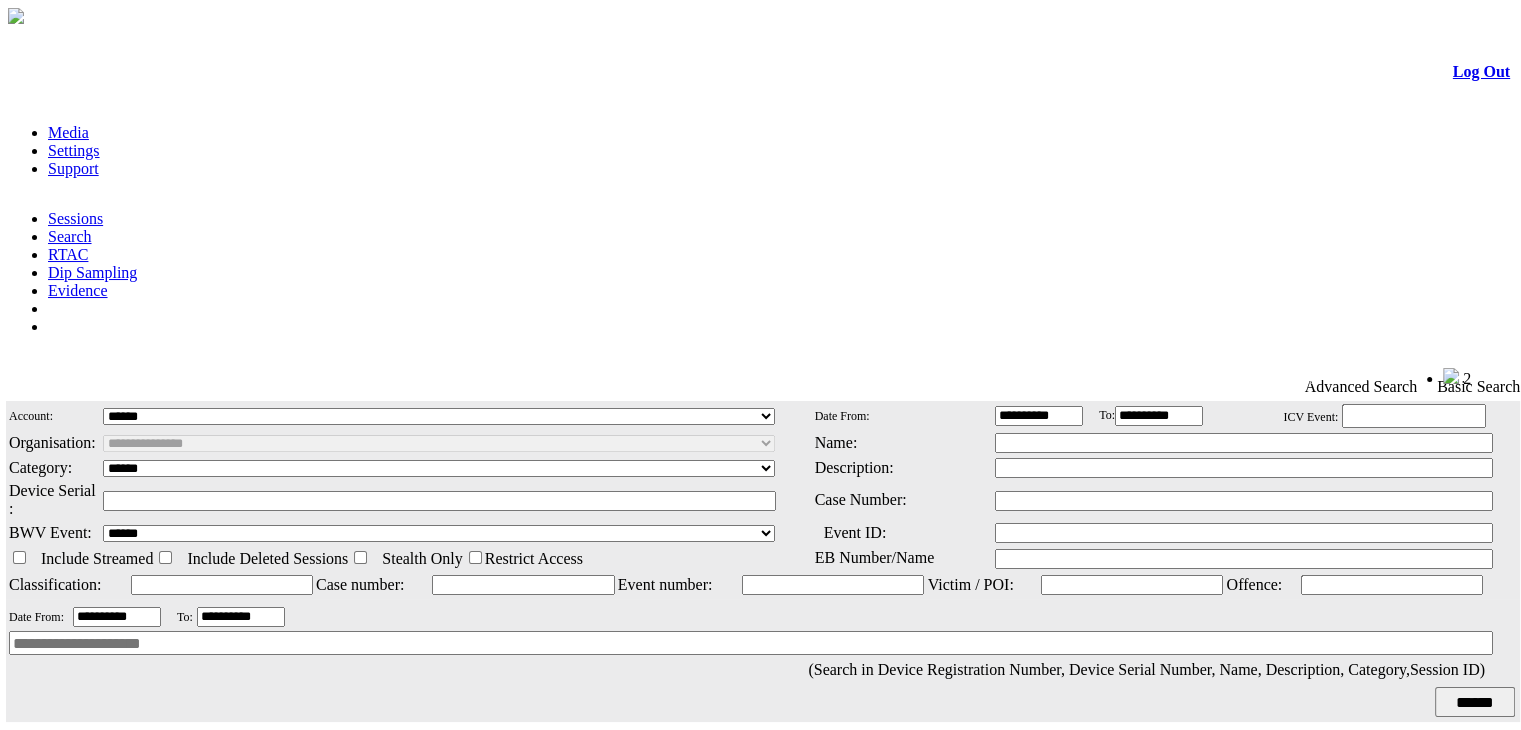 click on "******" at bounding box center (1475, 702) 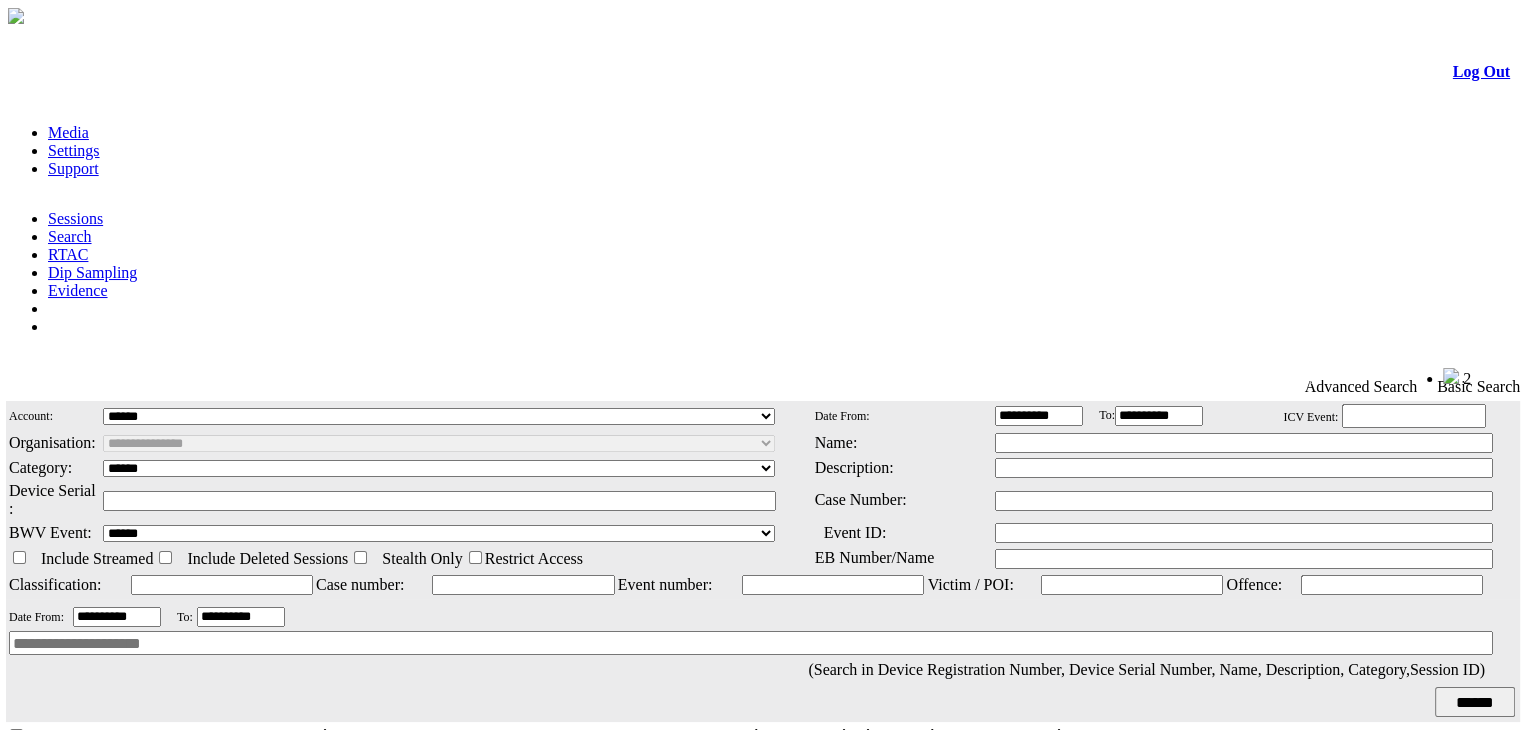 click on "RTAC" at bounding box center (68, 254) 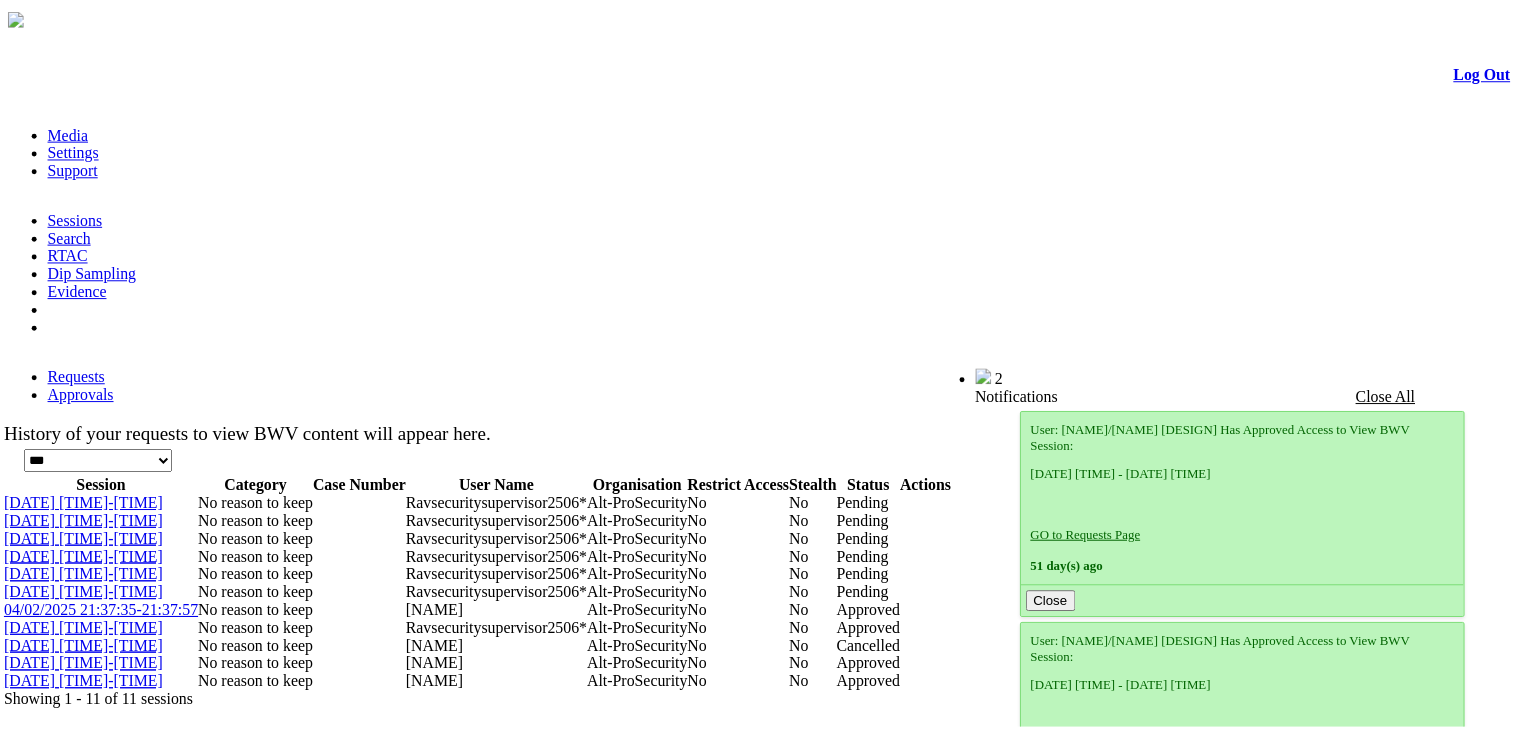 scroll, scrollTop: 0, scrollLeft: 0, axis: both 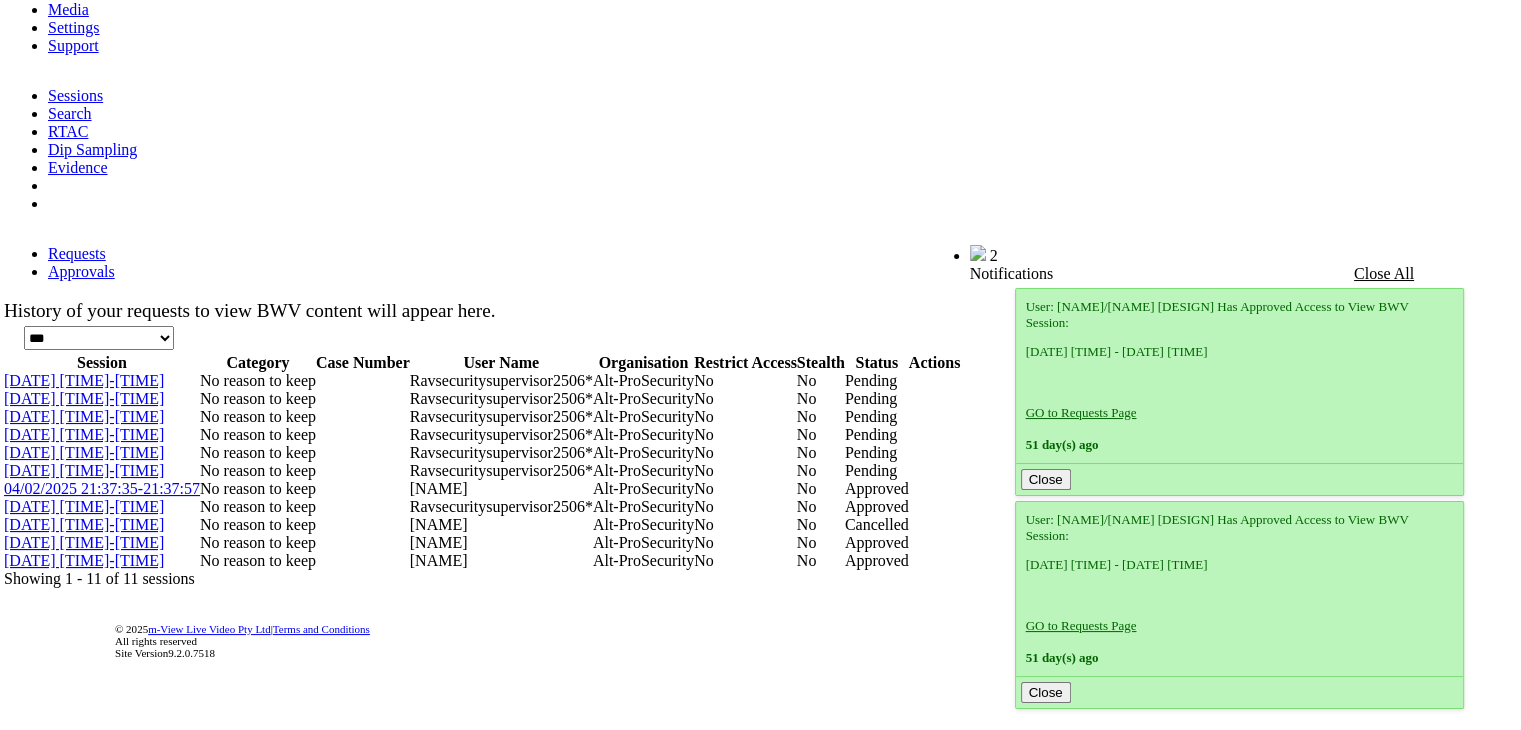 click on "[DATE] [TIME]-[TIME]" at bounding box center [84, 524] 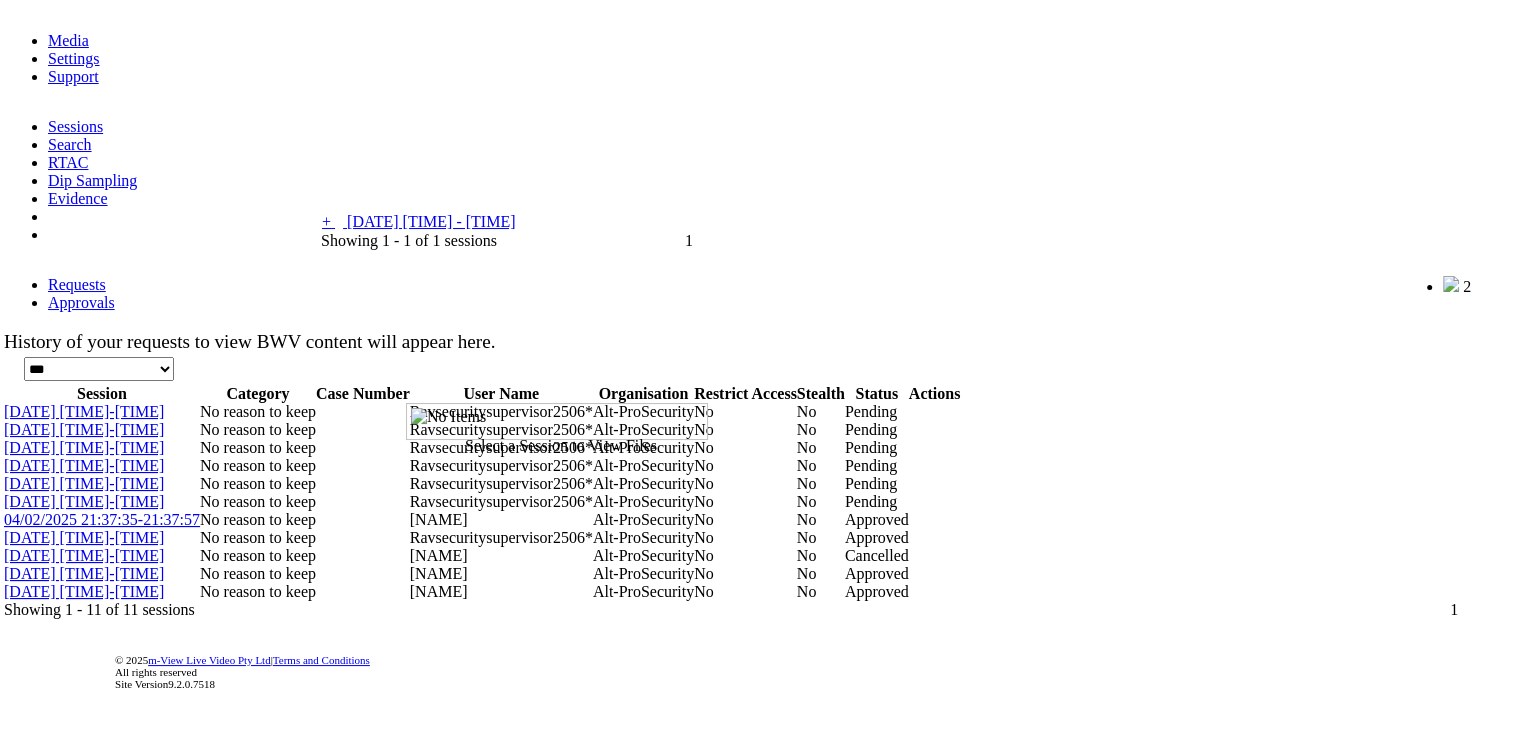 click on "[DATE] [TIME] -
[TIME]" at bounding box center [431, 221] 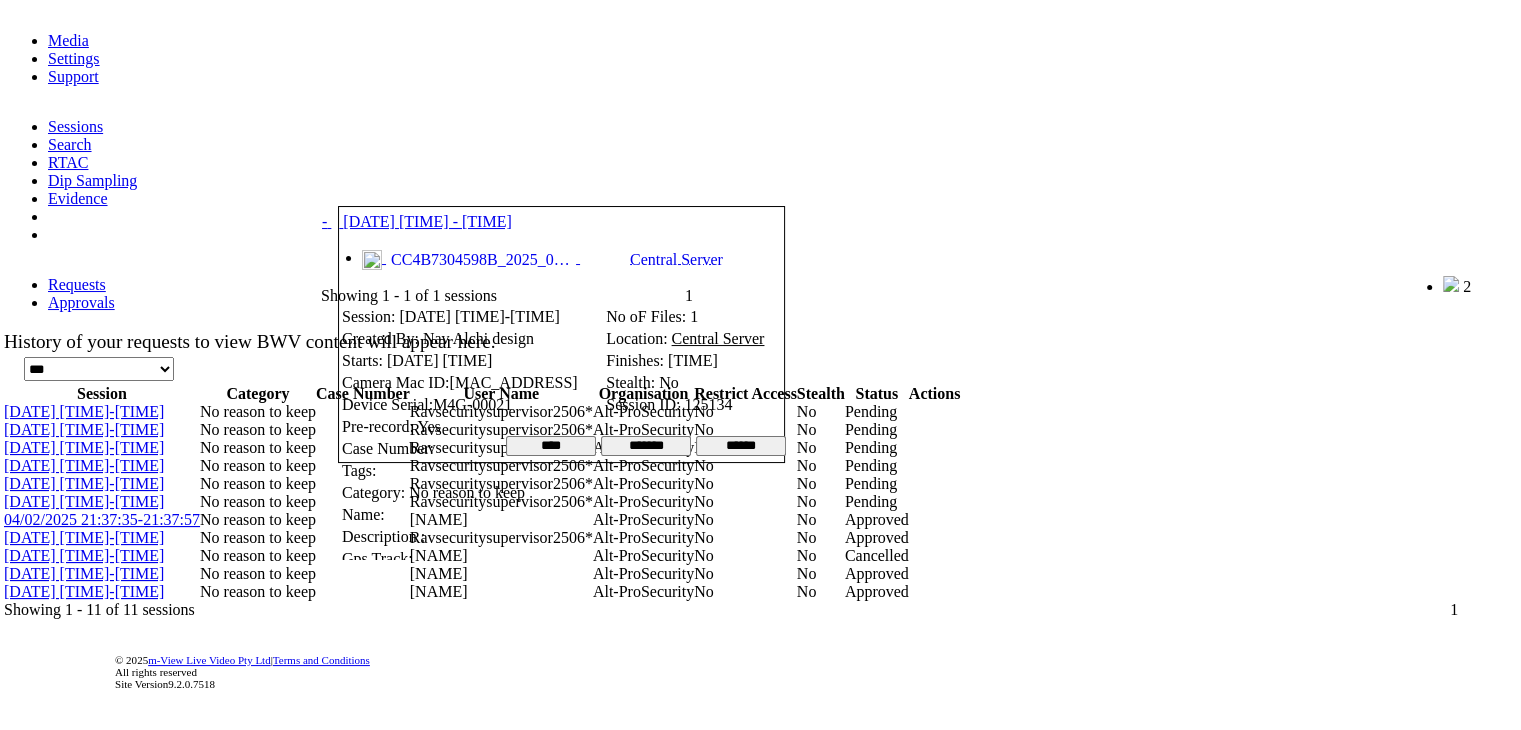 click at bounding box center (399, 181) 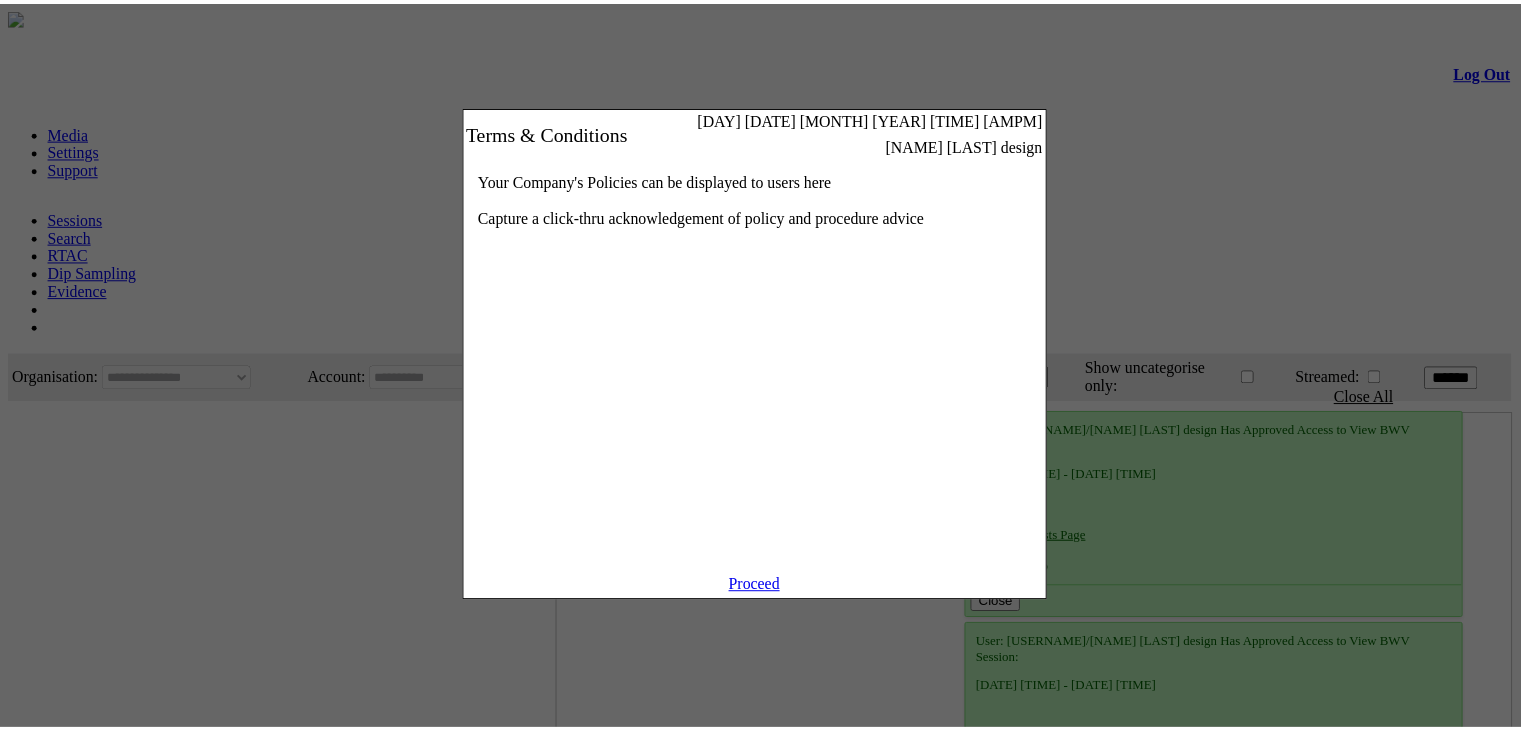 scroll, scrollTop: 0, scrollLeft: 0, axis: both 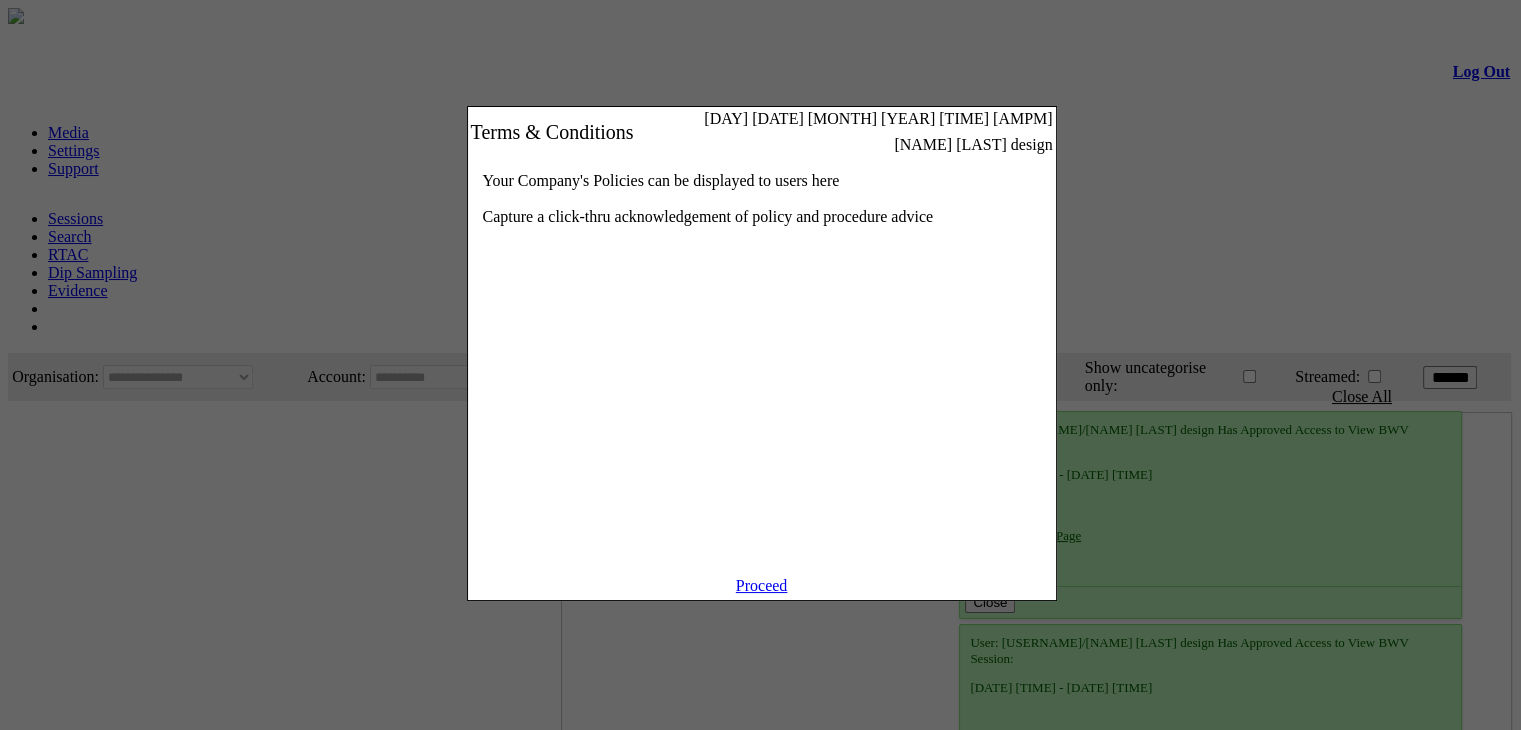 click on "Proceed" at bounding box center (762, 585) 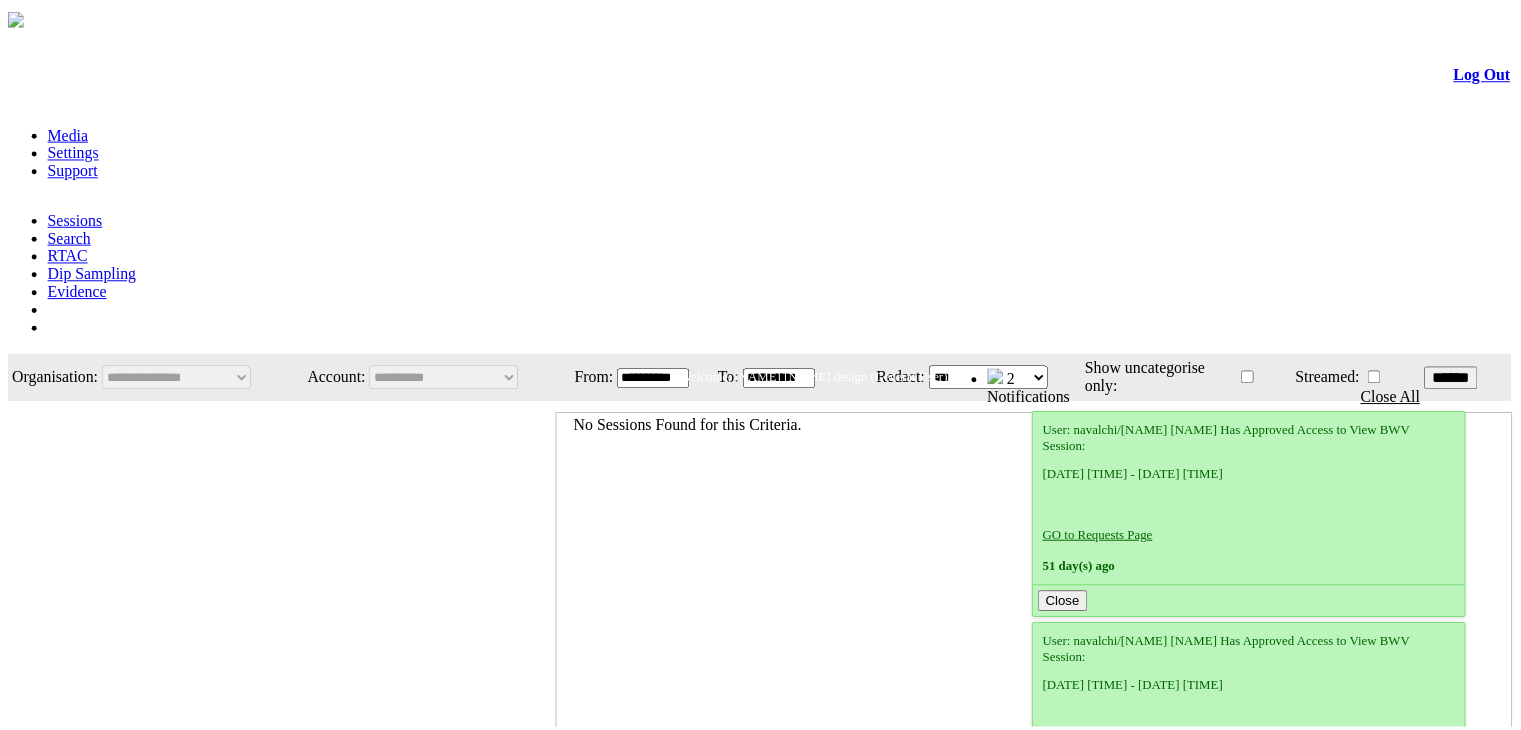 scroll, scrollTop: 0, scrollLeft: 0, axis: both 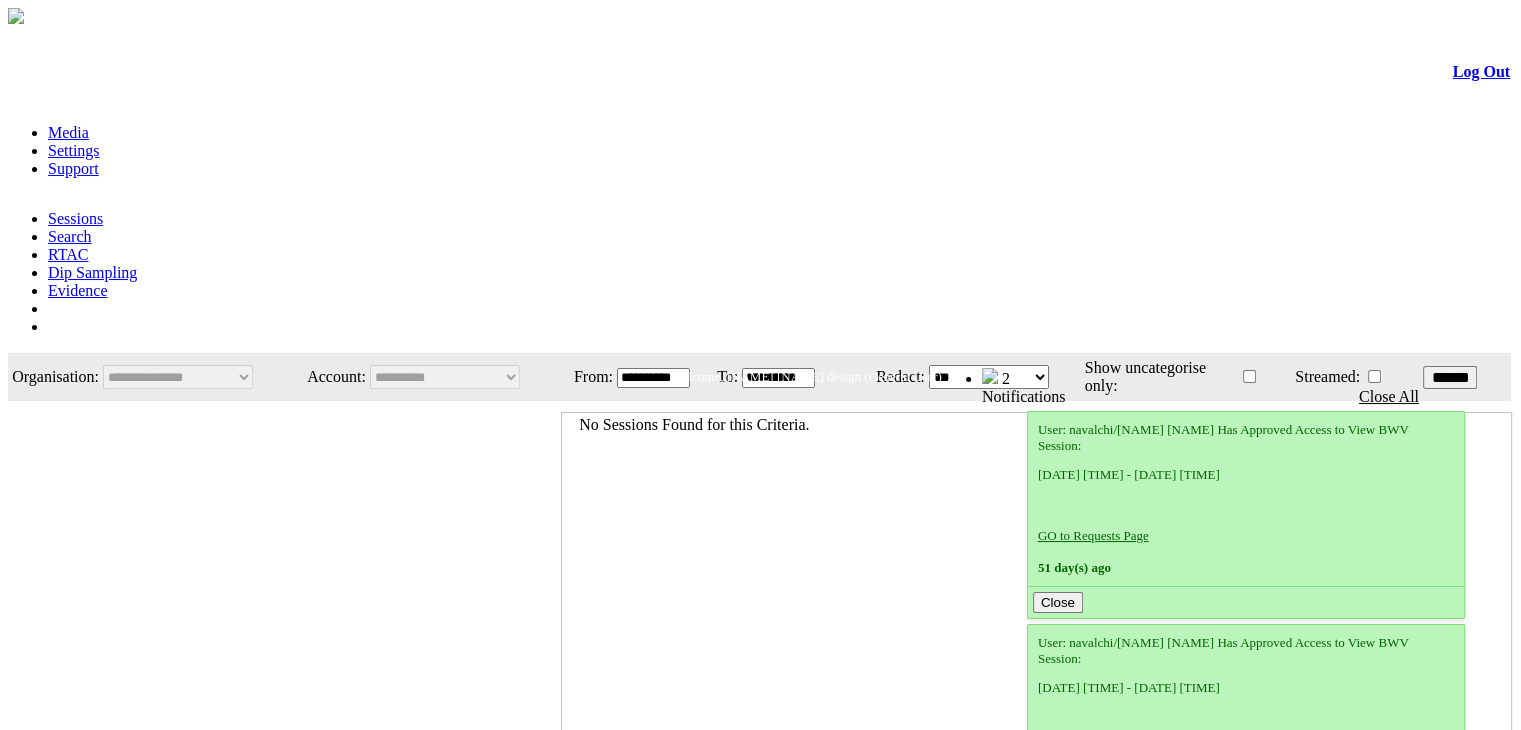click on "RTAC" at bounding box center [68, 254] 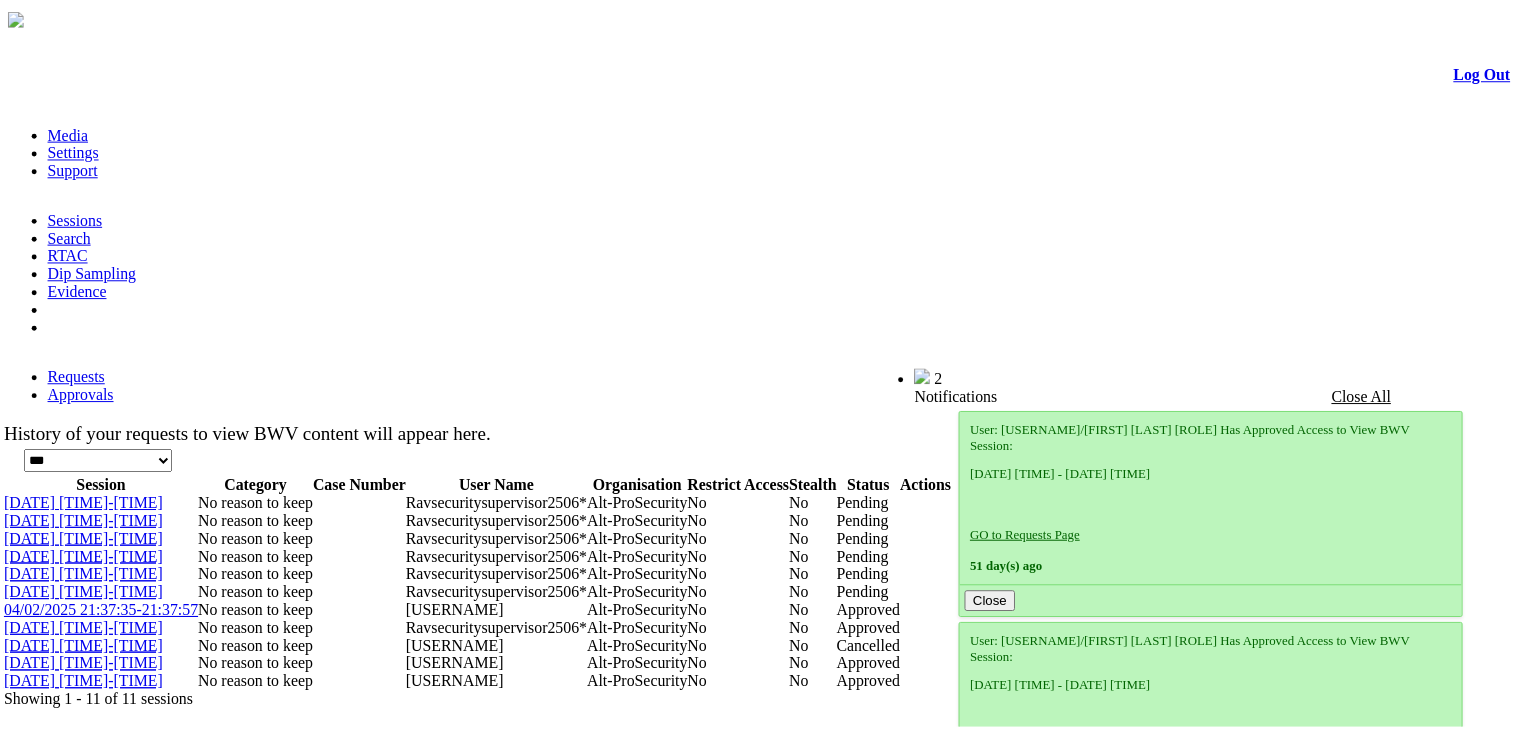scroll, scrollTop: 0, scrollLeft: 0, axis: both 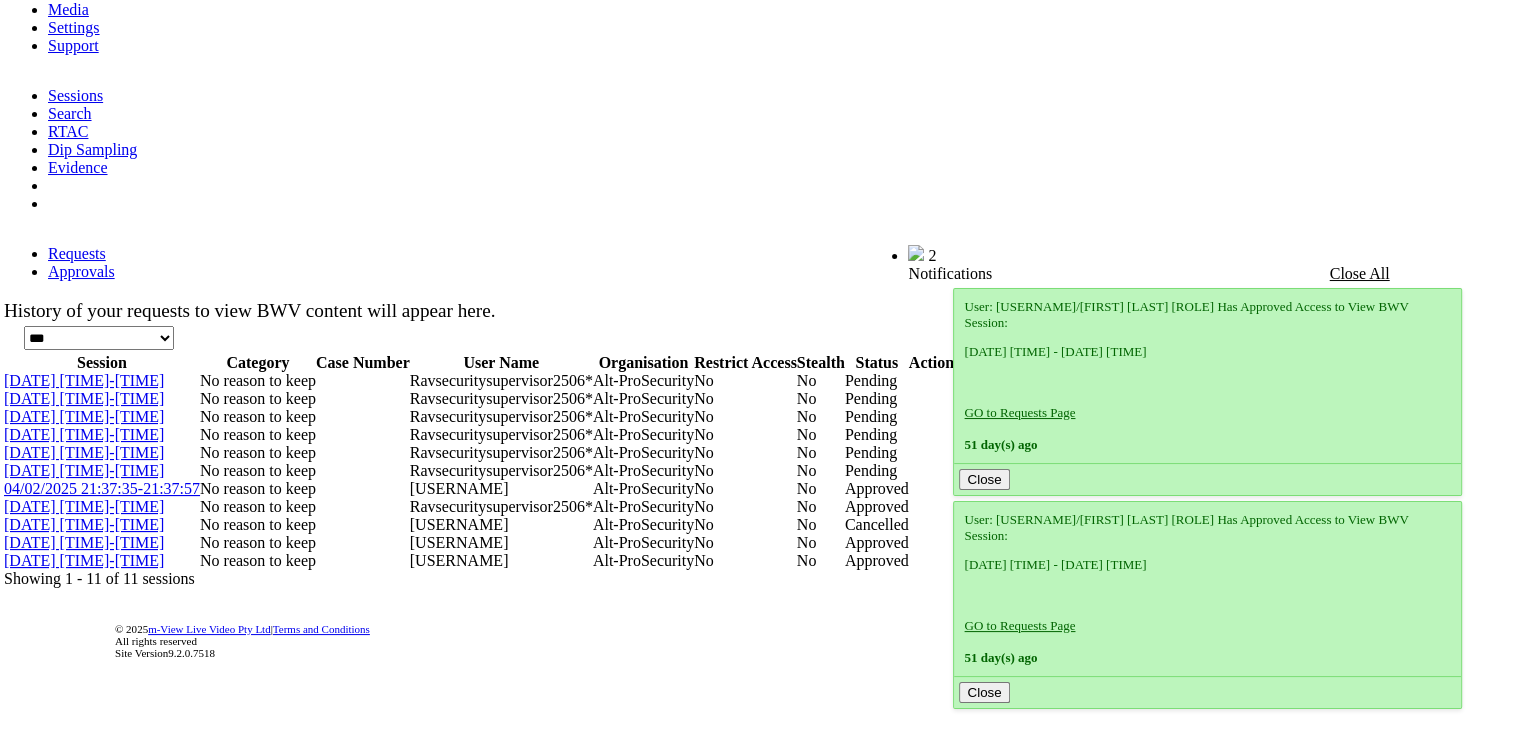 click on "[DATE] [TIME]-[TIME]" at bounding box center (84, 524) 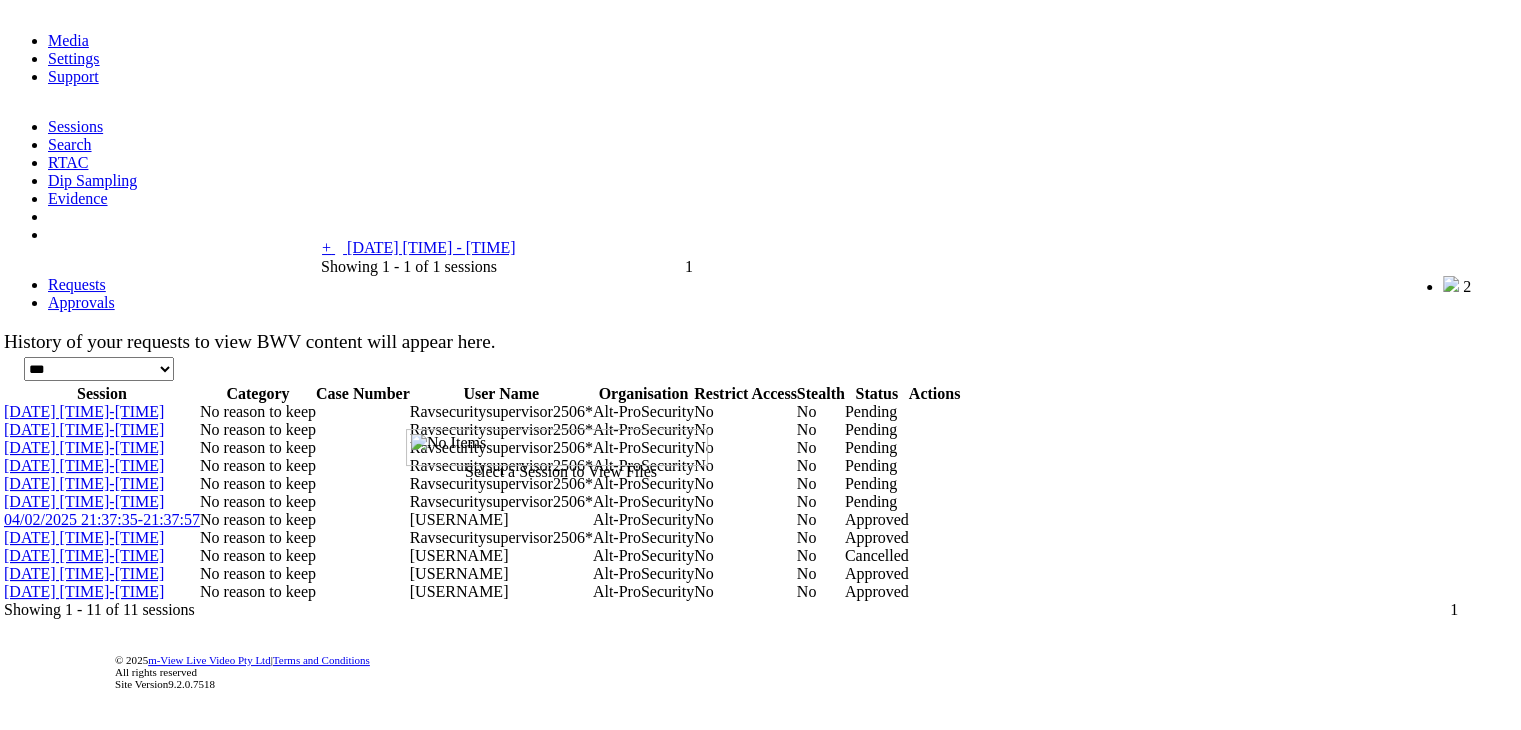 click on "+
-
[DATE] [TIME] -
[TIME]" at bounding box center (418, 247) 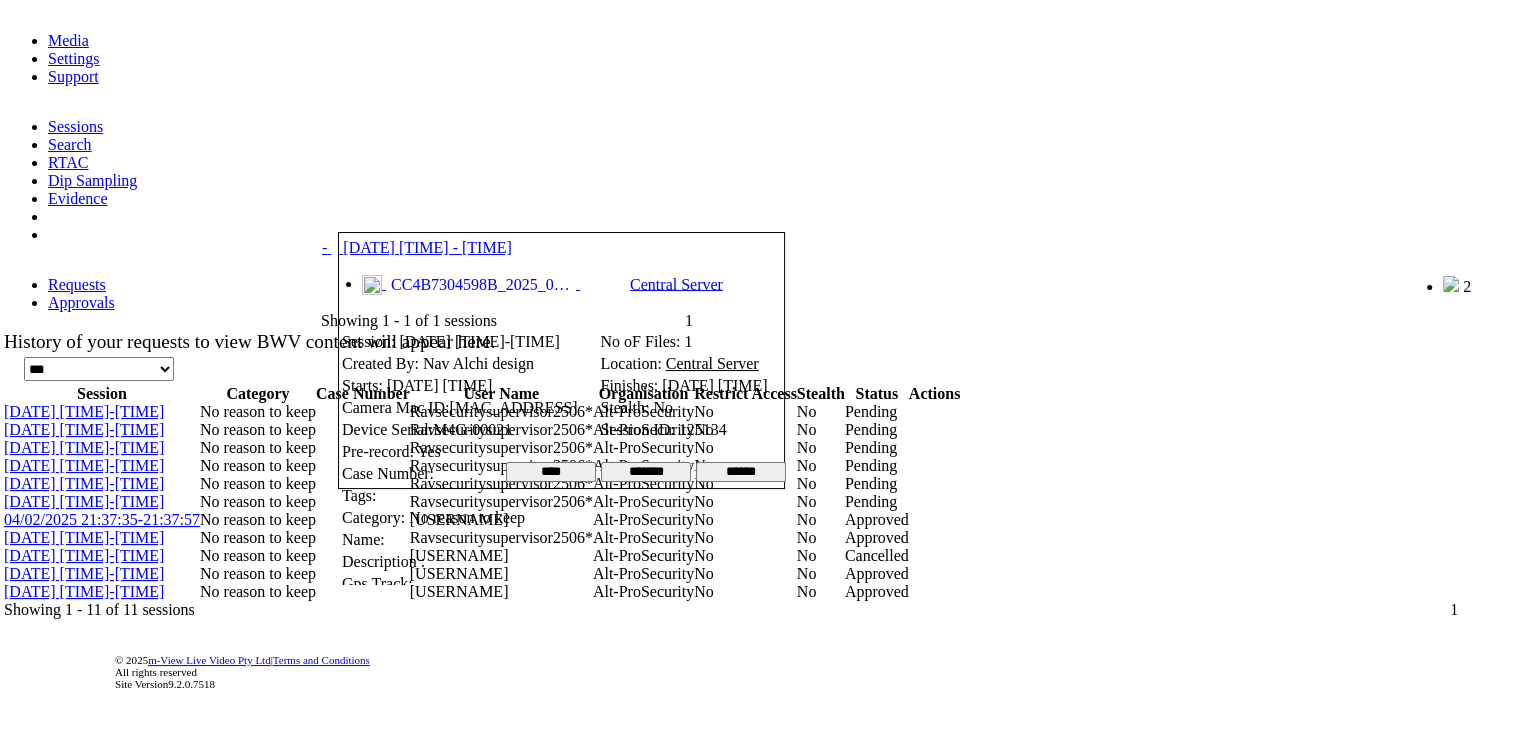 drag, startPoint x: 303, startPoint y: 4, endPoint x: 938, endPoint y: 577, distance: 855.3093 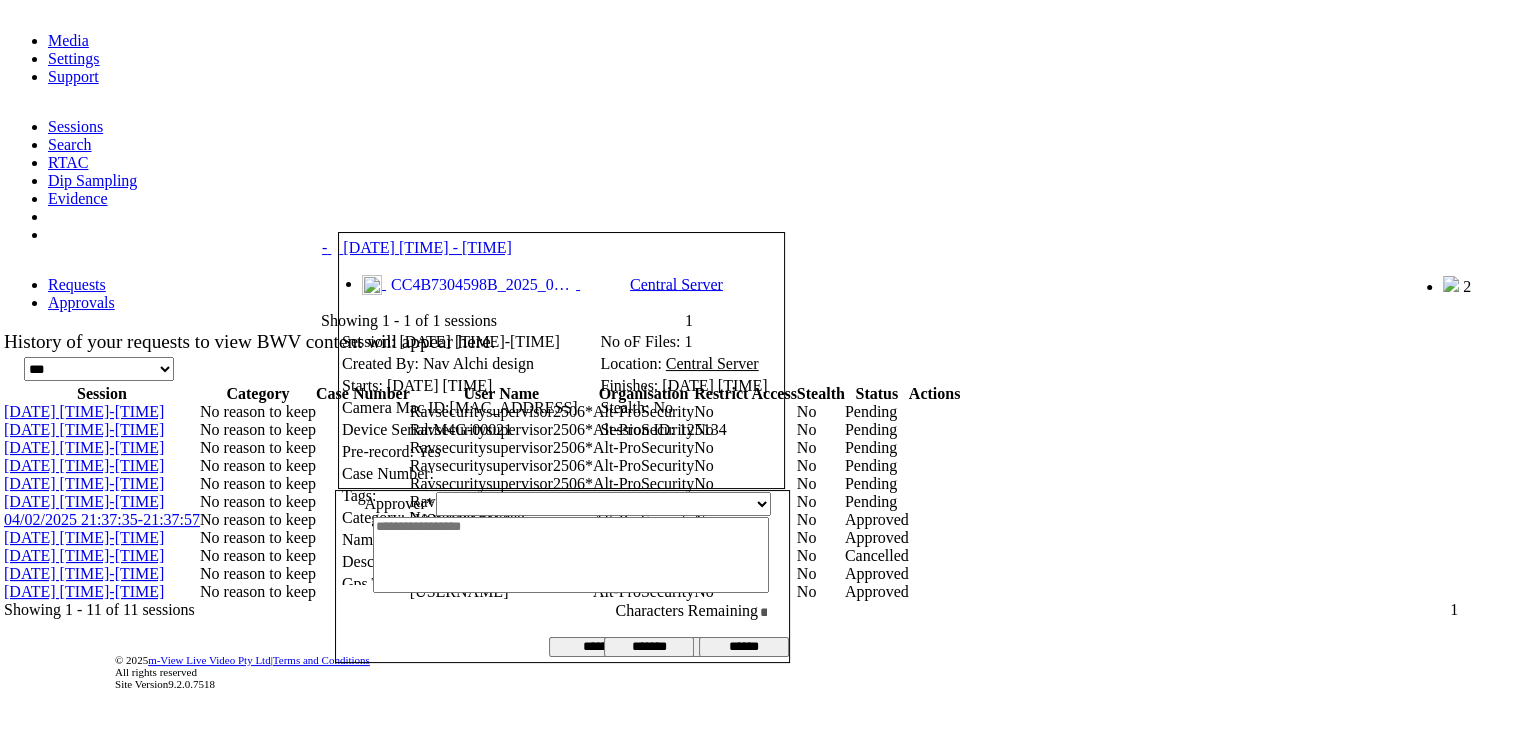 click on "******" at bounding box center [598, 647] 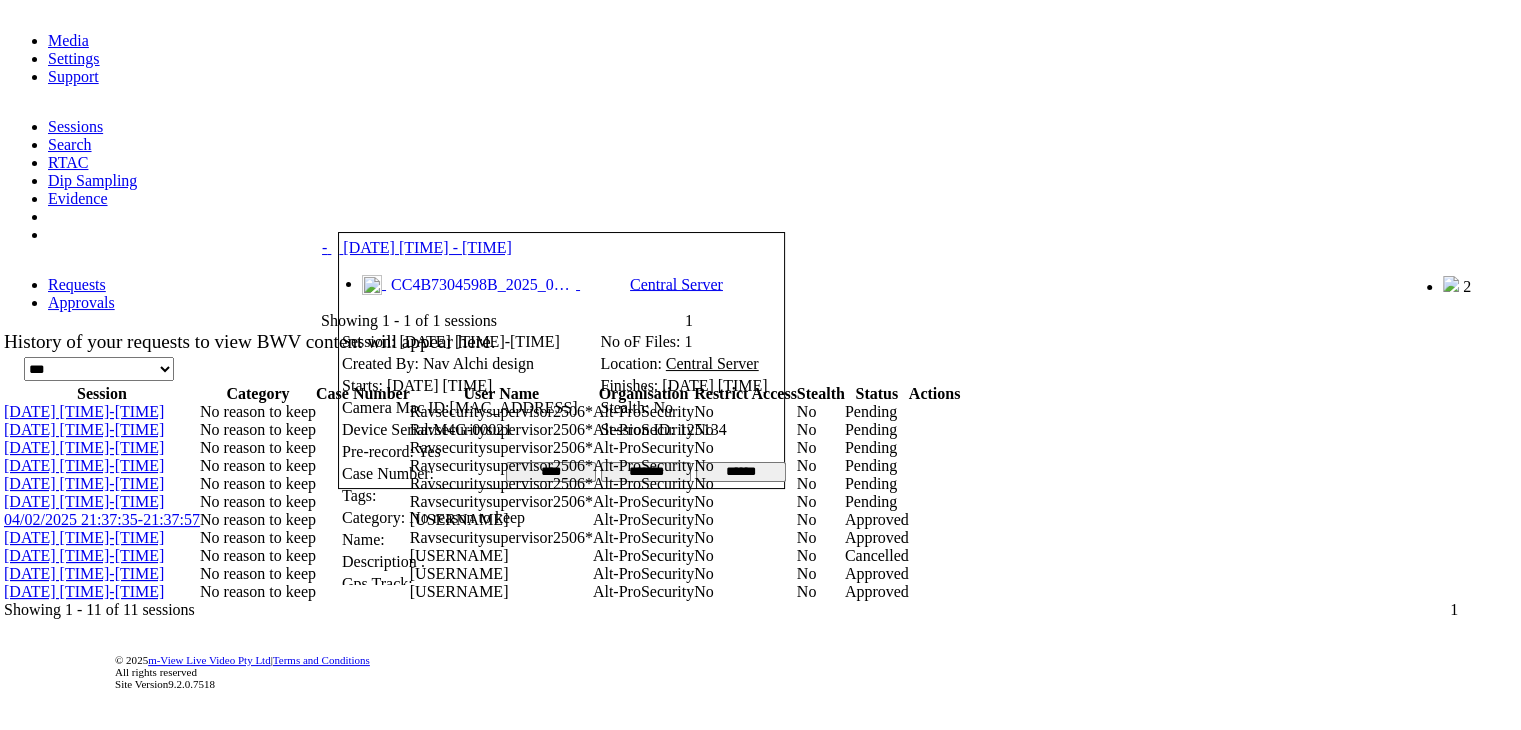 click at bounding box center (399, 207) 